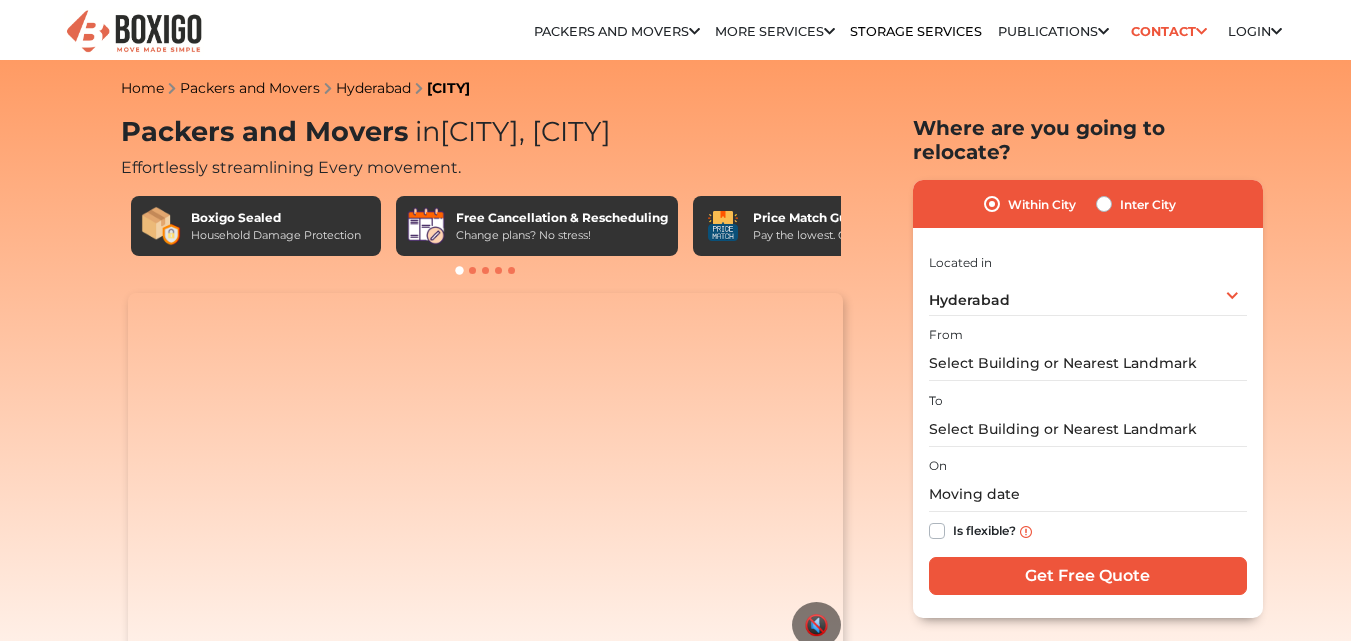 scroll, scrollTop: 0, scrollLeft: 0, axis: both 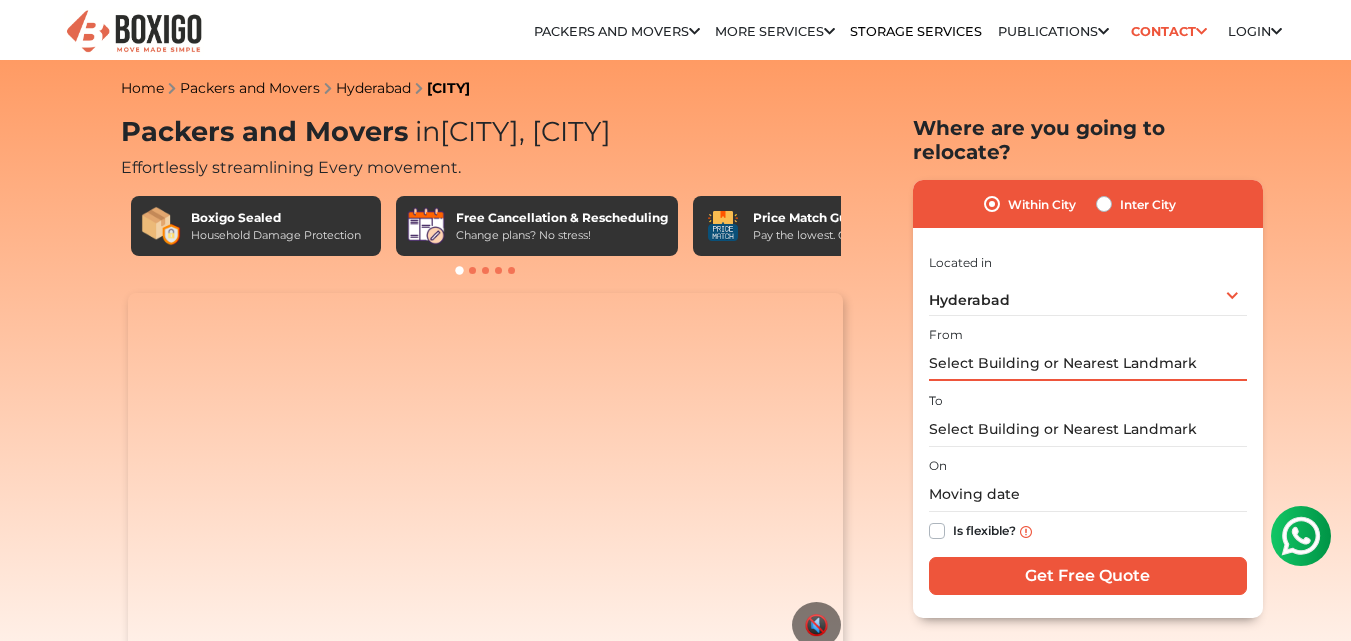 click at bounding box center [1088, 363] 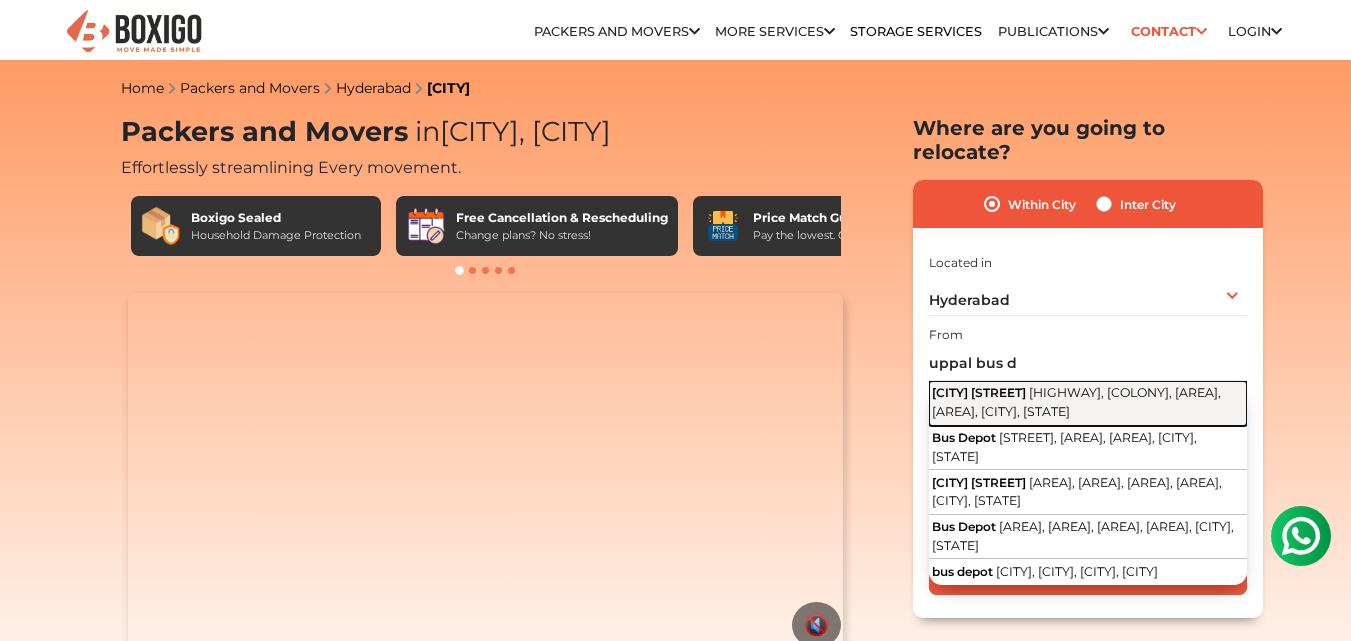 click on "[HIGHWAY], [COLONY], [AREA], [AREA], [CITY], [STATE]" at bounding box center [1076, 402] 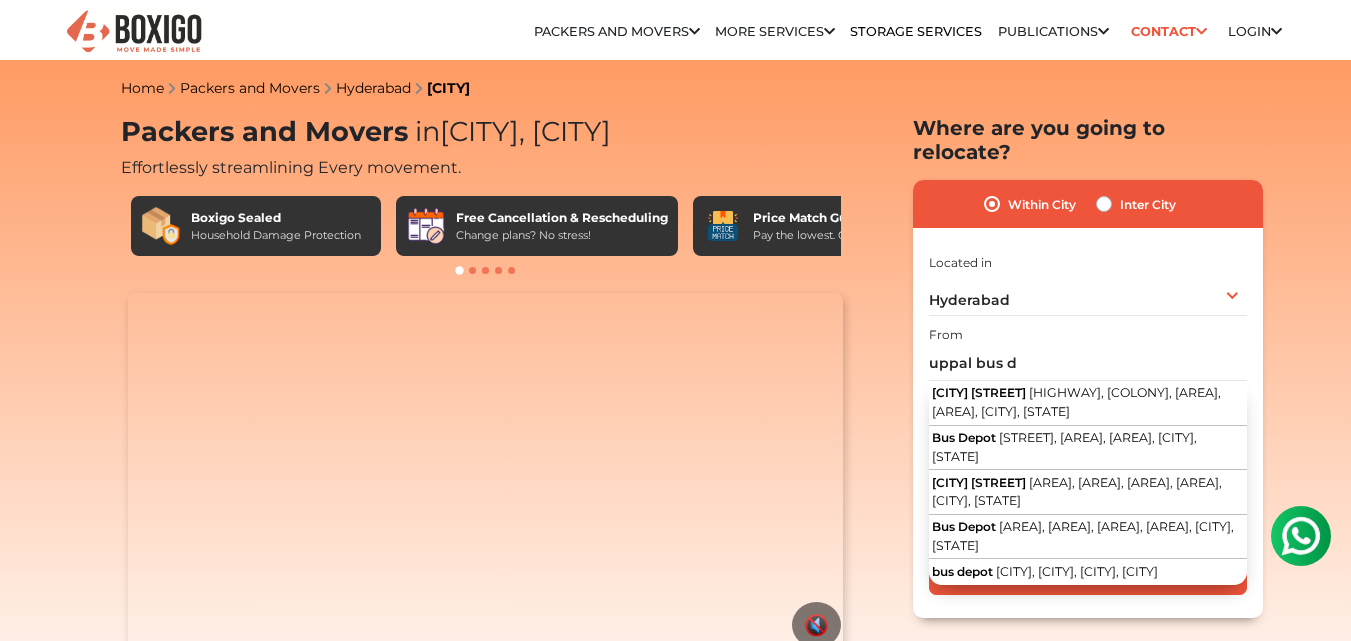 type on "[ADDRESS], [CITY] - [HIGHWAY], [COLONY], [AREA], [AREA], [CITY], [STATE]" 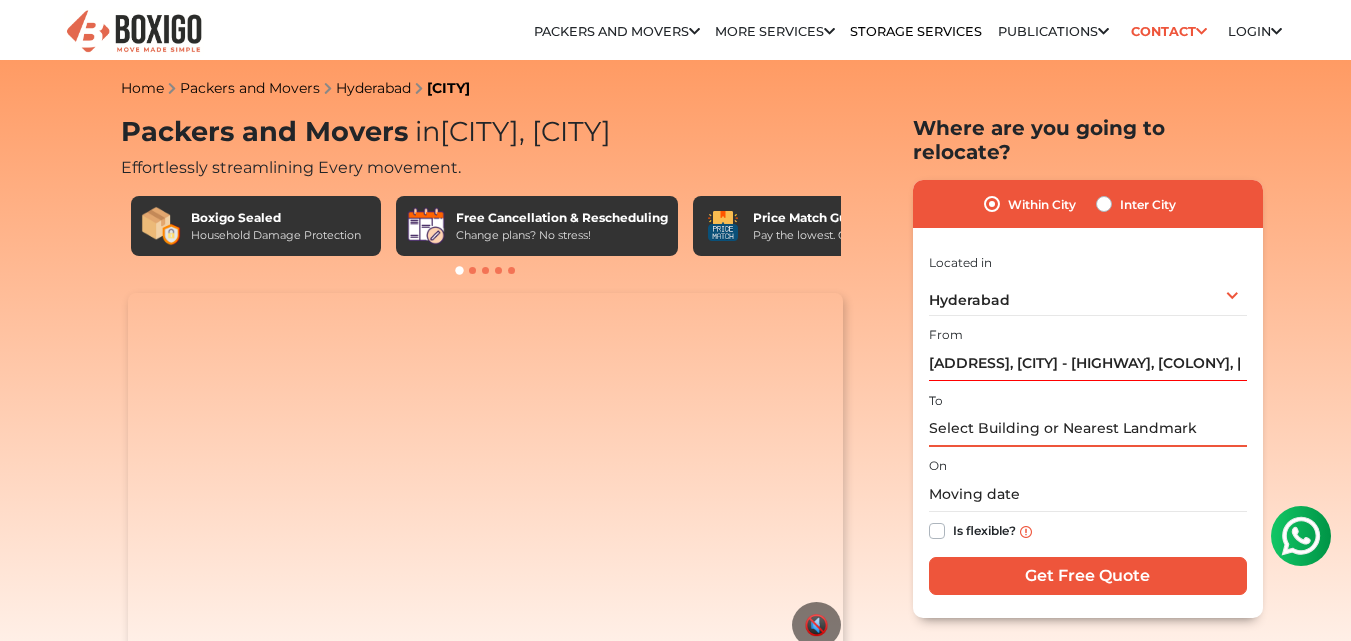 click at bounding box center [1088, 429] 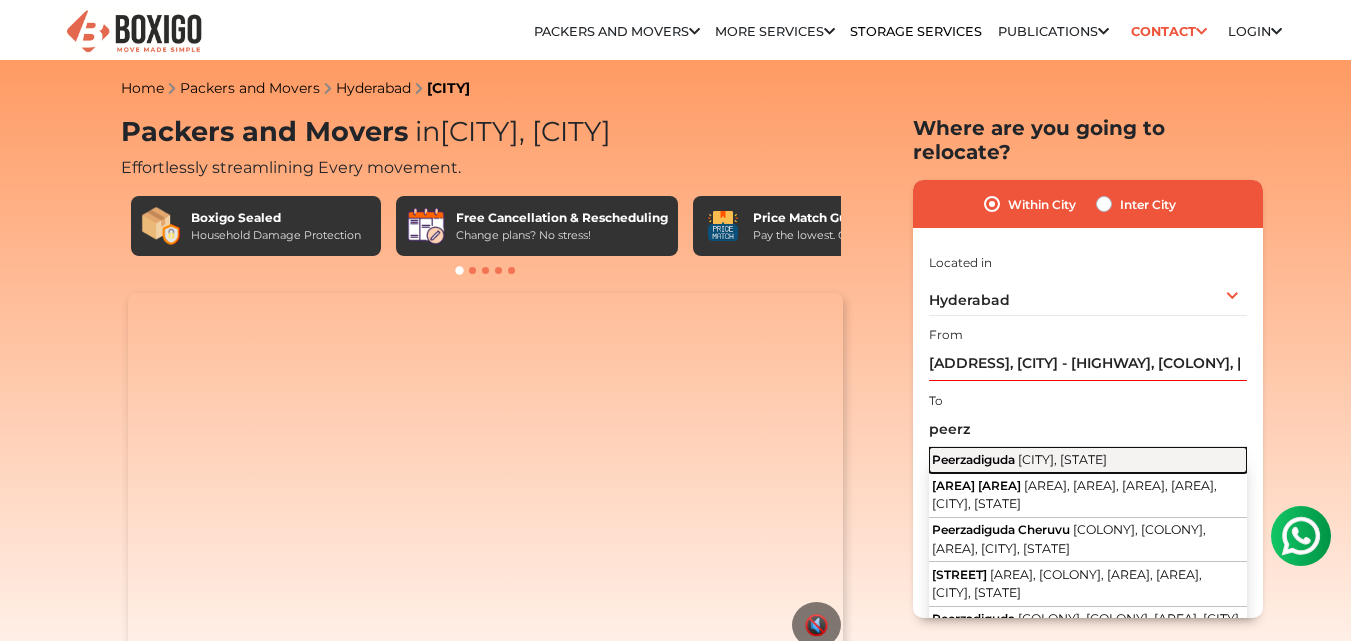 click on "Peerzadiguda" at bounding box center (973, 459) 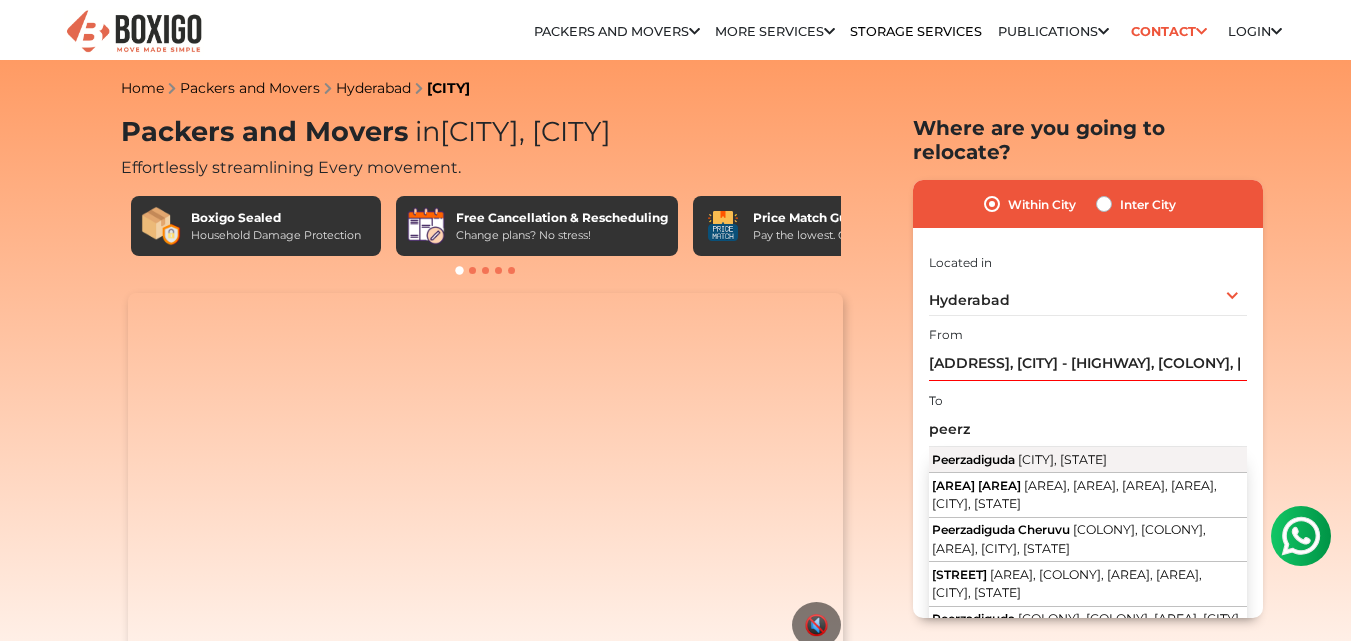 type on "[CITY], [CITY], [CITY]" 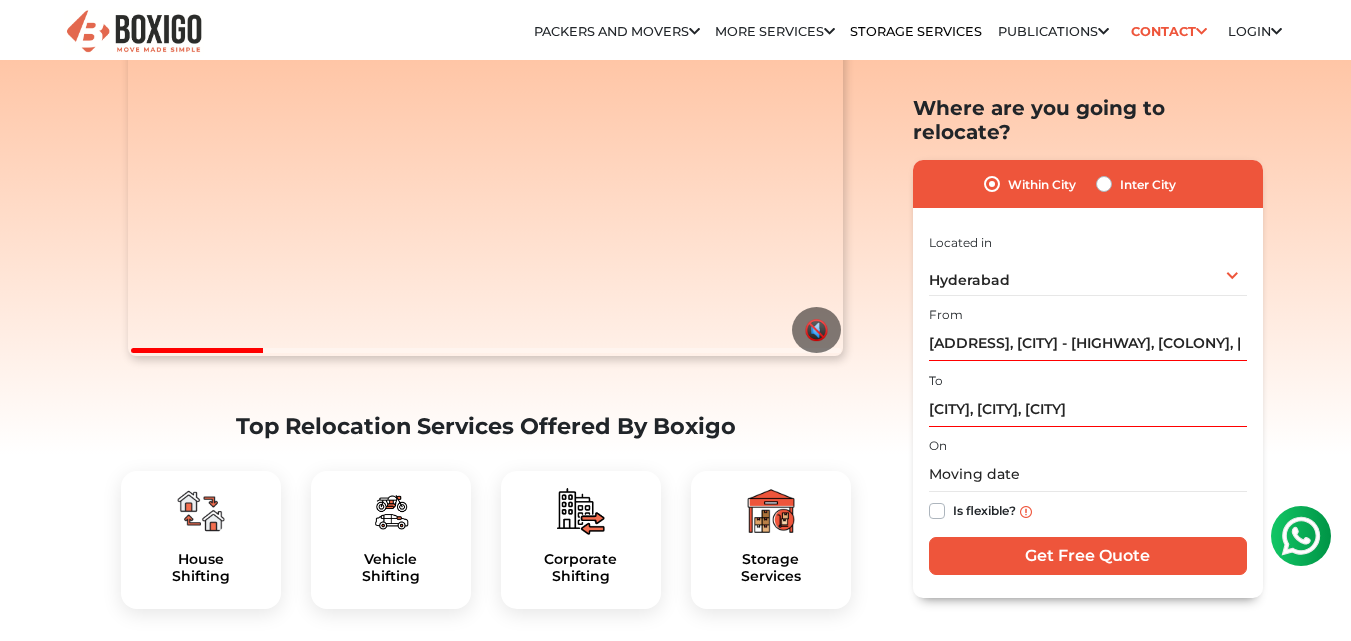 scroll, scrollTop: 333, scrollLeft: 0, axis: vertical 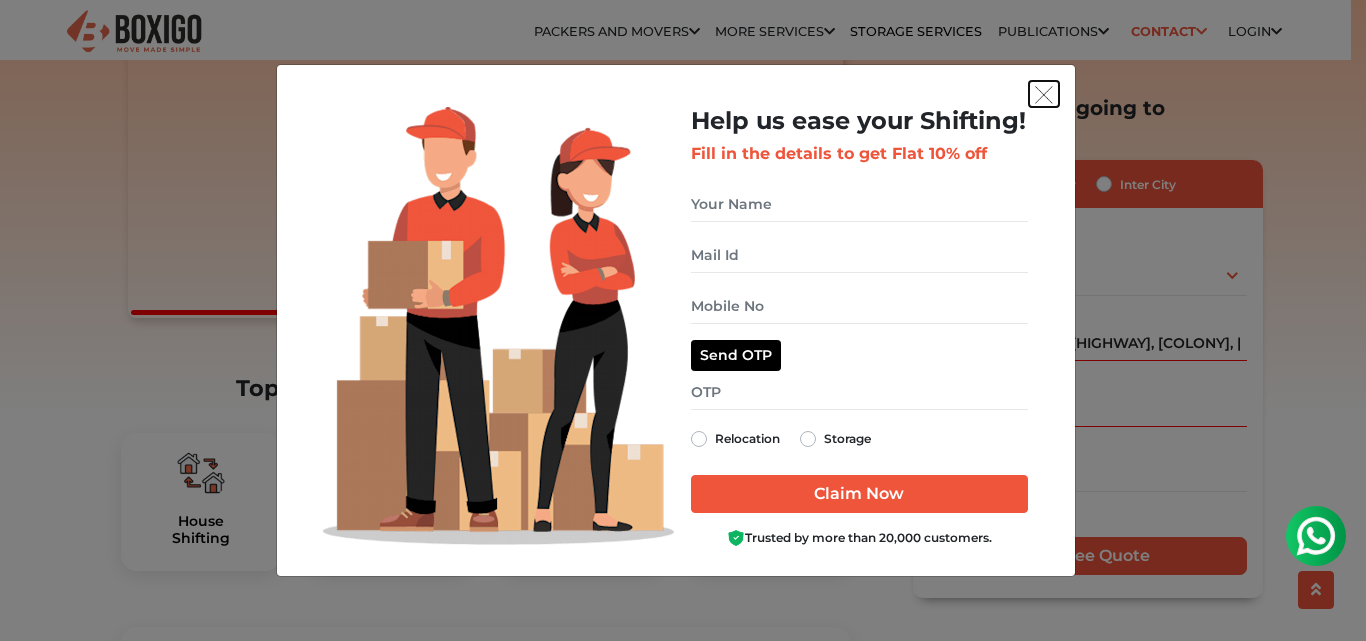 click at bounding box center [1044, 95] 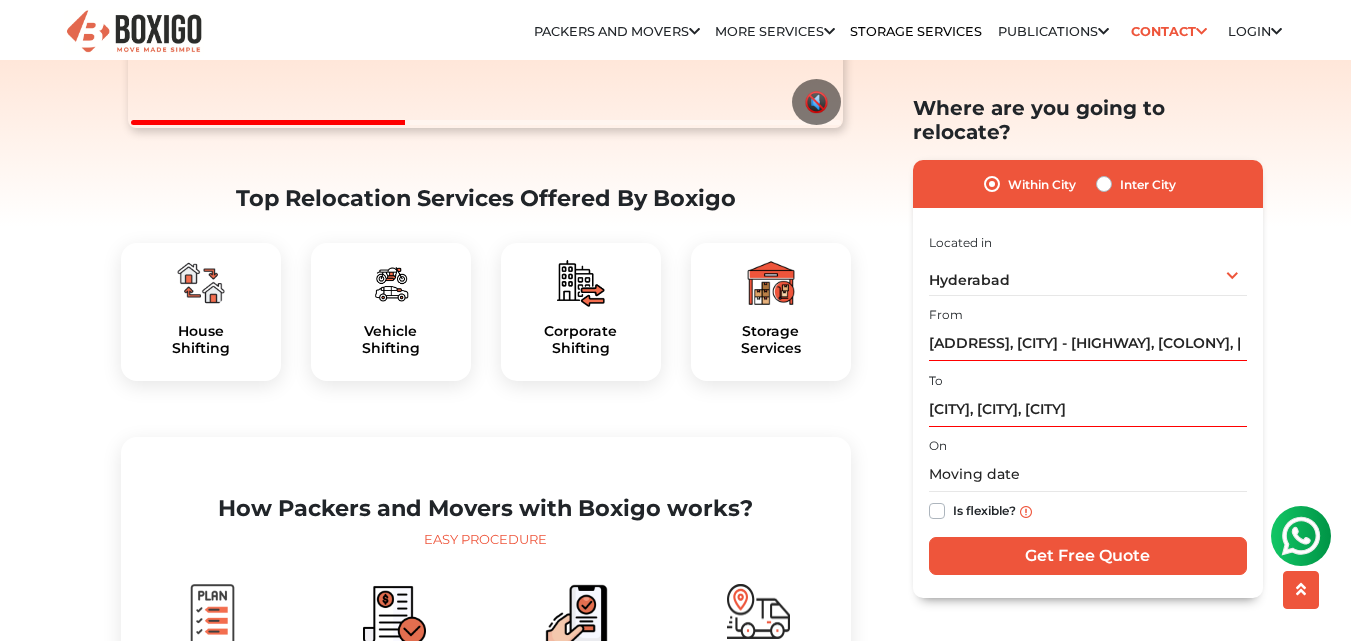 scroll, scrollTop: 555, scrollLeft: 0, axis: vertical 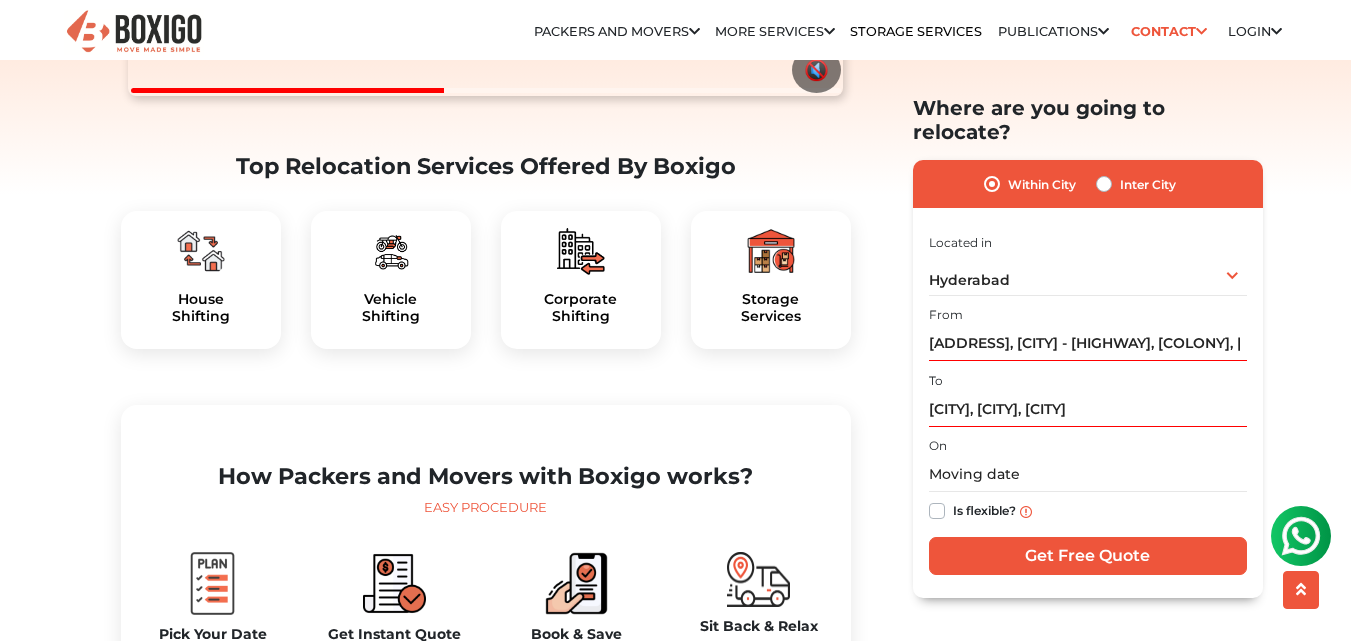 click on "Home
Packers and Movers
[CITY]
[AREA]
Packers and Movers     in  [AREA], [CITY]
Effortlessly streamlining Every movement.
Boxigo Sealed
Household Damage Protection
Free Cancellation & Rescheduling
Change plans? No stress! Price Match Guarantee" at bounding box center (675, 3818) 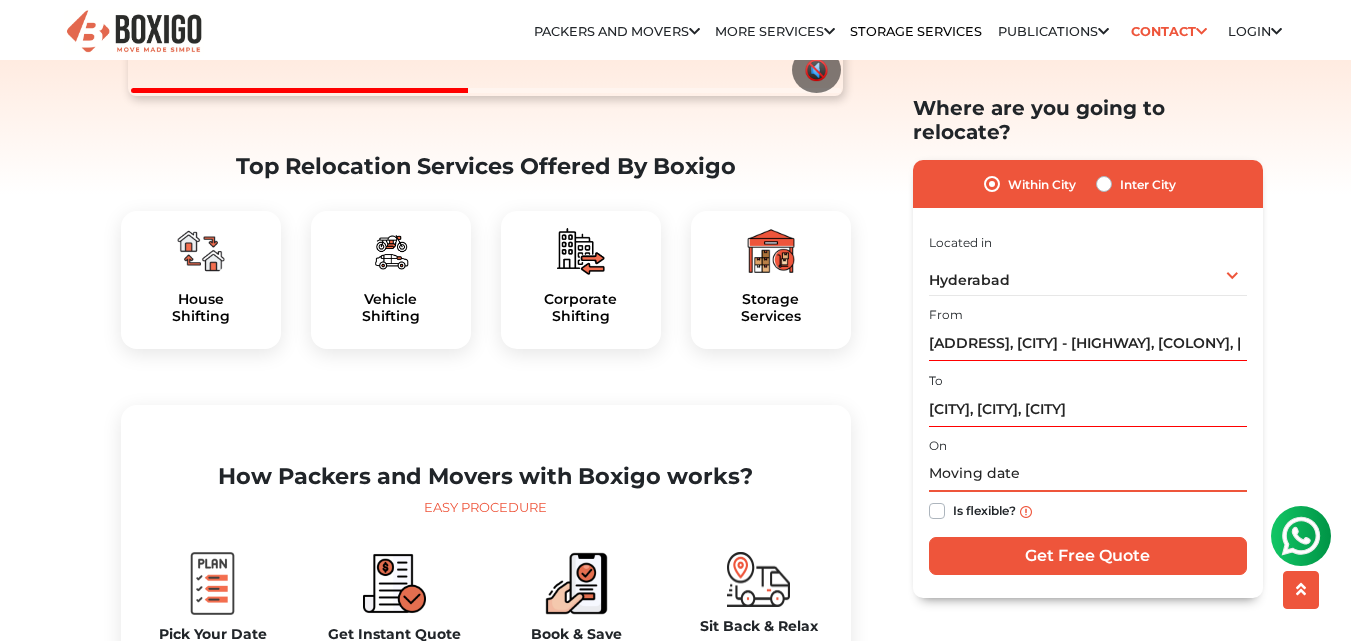 click at bounding box center [1088, 474] 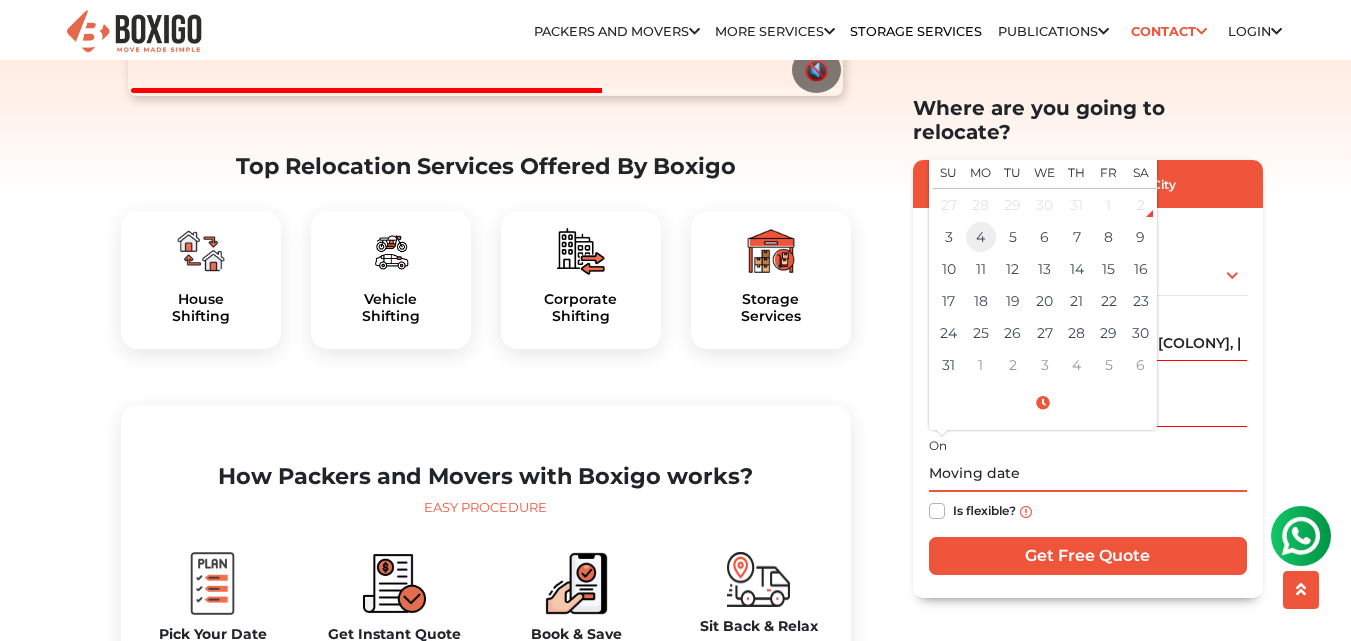 click on "4" at bounding box center (981, 237) 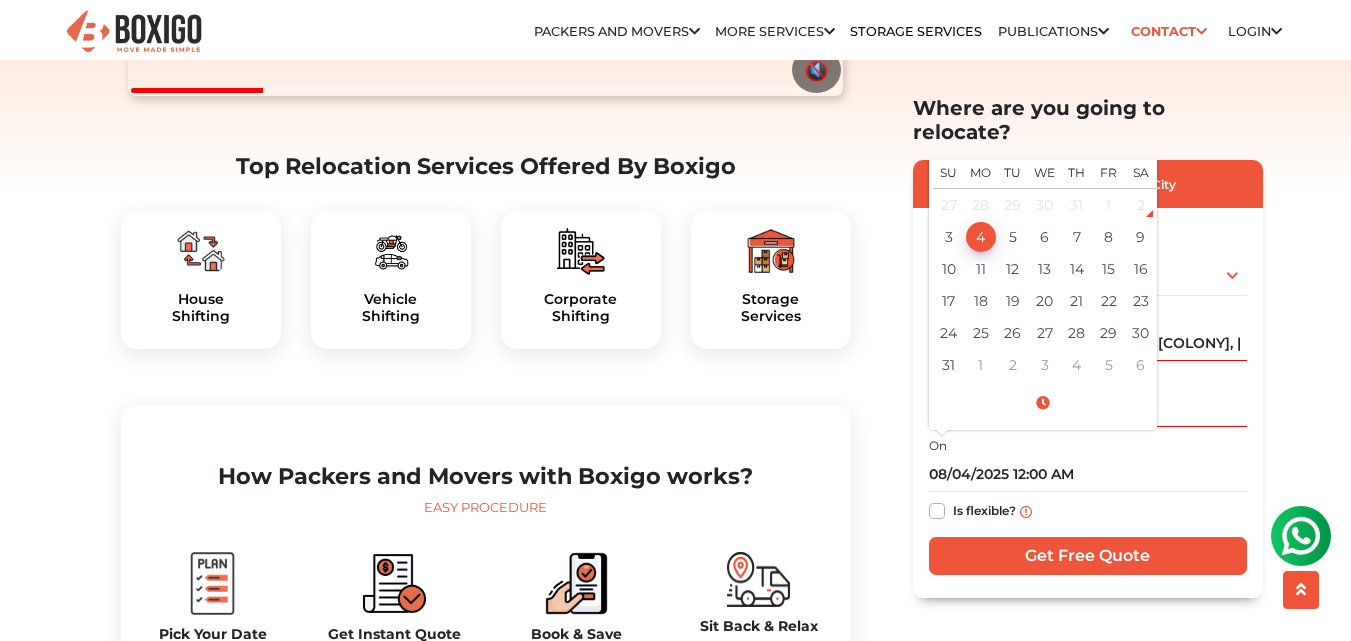 click on "Is flexible?" at bounding box center [984, 509] 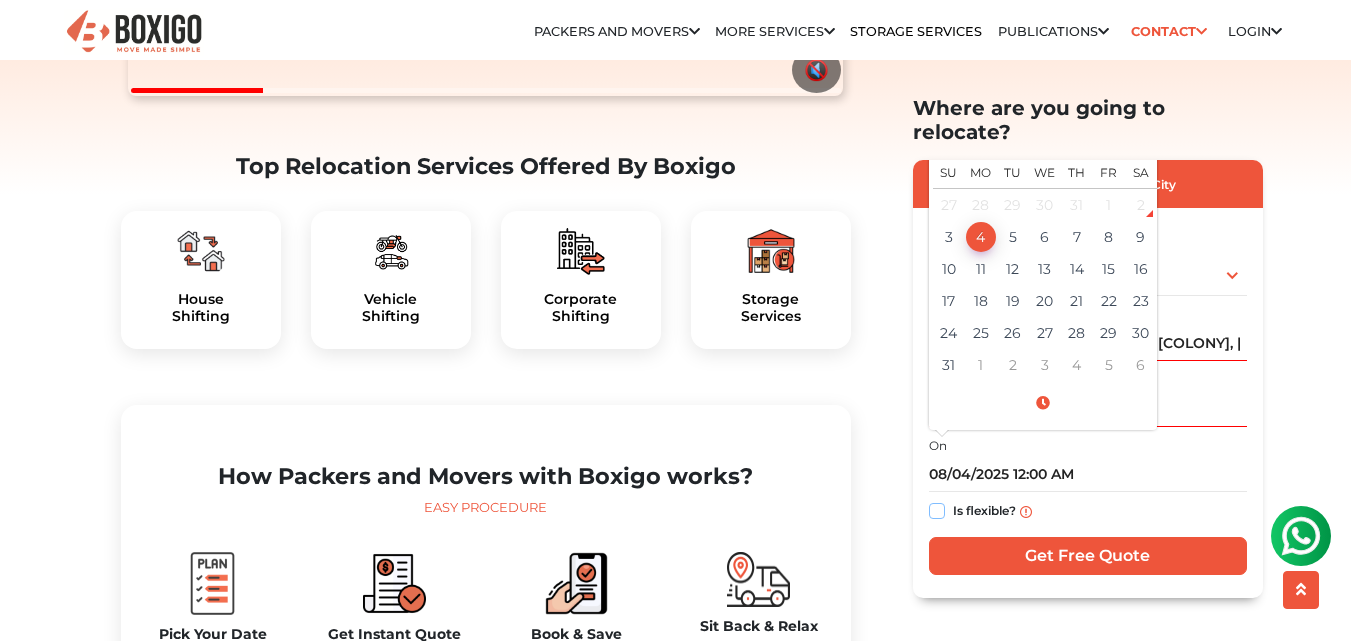 click on "Is flexible?" at bounding box center [937, 509] 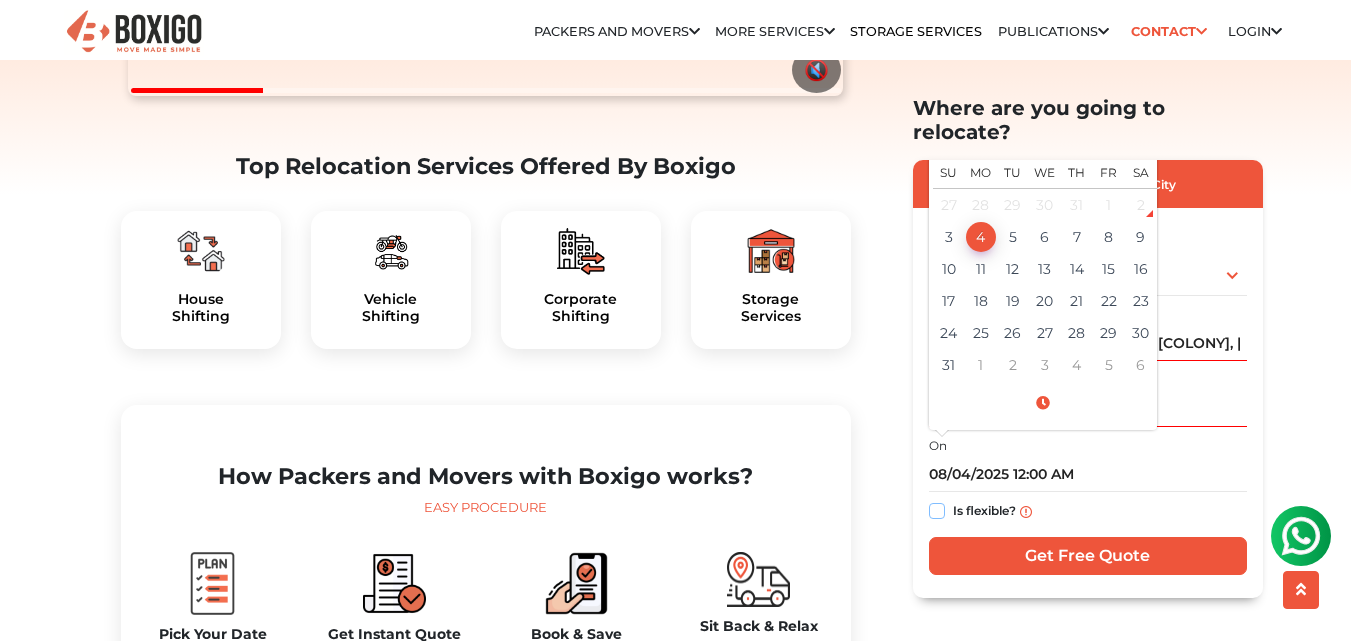 checkbox on "true" 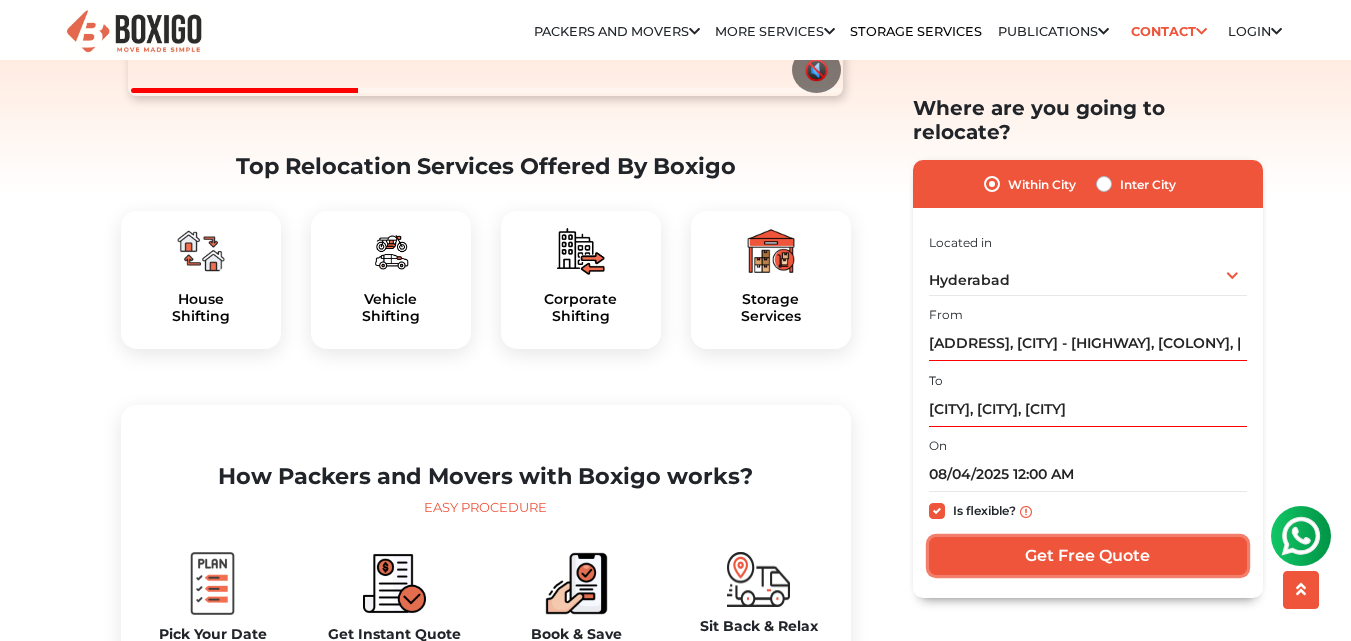 click on "Get Free Quote" at bounding box center (1088, 556) 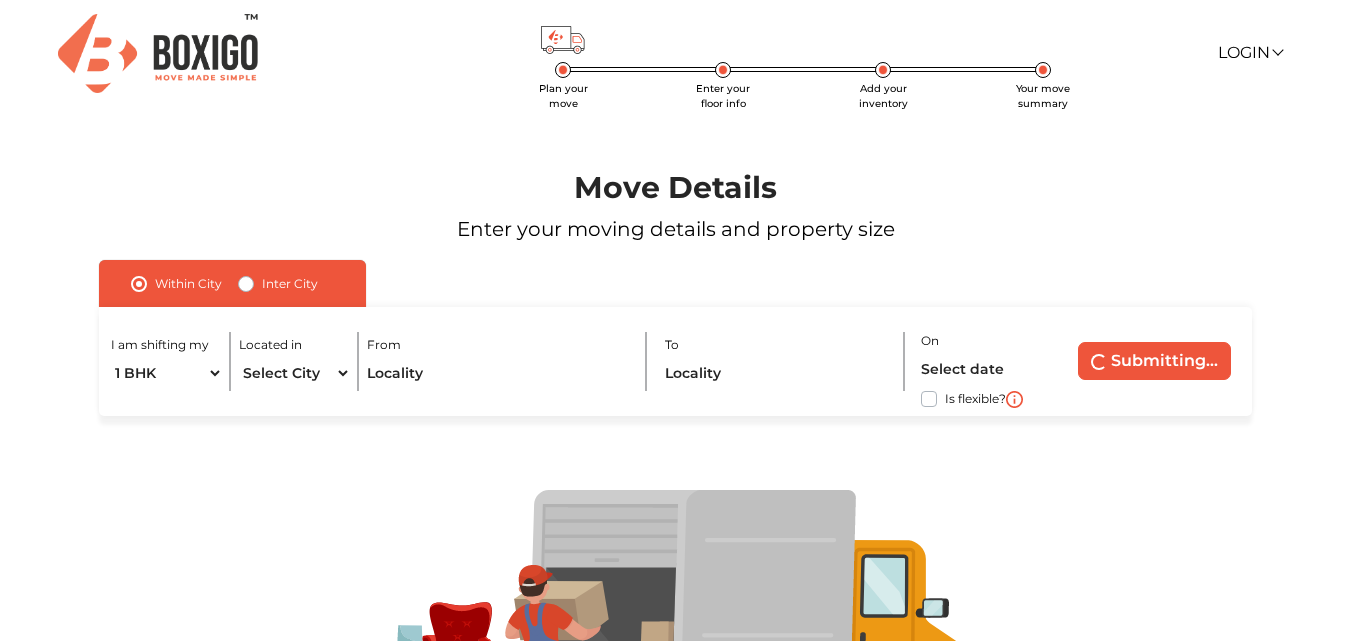 scroll, scrollTop: 0, scrollLeft: 0, axis: both 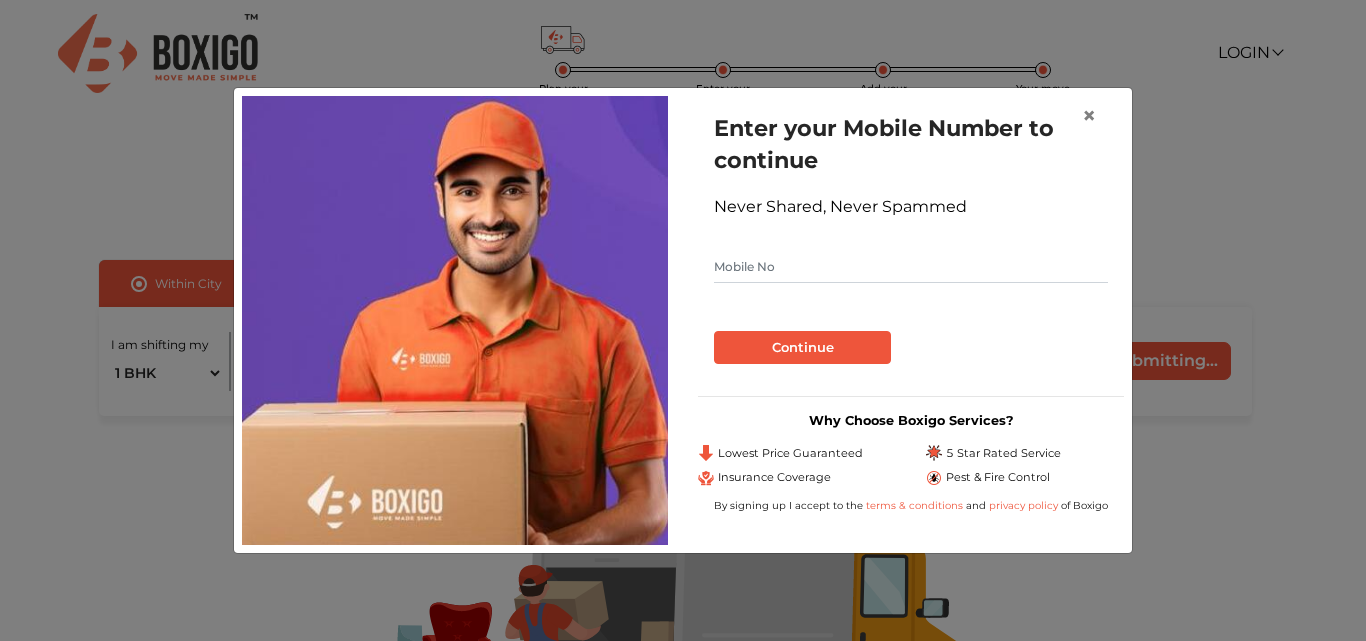 click at bounding box center (911, 267) 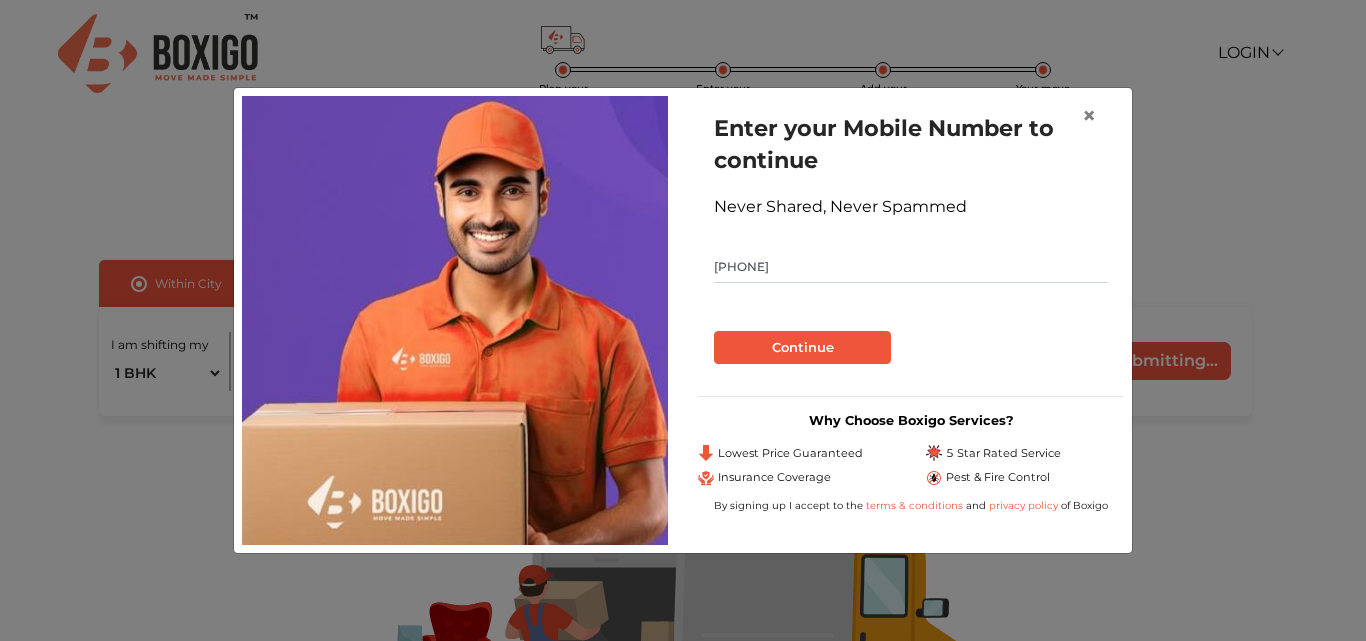 type on "[PHONE]" 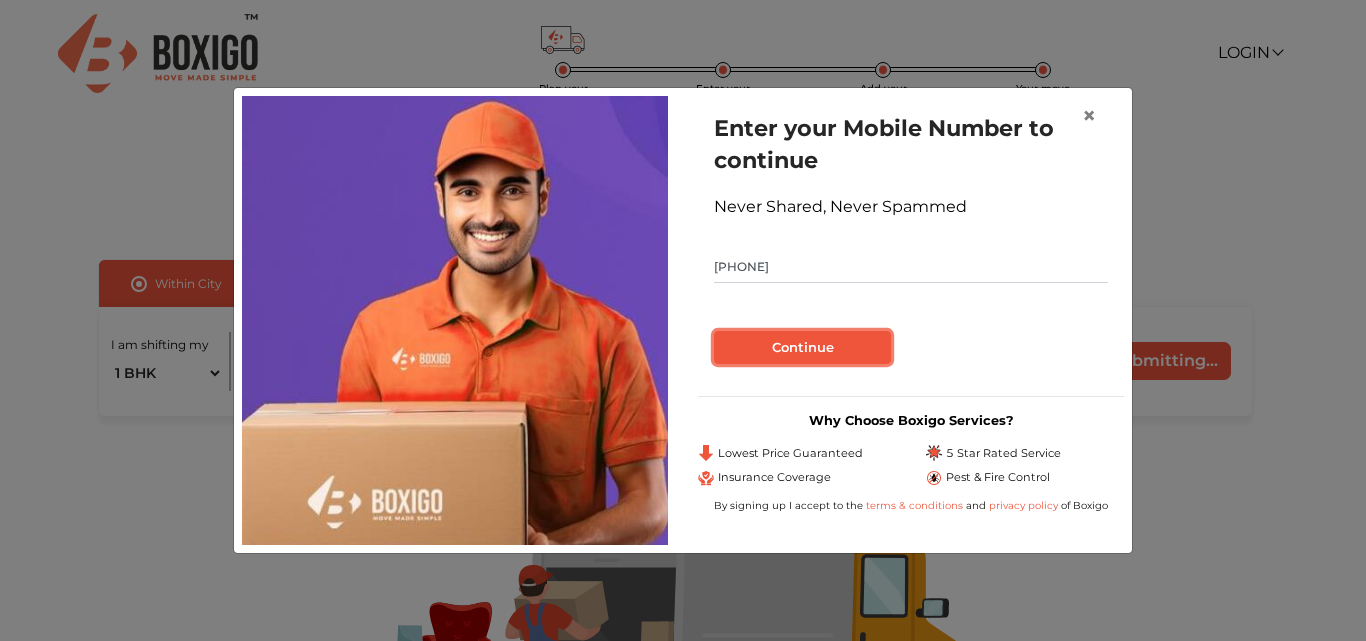 click on "Continue" at bounding box center (802, 348) 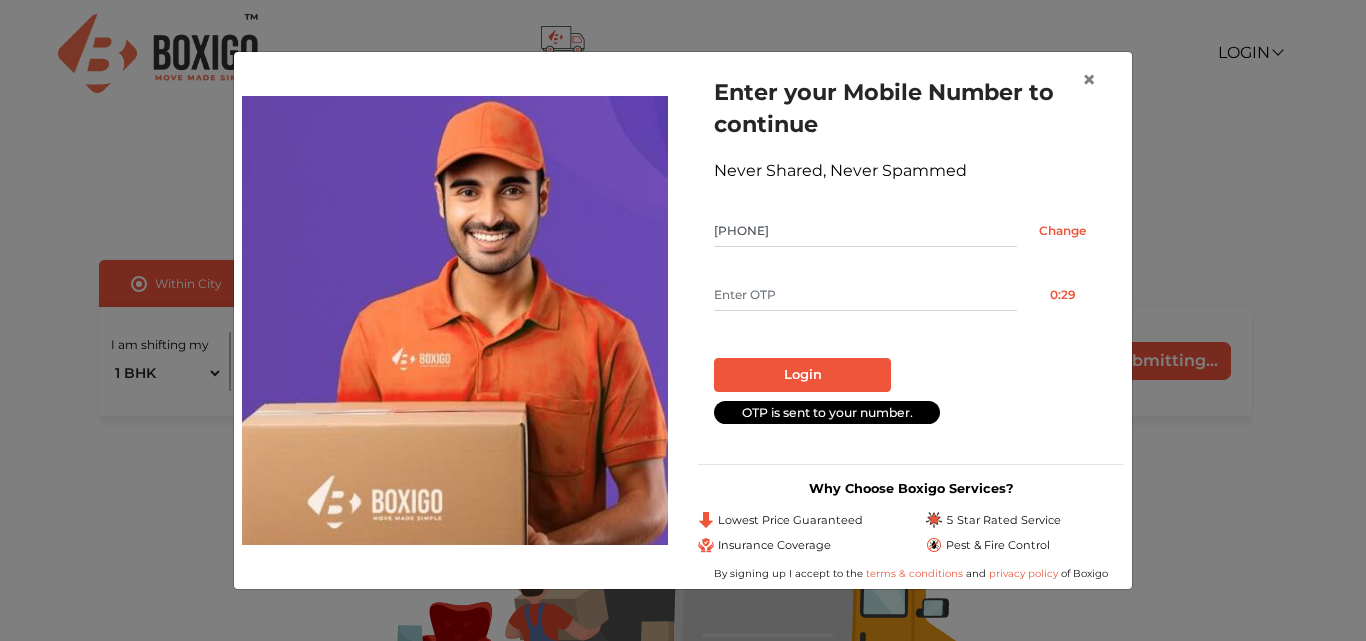 click at bounding box center [865, 295] 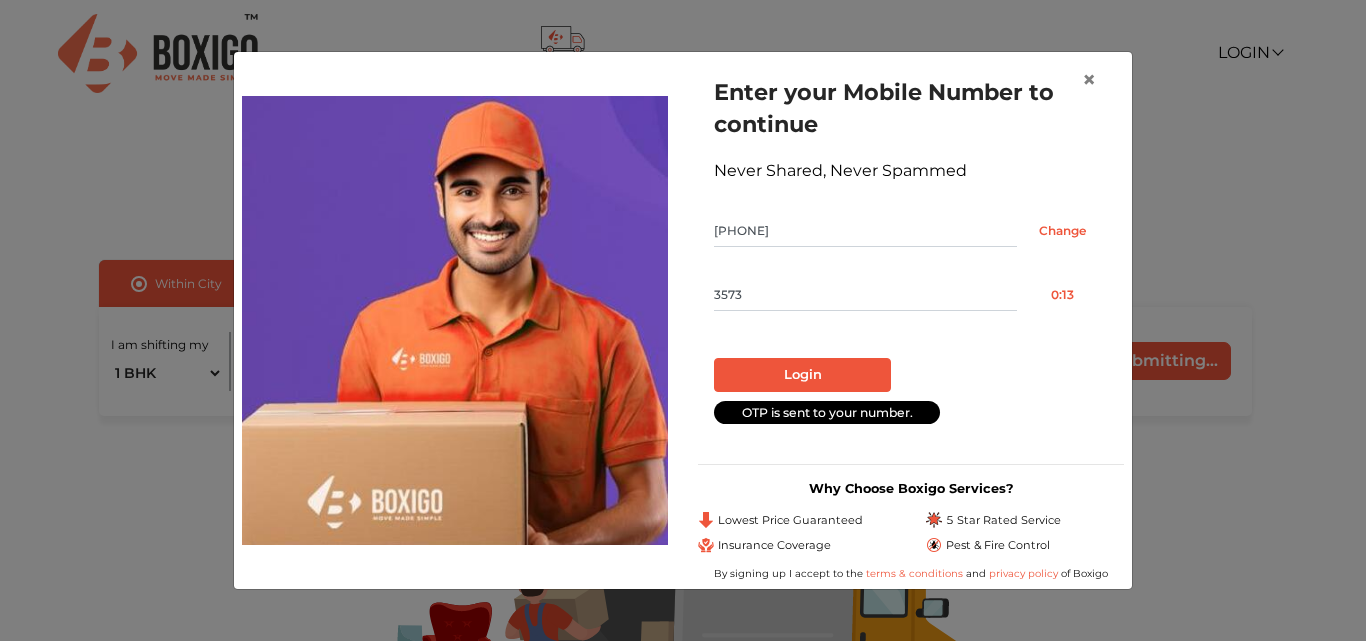 type on "3573" 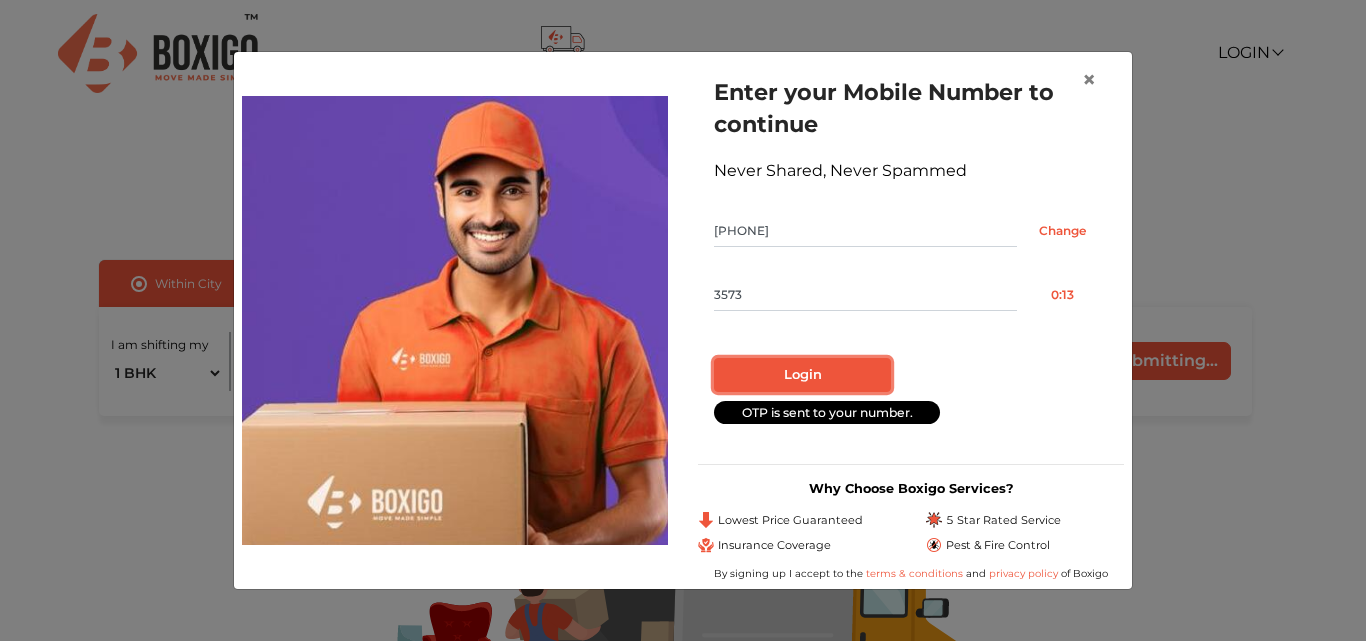 click on "Login" at bounding box center (802, 375) 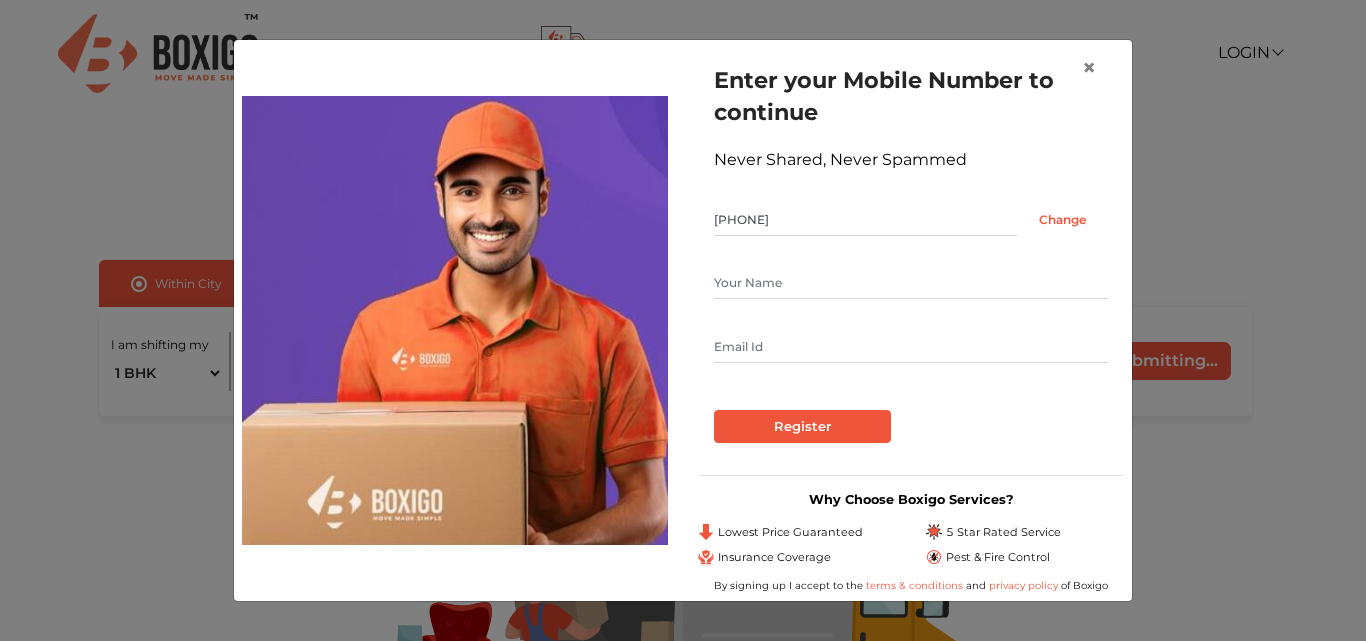 click at bounding box center [911, 283] 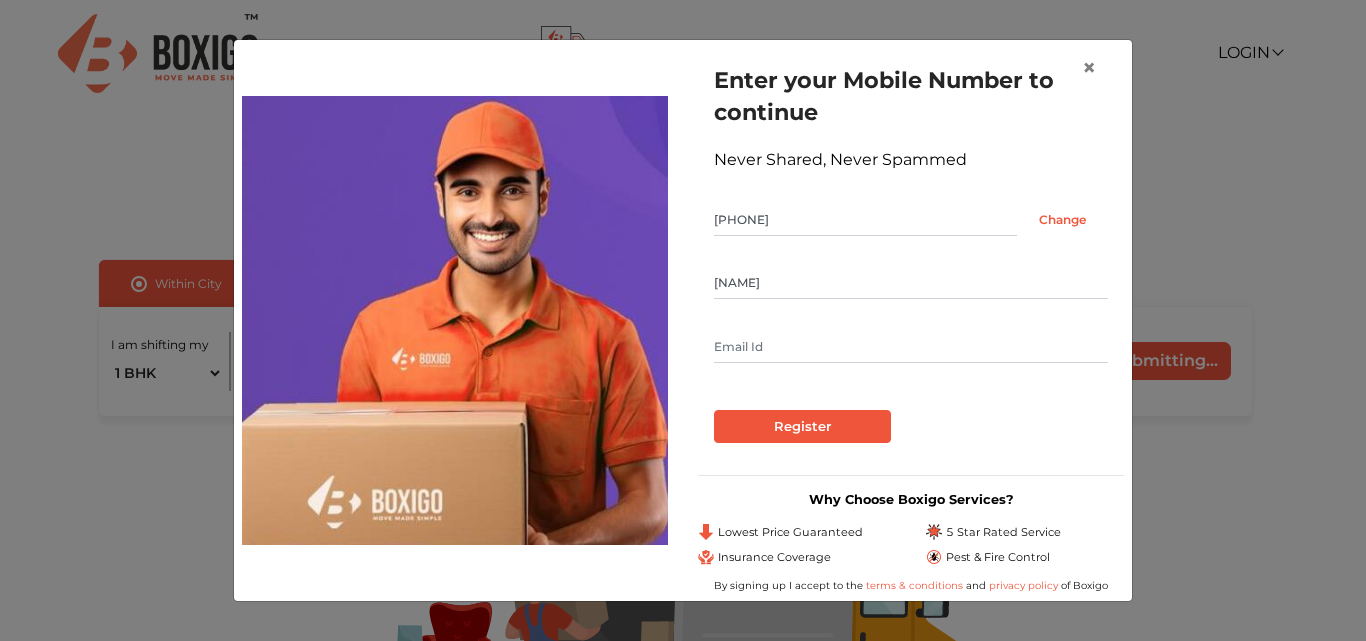 type on "[NAME]" 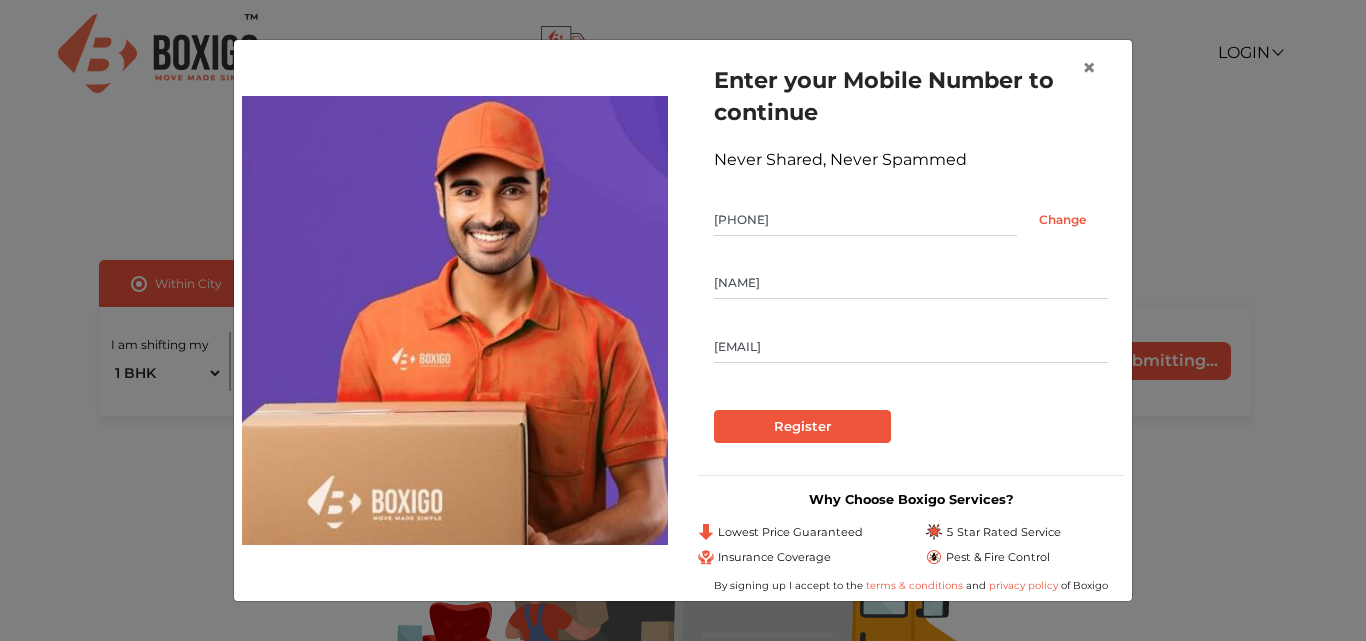 type on "[EMAIL]" 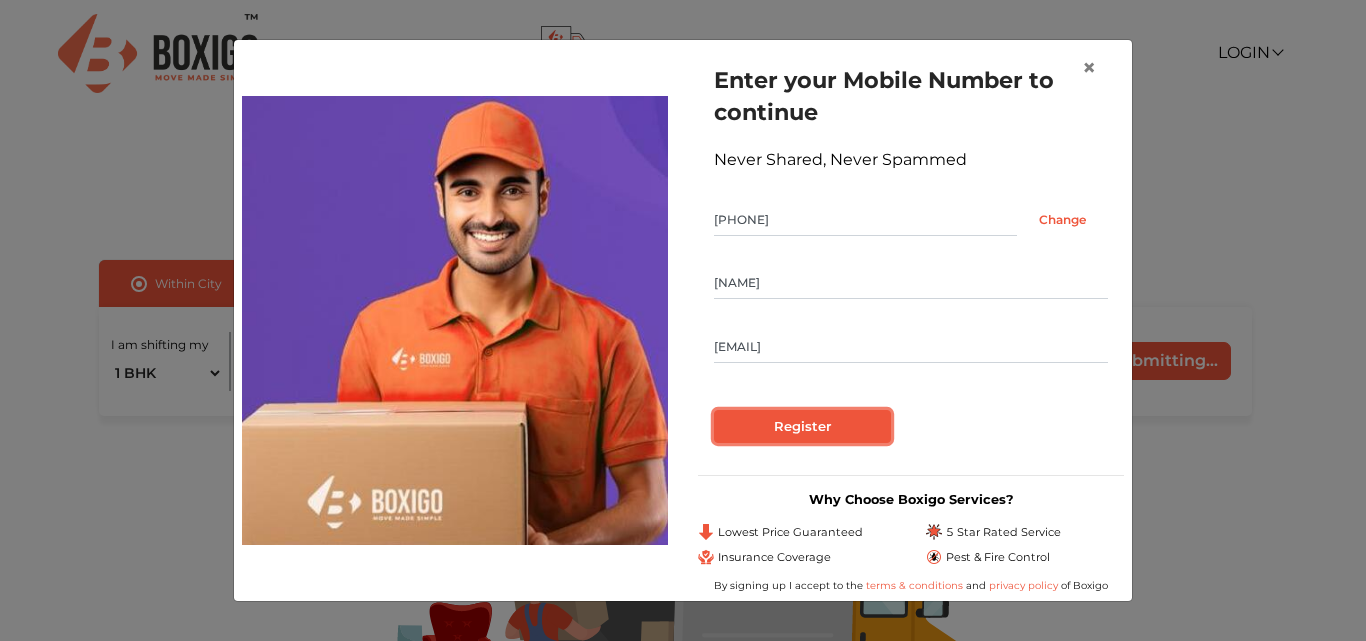 click on "Register" at bounding box center [802, 427] 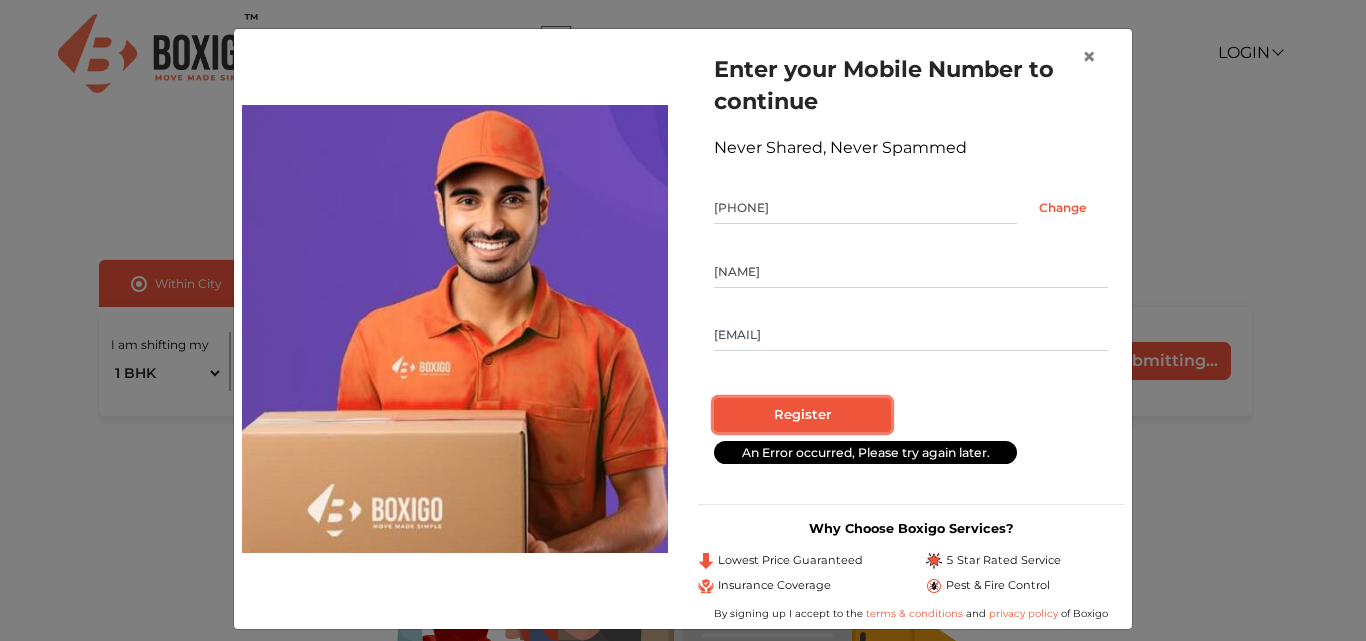 click on "Register" at bounding box center (802, 415) 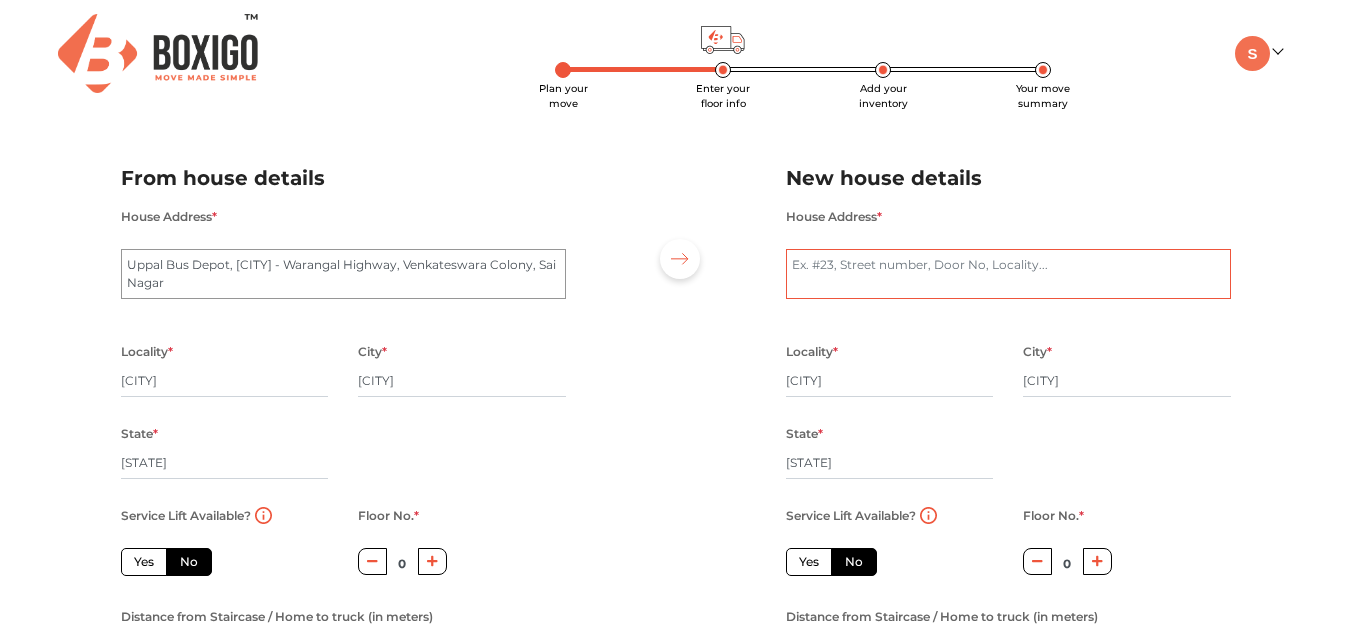click on "House Address  *" at bounding box center [1008, 274] 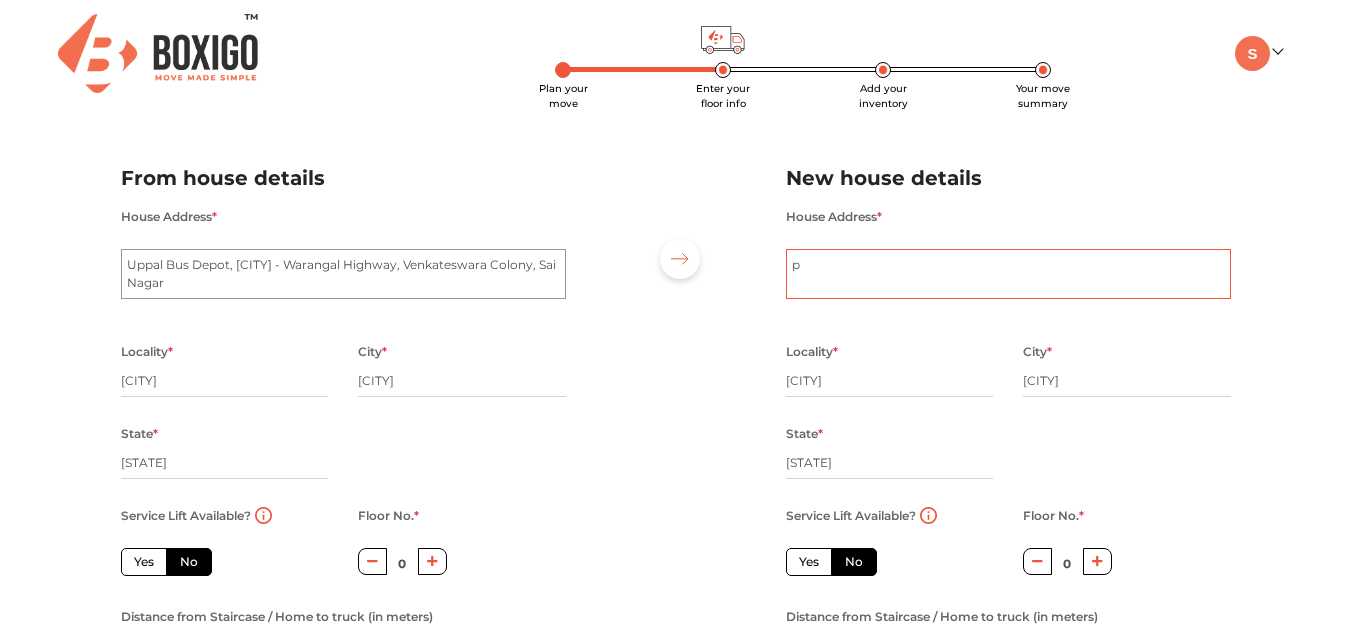 type on "p" 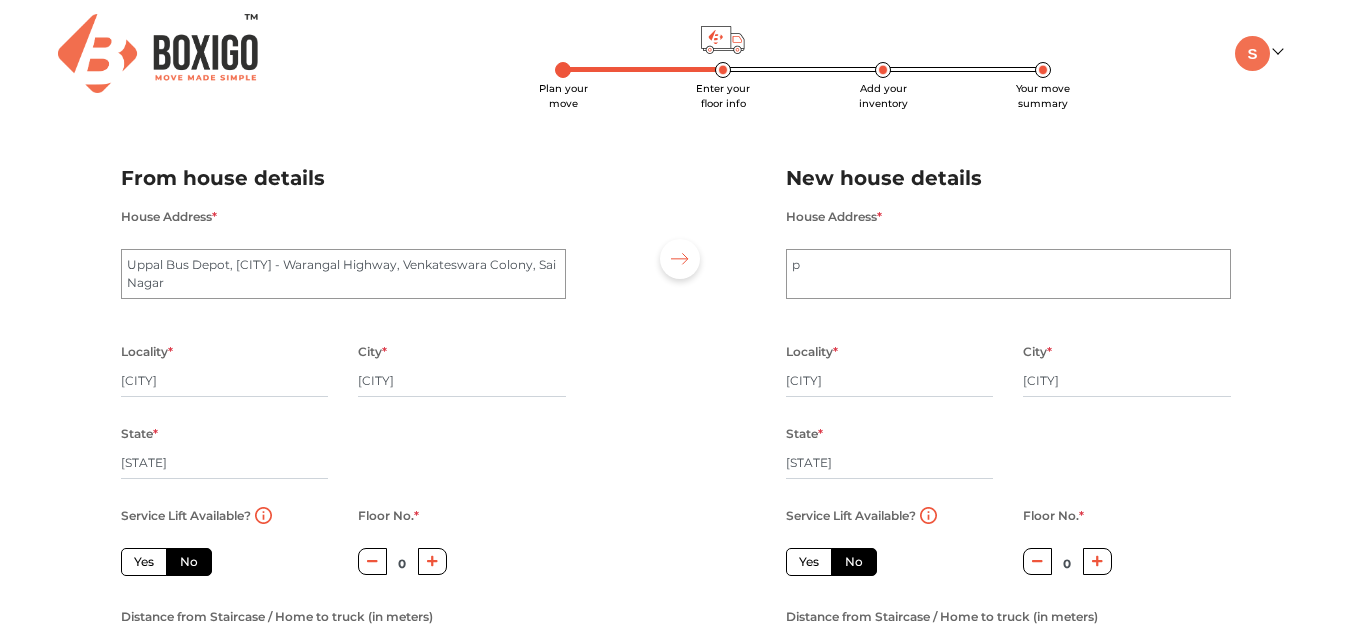 click at bounding box center (680, 259) 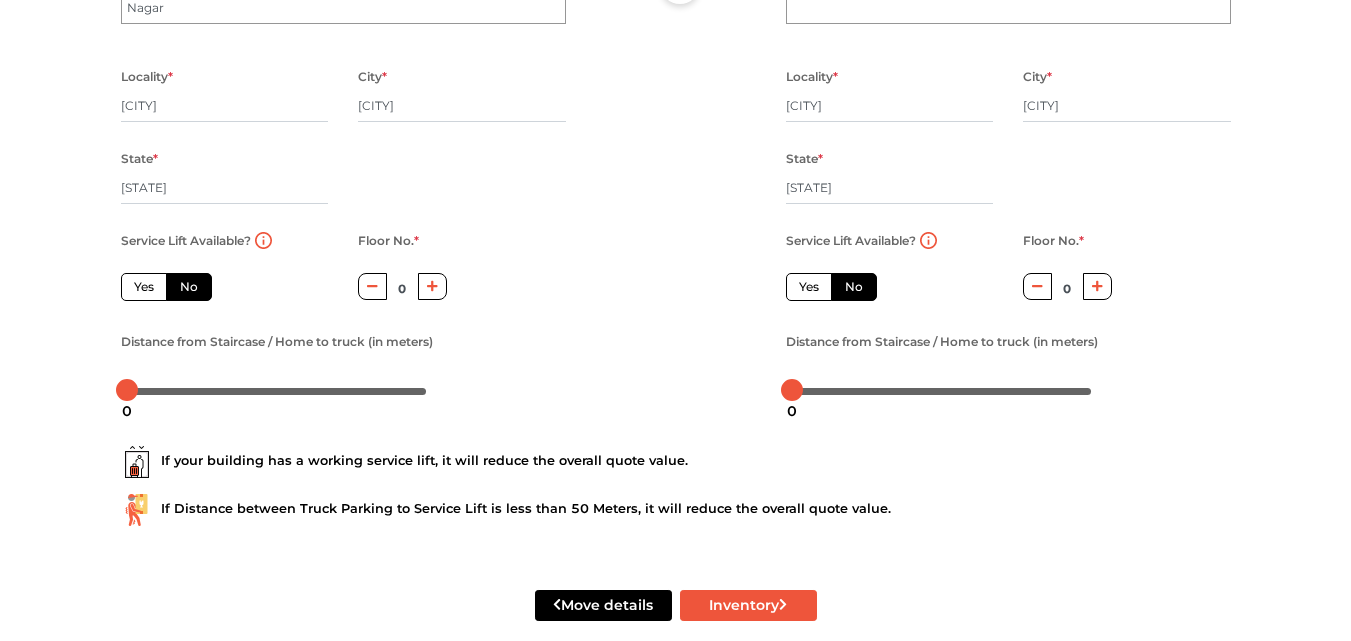 scroll, scrollTop: 303, scrollLeft: 0, axis: vertical 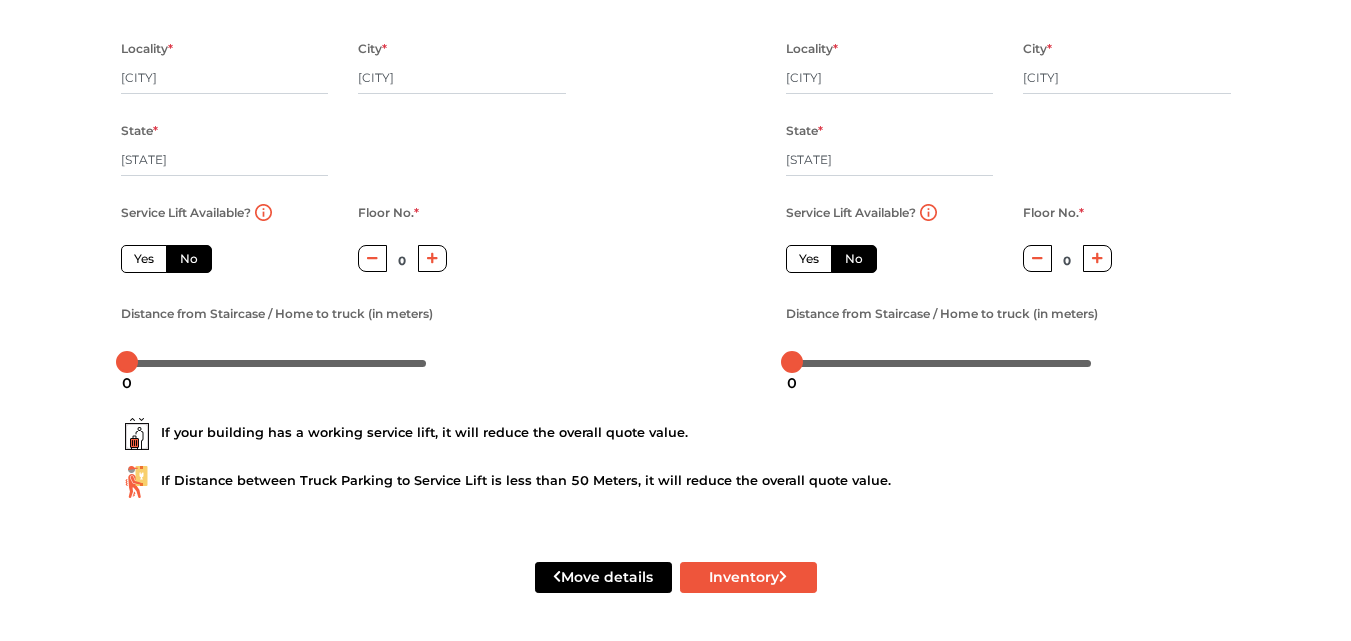 click on "No" at bounding box center [189, 259] 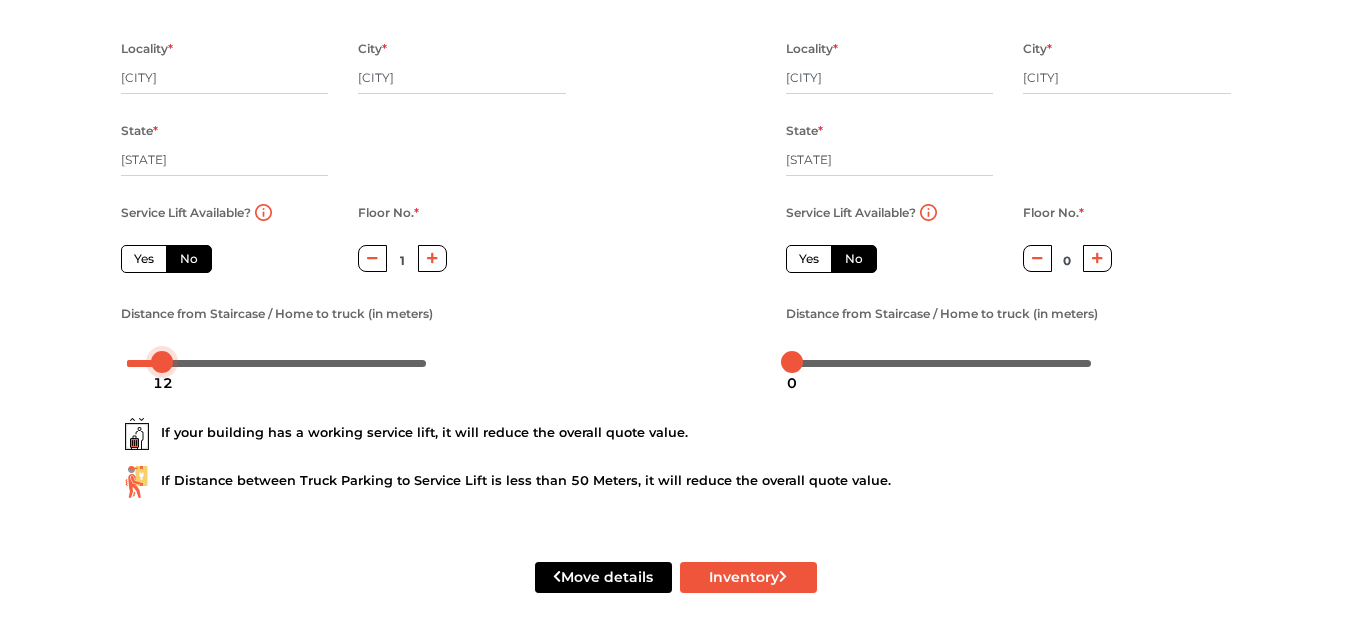 drag, startPoint x: 118, startPoint y: 364, endPoint x: 153, endPoint y: 355, distance: 36.138622 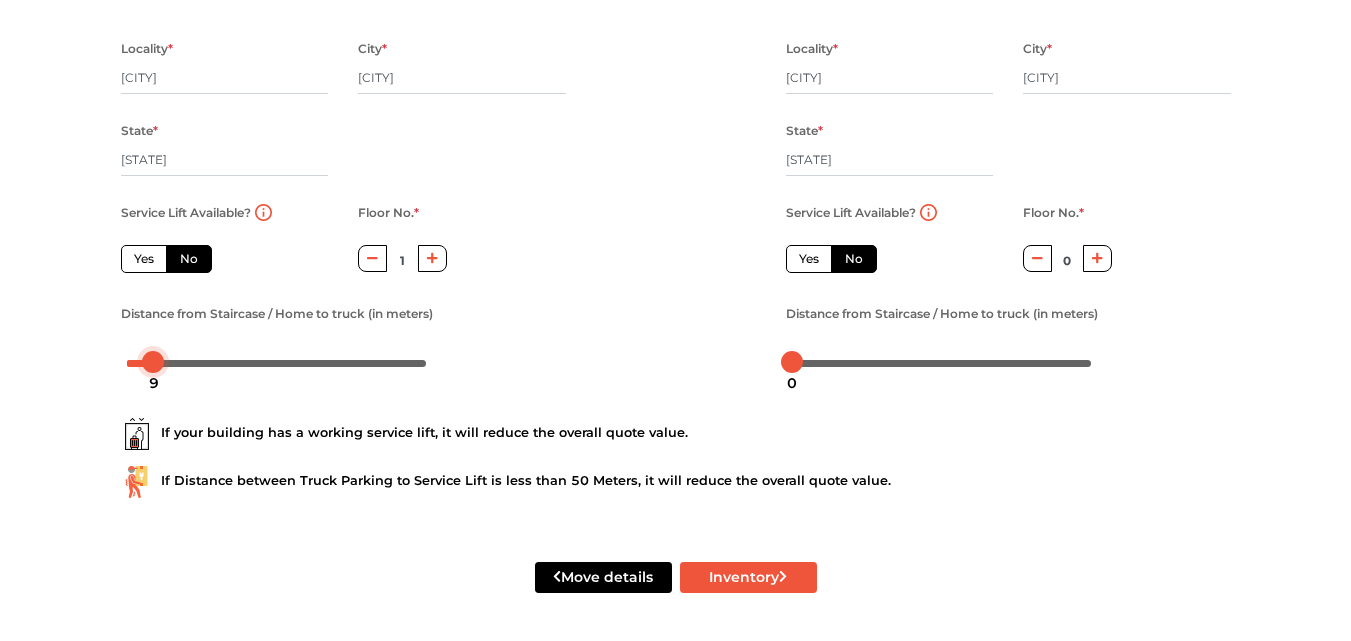 drag, startPoint x: 157, startPoint y: 353, endPoint x: 147, endPoint y: 360, distance: 12.206555 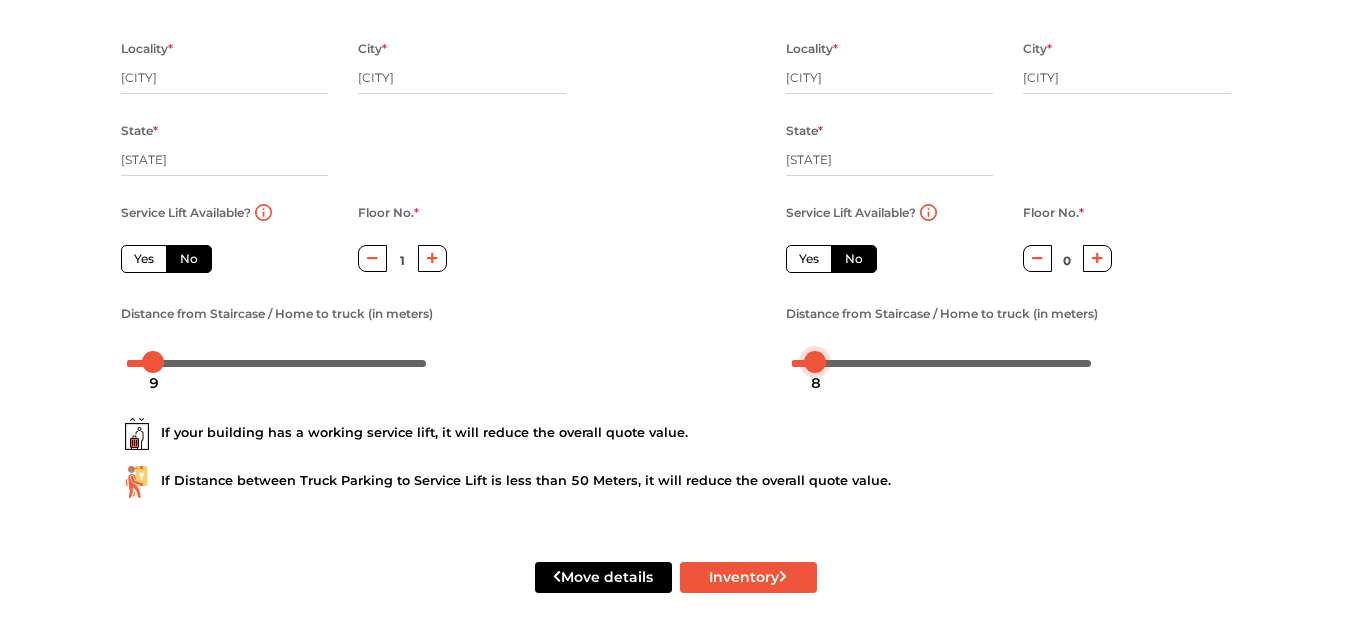 drag, startPoint x: 795, startPoint y: 362, endPoint x: 818, endPoint y: 363, distance: 23.021729 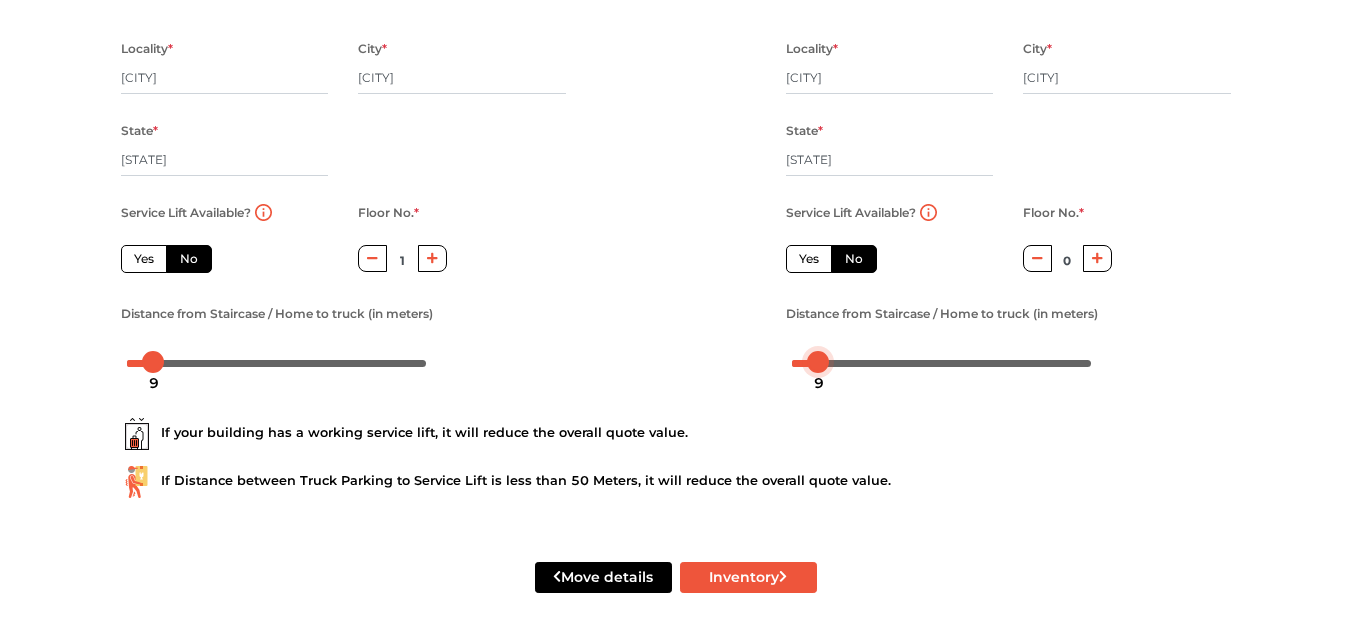 click at bounding box center (818, 362) 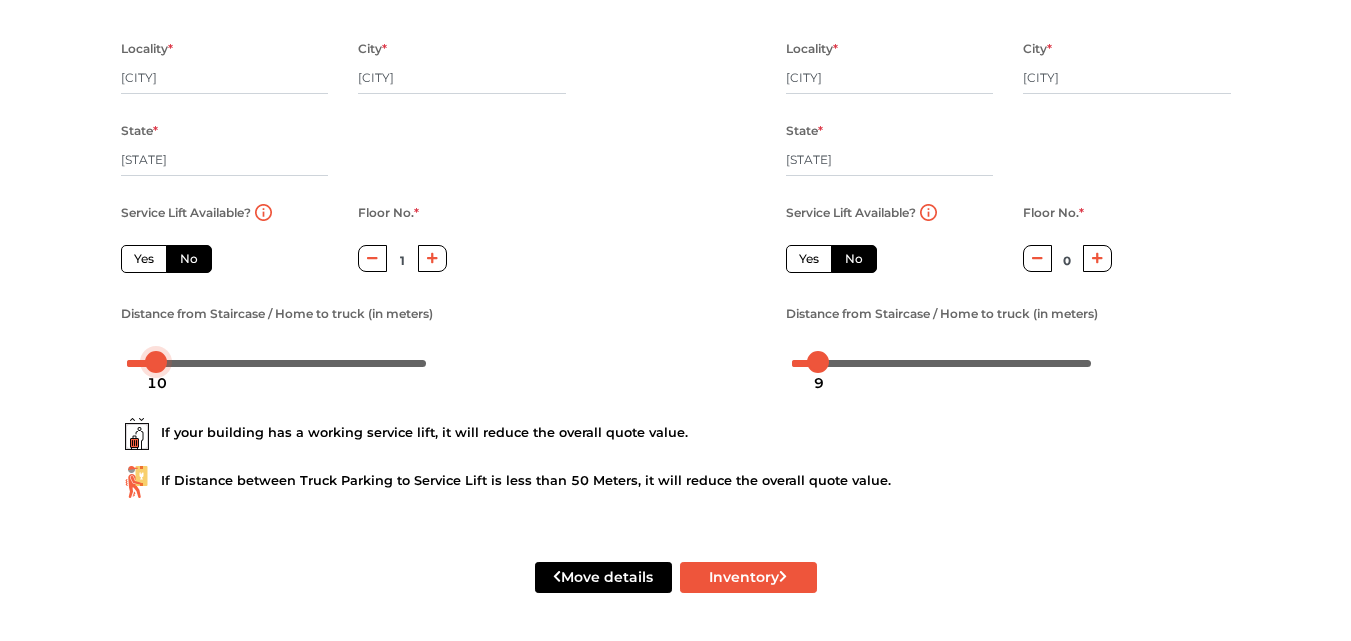click at bounding box center (156, 362) 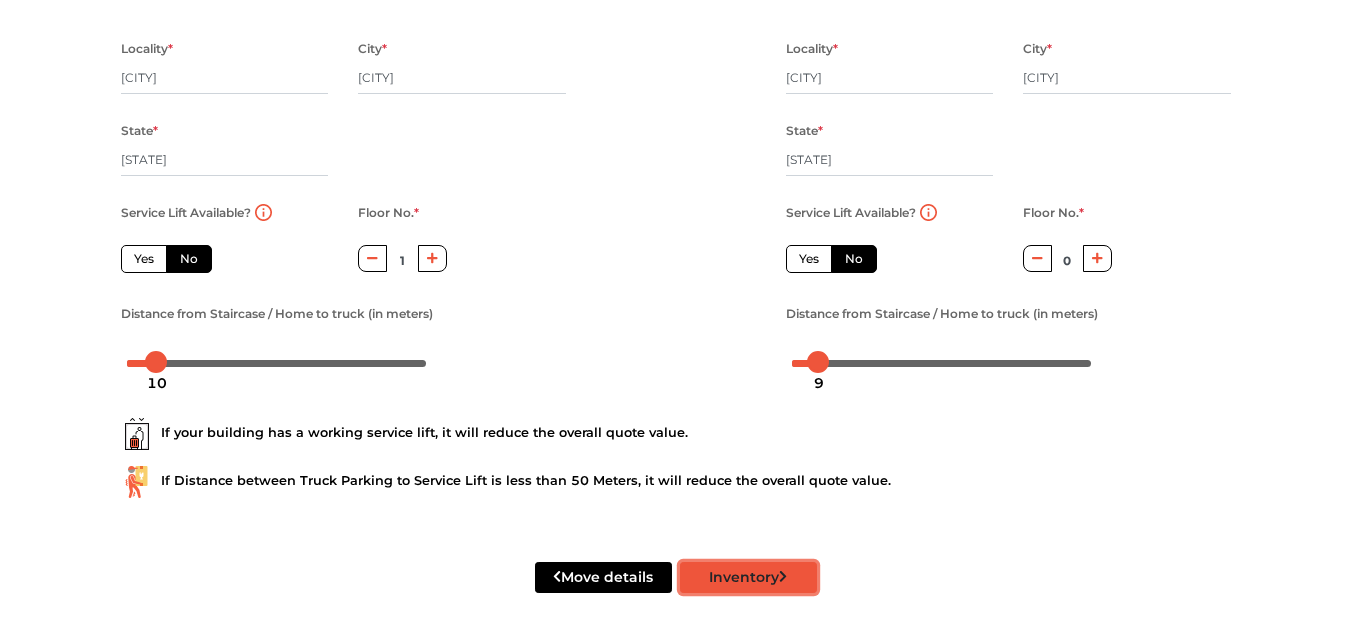 click on "Inventory" at bounding box center [748, 577] 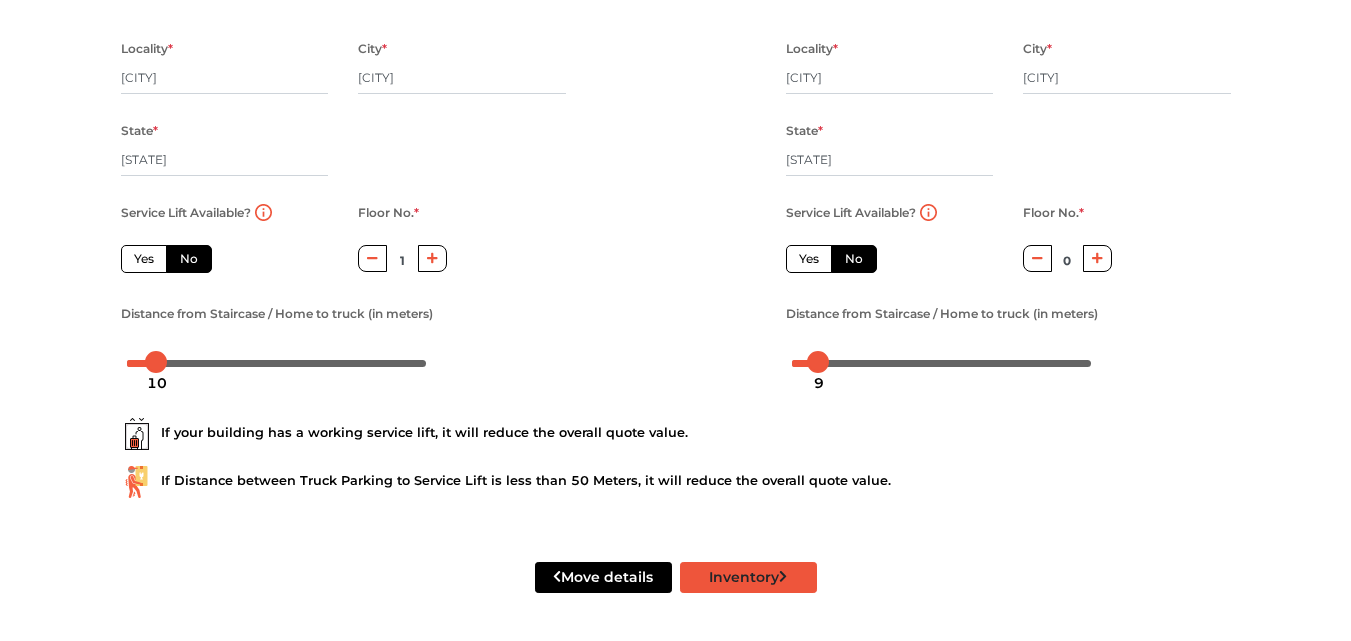radio on "true" 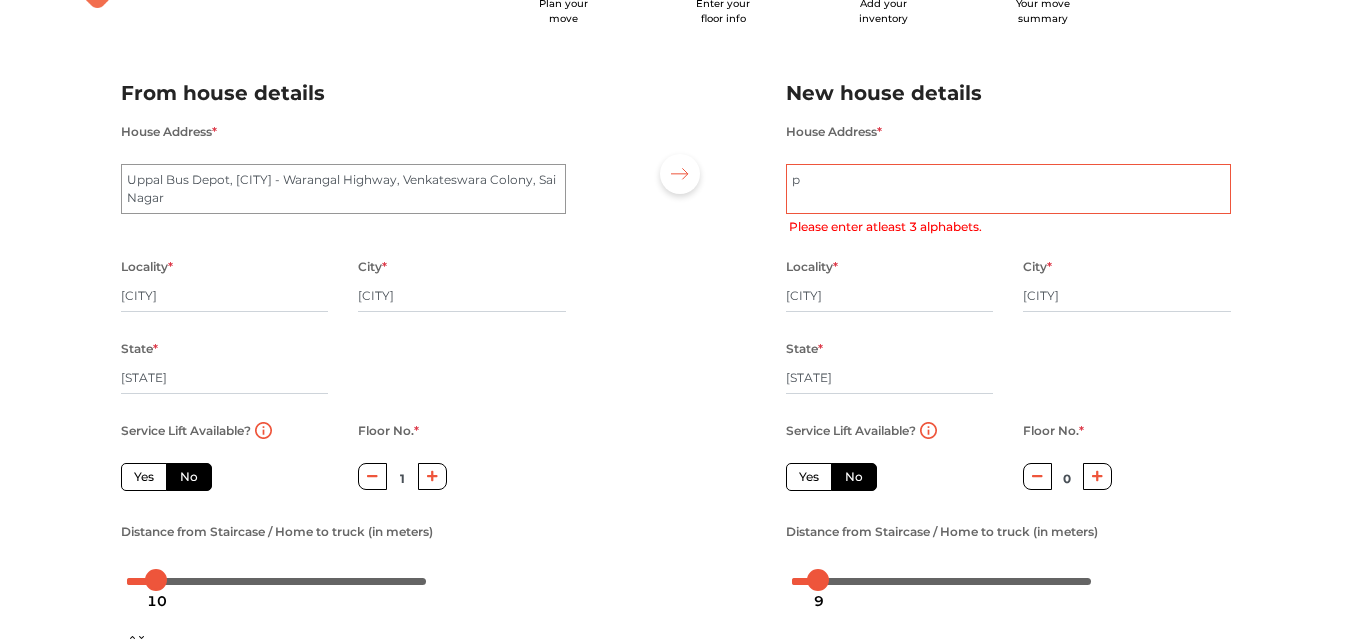 scroll, scrollTop: 0, scrollLeft: 0, axis: both 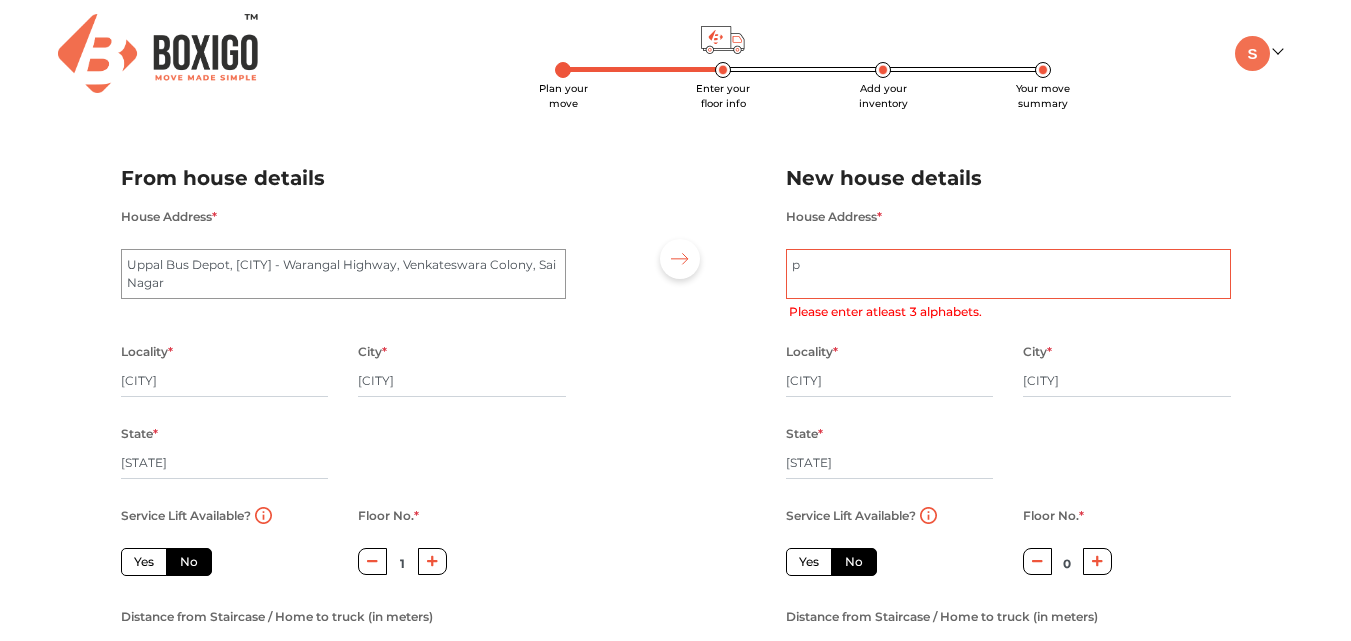 type on "pe" 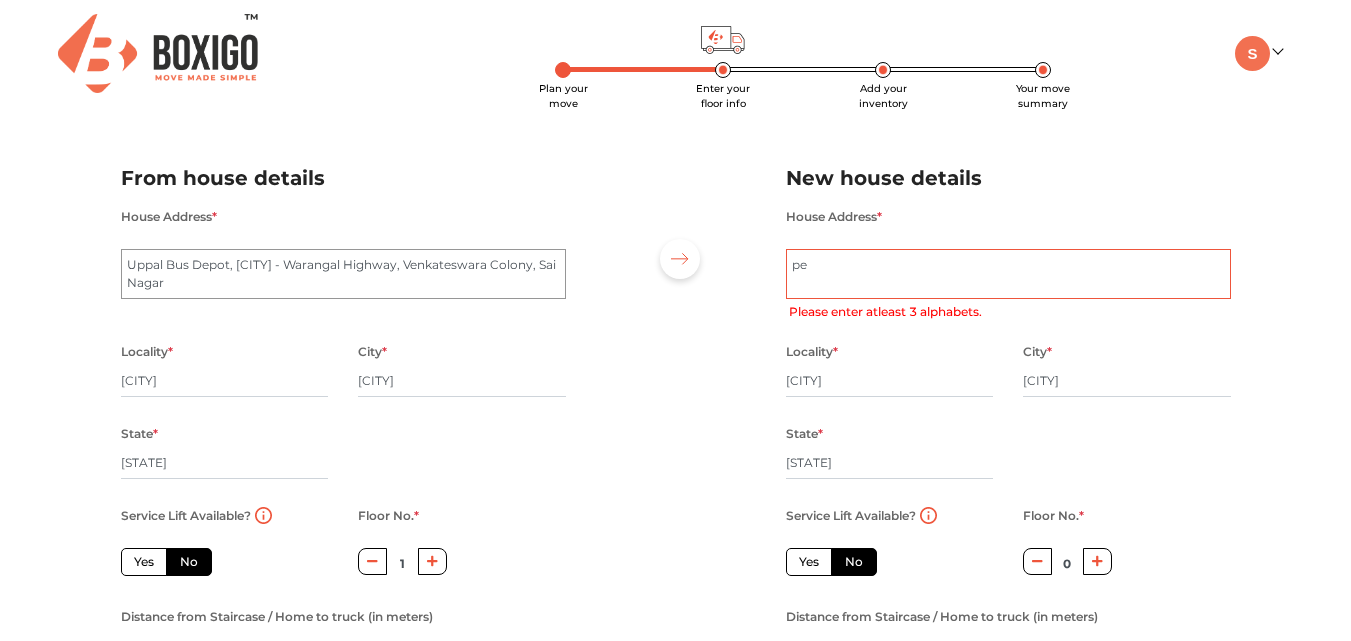 radio on "true" 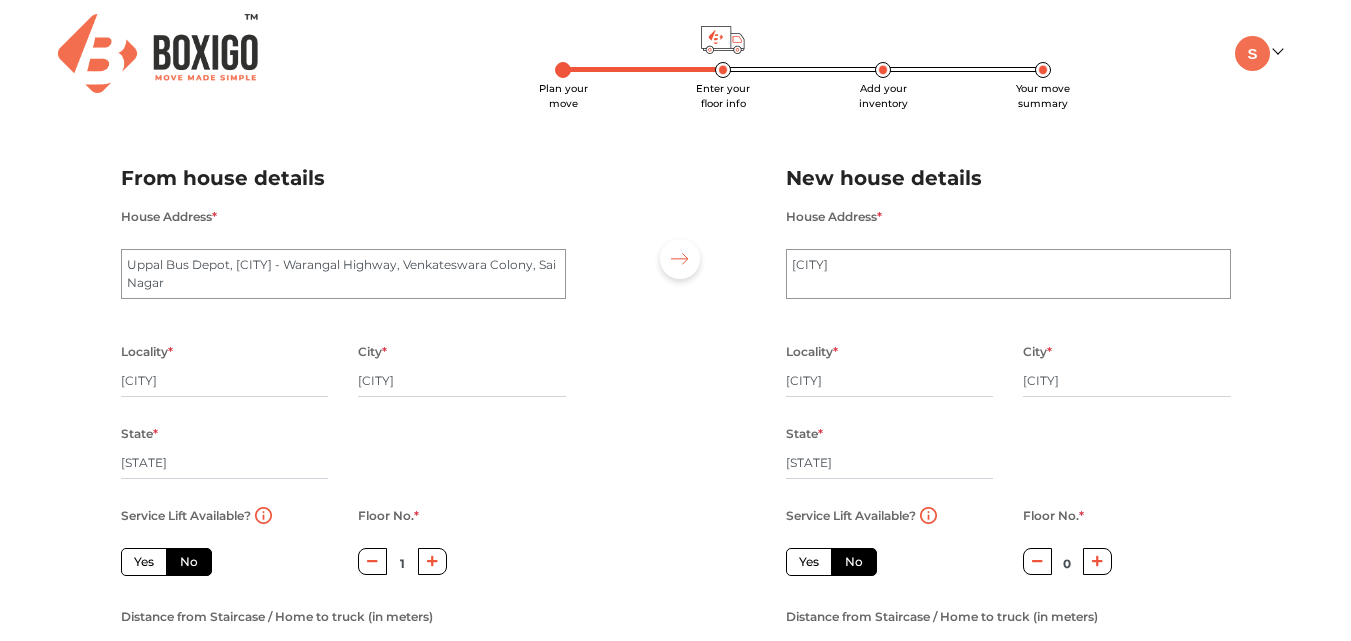 click on "Plan your   move Enter your   floor info Add your   inventory Your move   summary My Moves My Profile Make Estimate LOGOUT Plan your   move Enter your   floor info Add your   inventory Your move   summary  From house details  House Address  *   Uppal Bus Depot, Hyderabad - Warangal Highway, Venkateswara Colony, Sai Nagar Locality  * Peerzadiguda City  * Hyderabad State  * Telangana Pincode  * Service Lift Available?  Yes No   Floor No.  * 1 Distance from Staircase / Home to truck   (in meters)  New house details  House Address  * peerzadiguda Locality  * Peerzadiguda City  * Hyderabad State  * Telangana Pincode  * Service Lift Available?  Yes No   Floor No.  * 0 Distance from Staircase / Home to truck   (in meters) If your building has a working service lift, it will reduce the overall quote value. If Distance between Truck Parking to Service Lift is less than 50 Meters, it will reduce the overall quote value.  Move details Inventory" at bounding box center (675, 472) 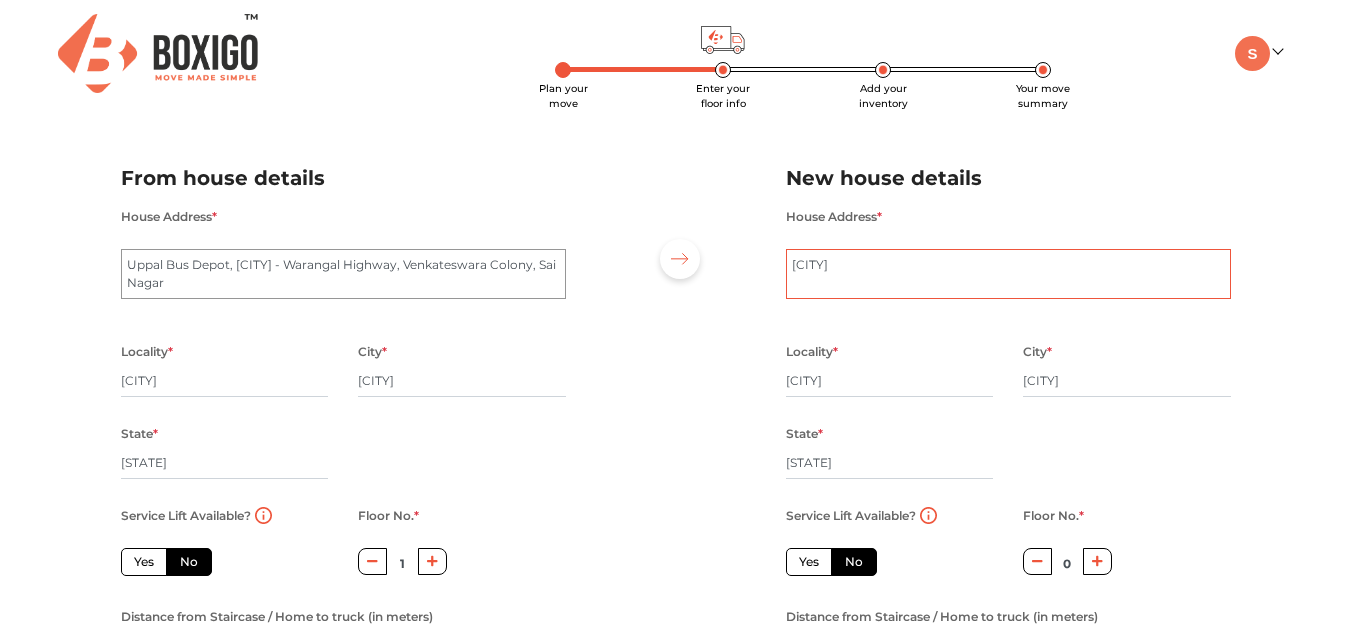 click on "peerzadiguda" at bounding box center (1008, 274) 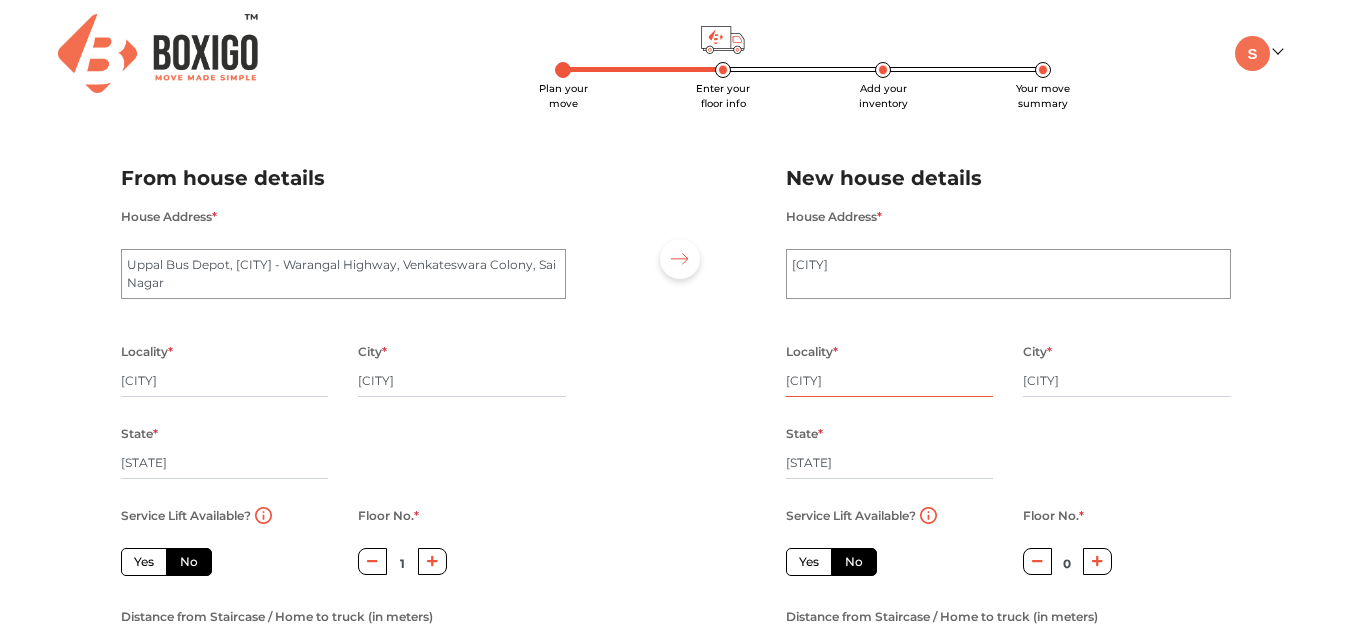 click on "Peerzadiguda" at bounding box center (890, 381) 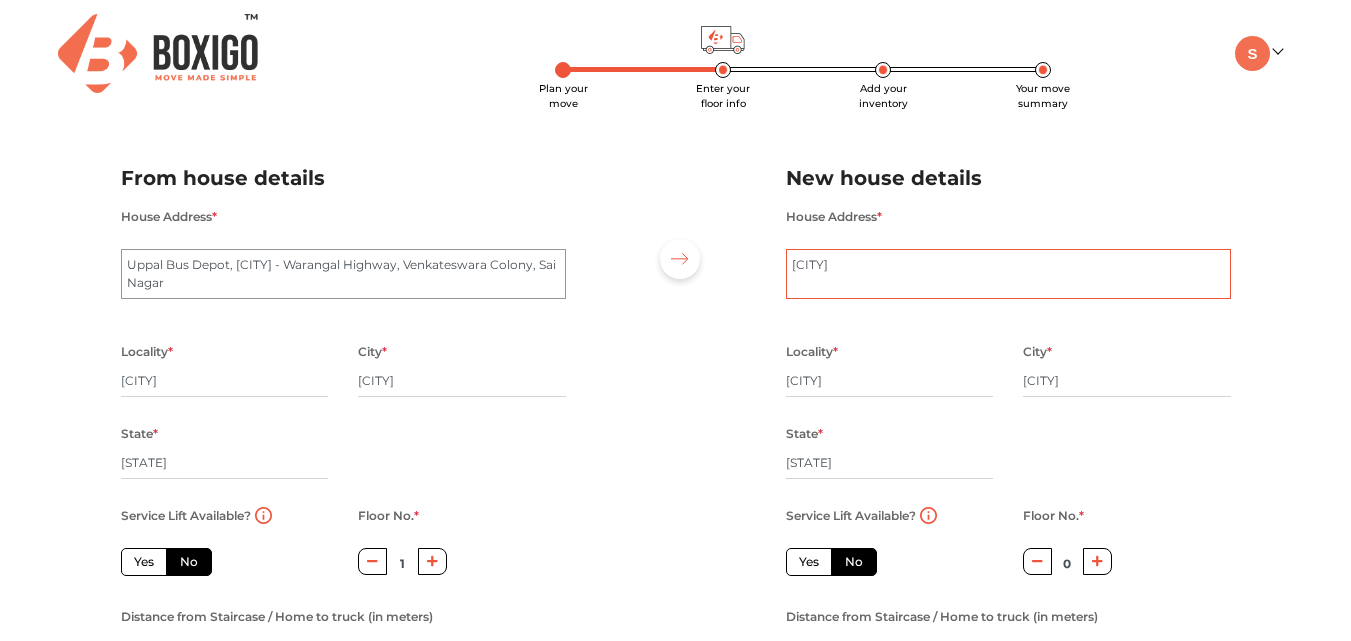click on "peerzadiguda" at bounding box center (1008, 274) 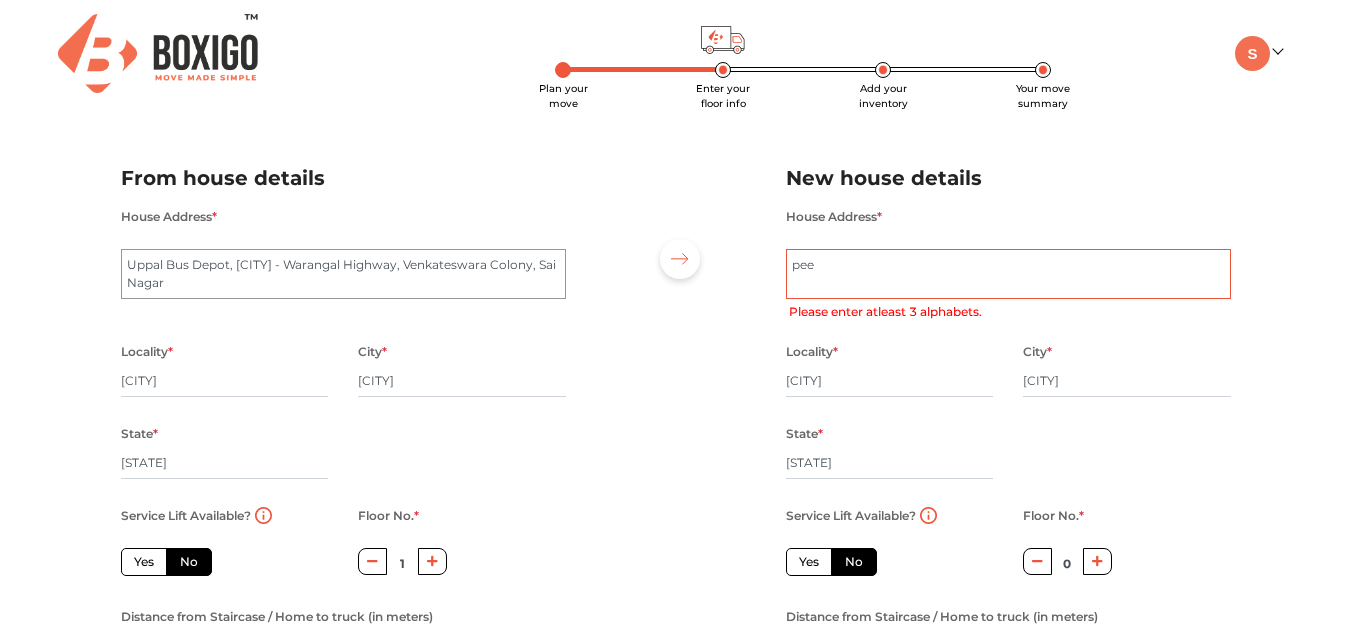 type on "pe" 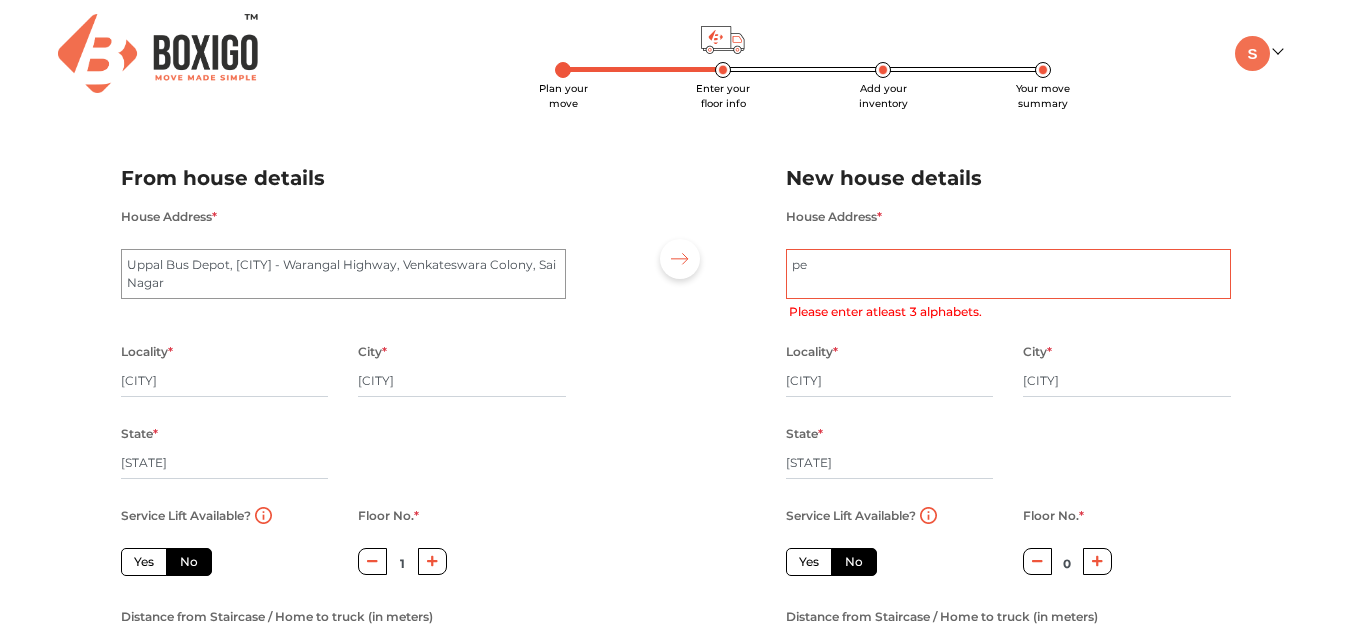 radio on "true" 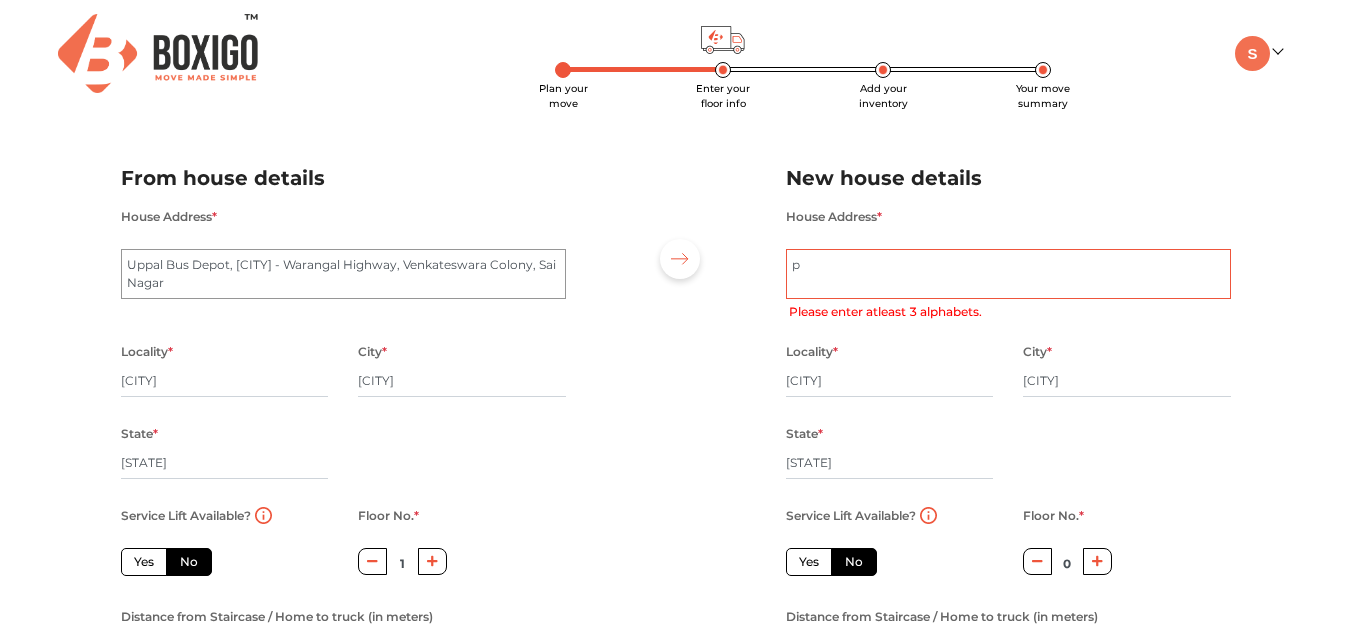 type 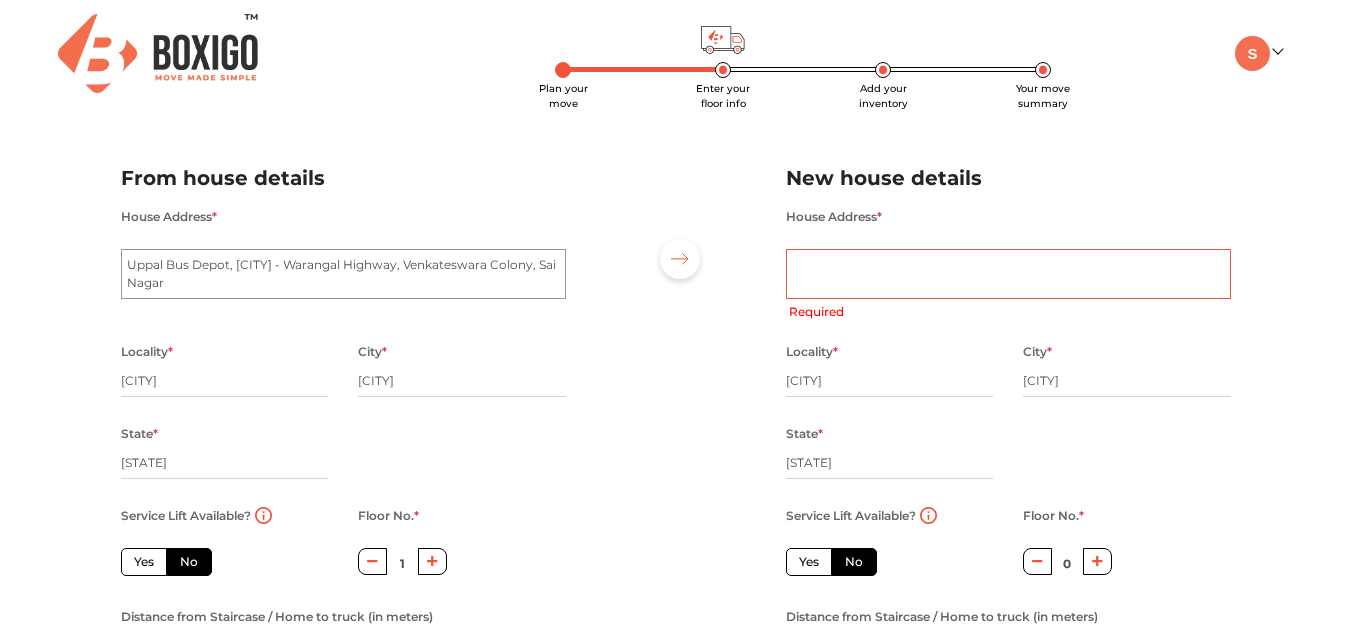 radio on "true" 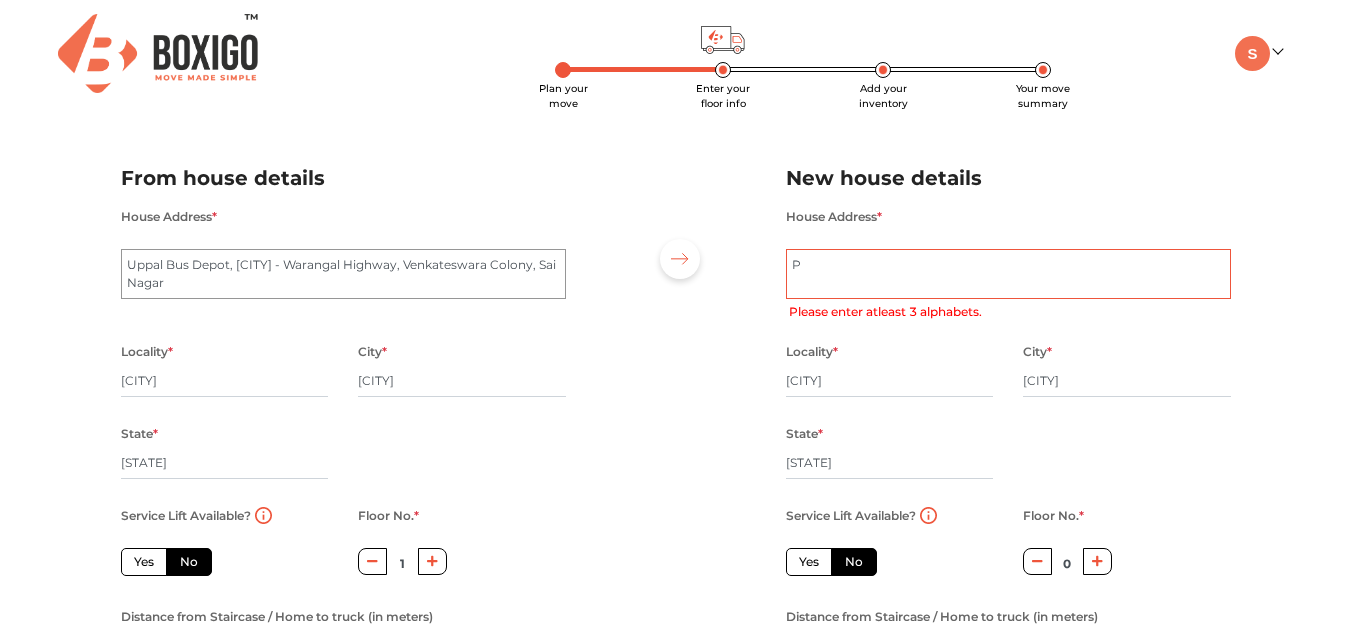 type on "Pe" 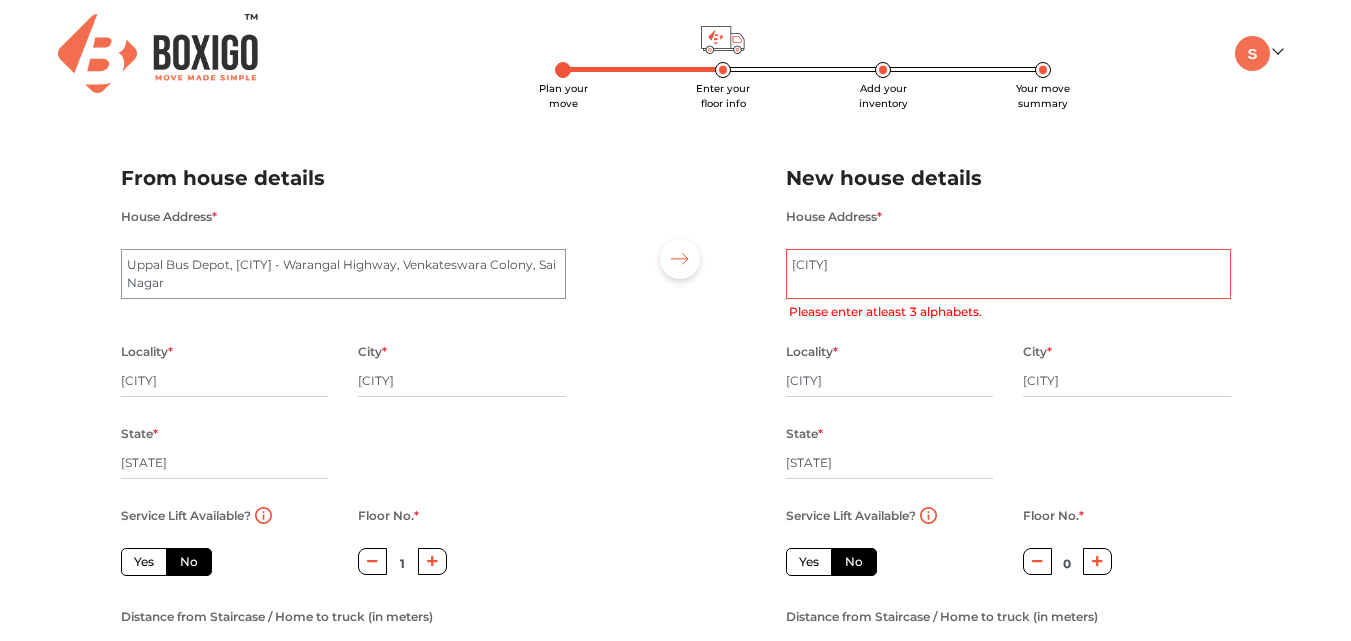 radio on "true" 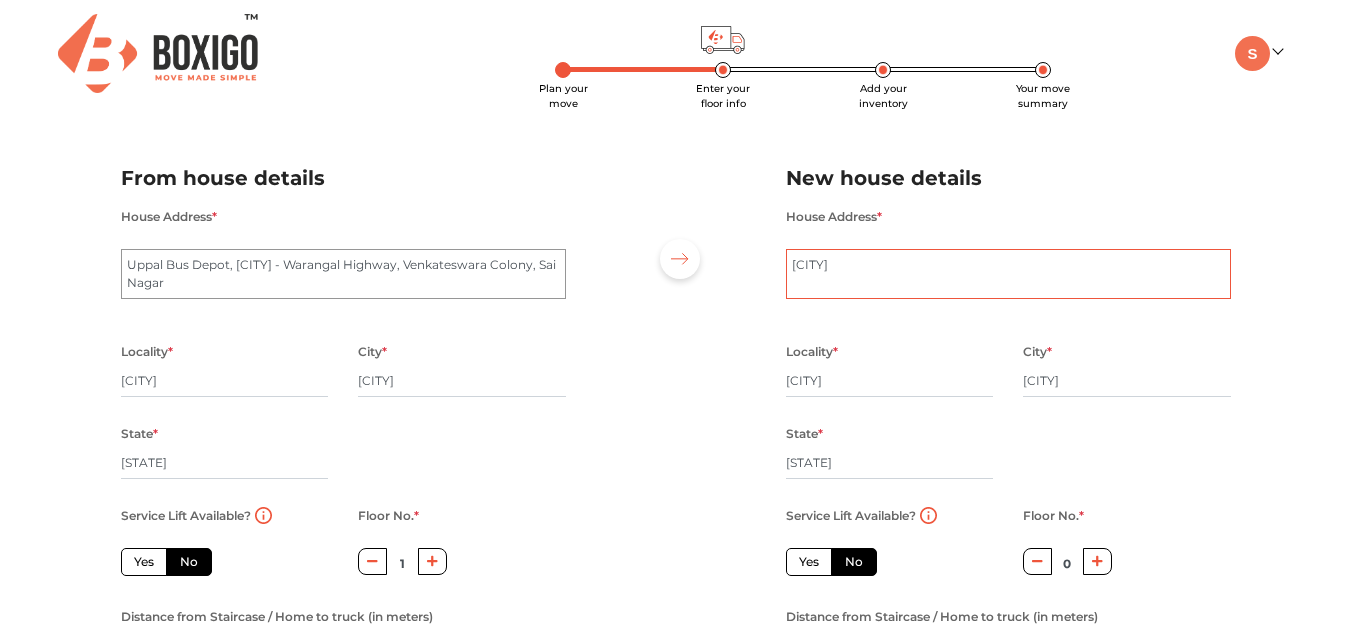 type on "Perzadiguda" 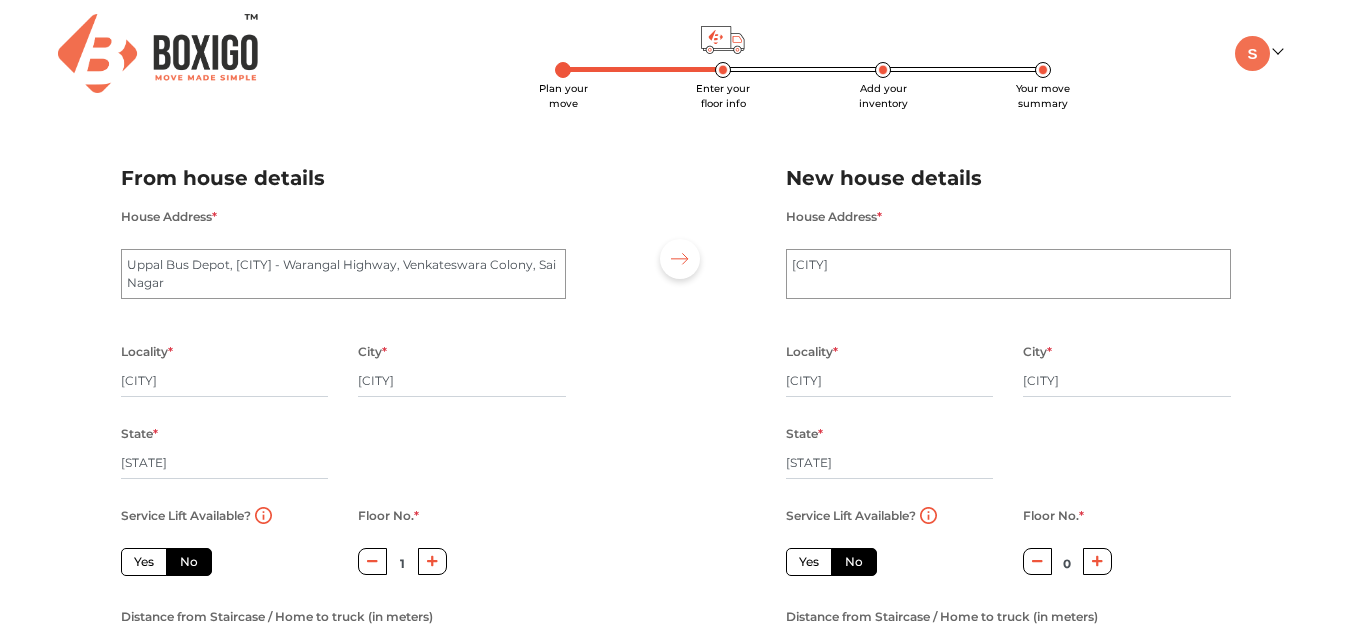 click on "Plan your   move Enter your   floor info Add your   inventory Your move   summary My Moves My Profile Make Estimate LOGOUT Plan your   move Enter your   floor info Add your   inventory Your move   summary  From house details  House Address  *   Uppal Bus Depot, Hyderabad - Warangal Highway, Venkateswara Colony, Sai Nagar Locality  * Peerzadiguda City  * Hyderabad State  * Telangana Pincode  * Service Lift Available?  Yes No   Floor No.  * 1 Distance from Staircase / Home to truck   (in meters)  New house details  House Address  * Perzadiguda Locality  * Peerzadiguda City  * Hyderabad State  * Telangana Pincode  * Service Lift Available?  Yes No   Floor No.  * 0 Distance from Staircase / Home to truck   (in meters) If your building has a working service lift, it will reduce the overall quote value. If Distance between Truck Parking to Service Lift is less than 50 Meters, it will reduce the overall quote value.  Move details Inventory" at bounding box center [675, 472] 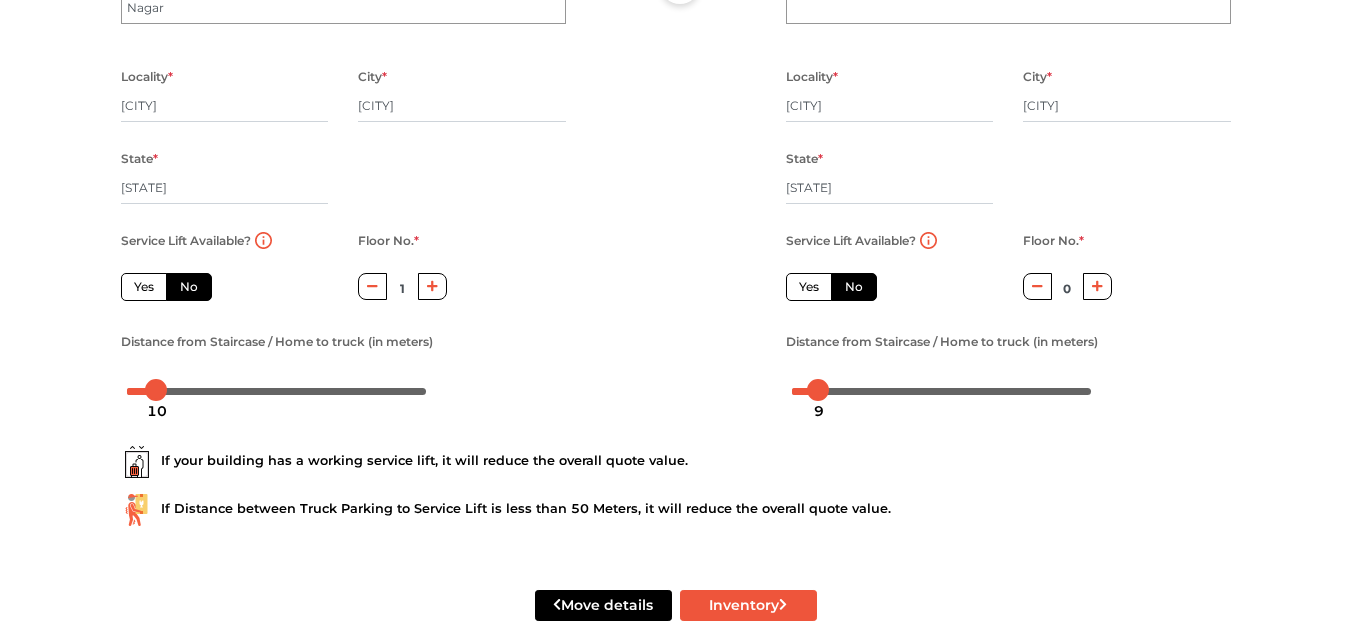 scroll, scrollTop: 303, scrollLeft: 0, axis: vertical 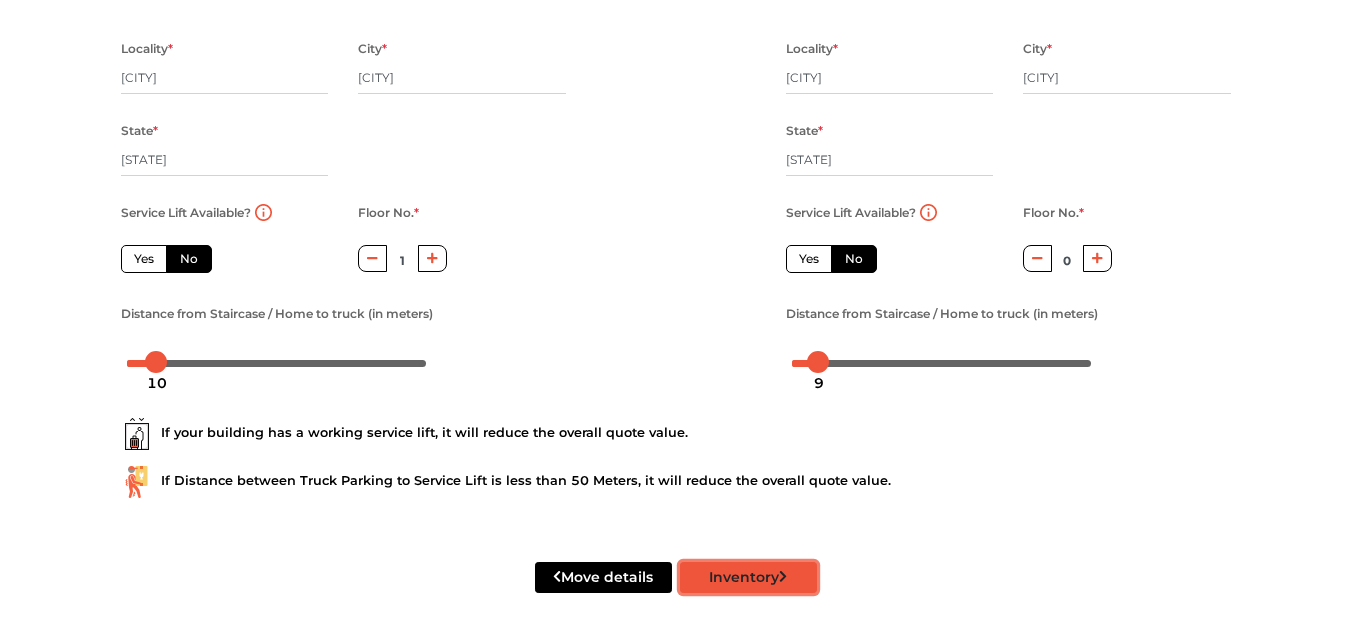 click on "Inventory" at bounding box center [748, 577] 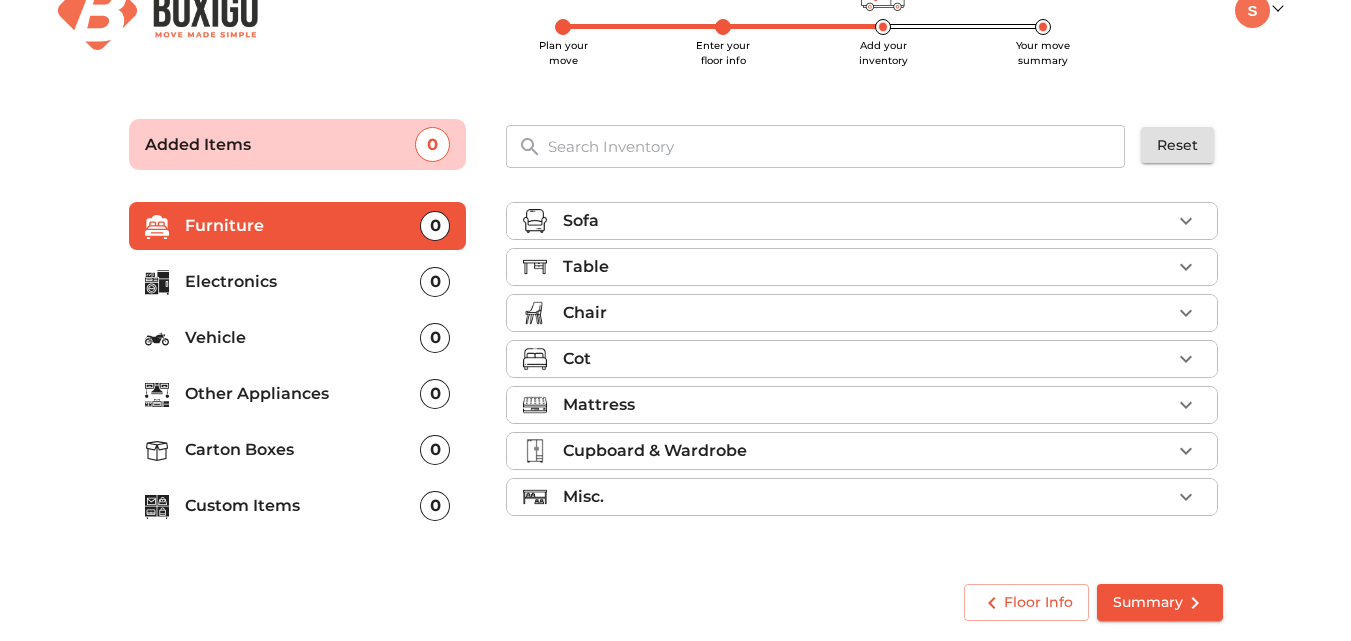 scroll, scrollTop: 43, scrollLeft: 0, axis: vertical 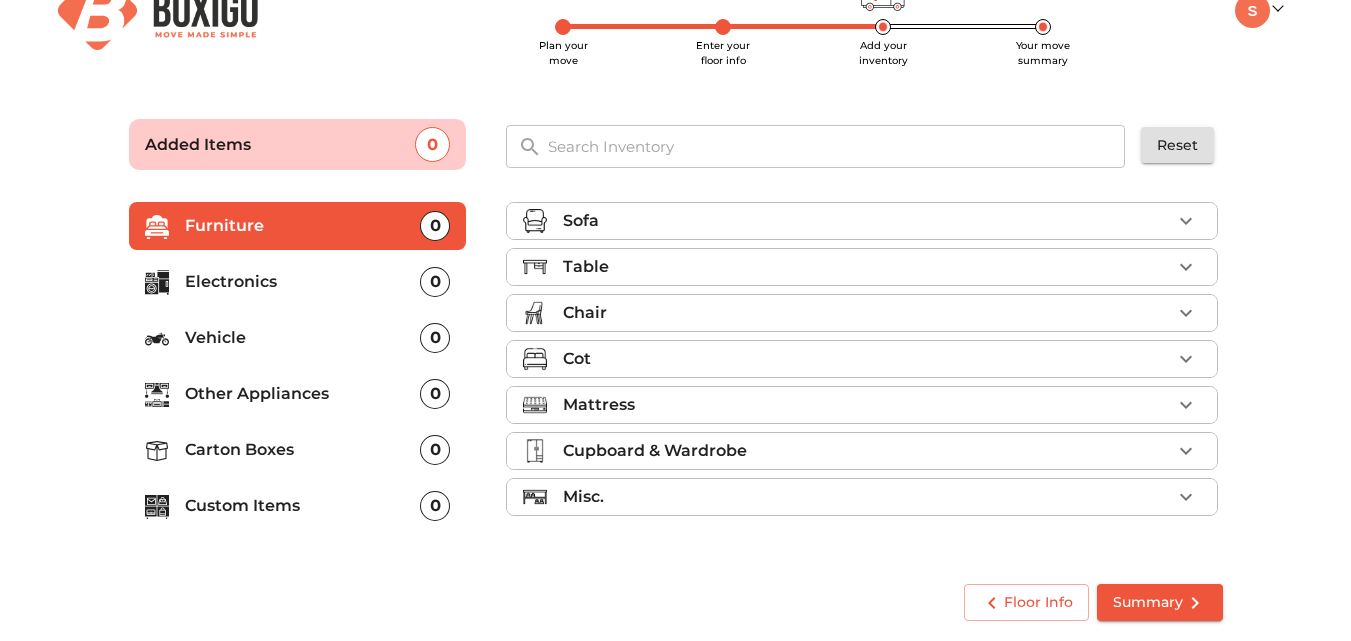 click on "Sofa" at bounding box center [867, 221] 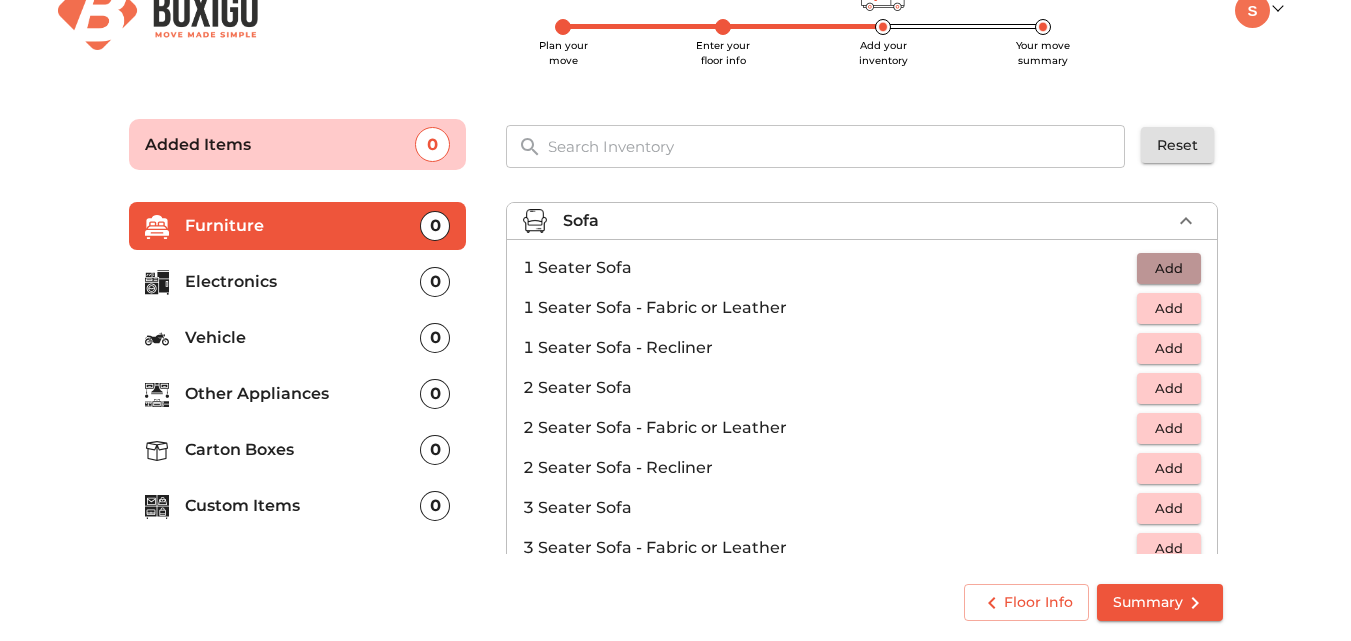 click on "Add" at bounding box center (1169, 268) 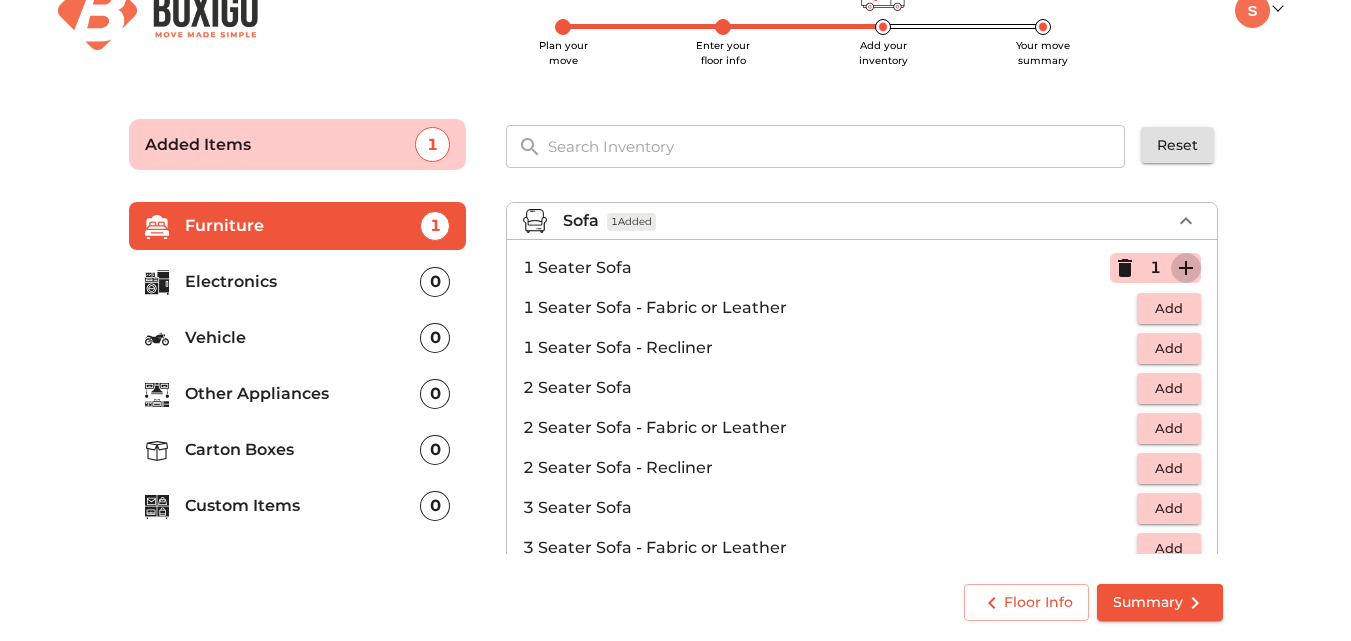 click 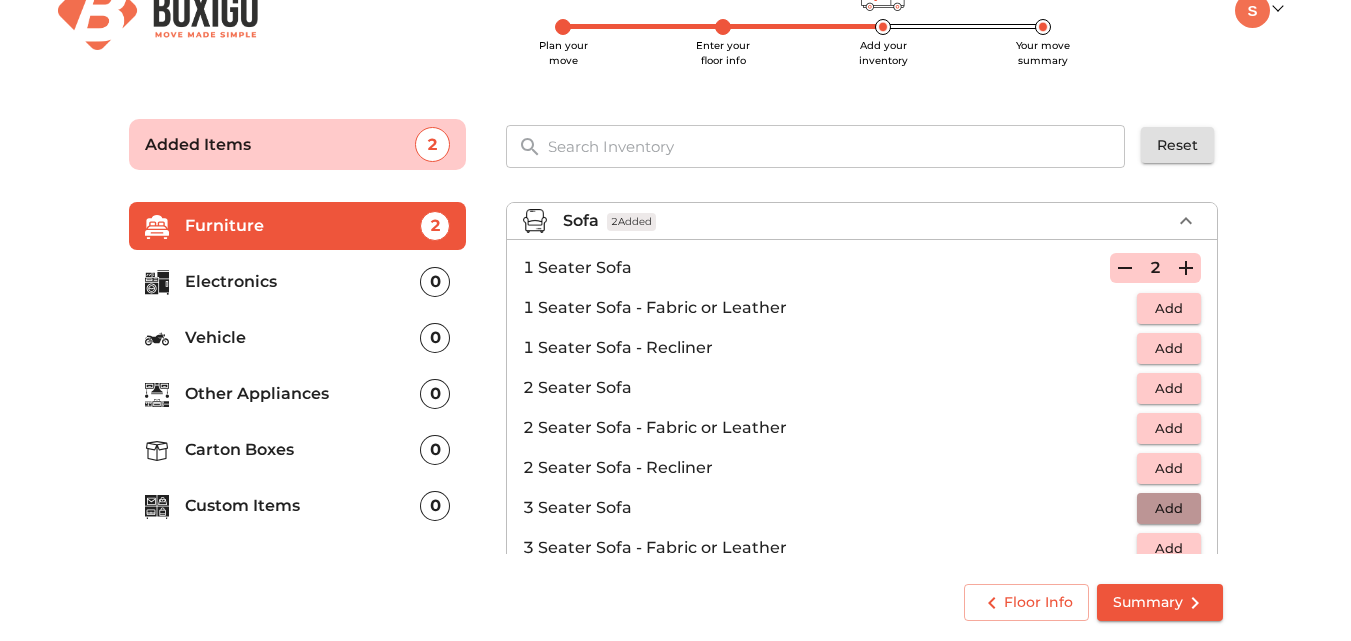 click on "Add" at bounding box center (1169, 508) 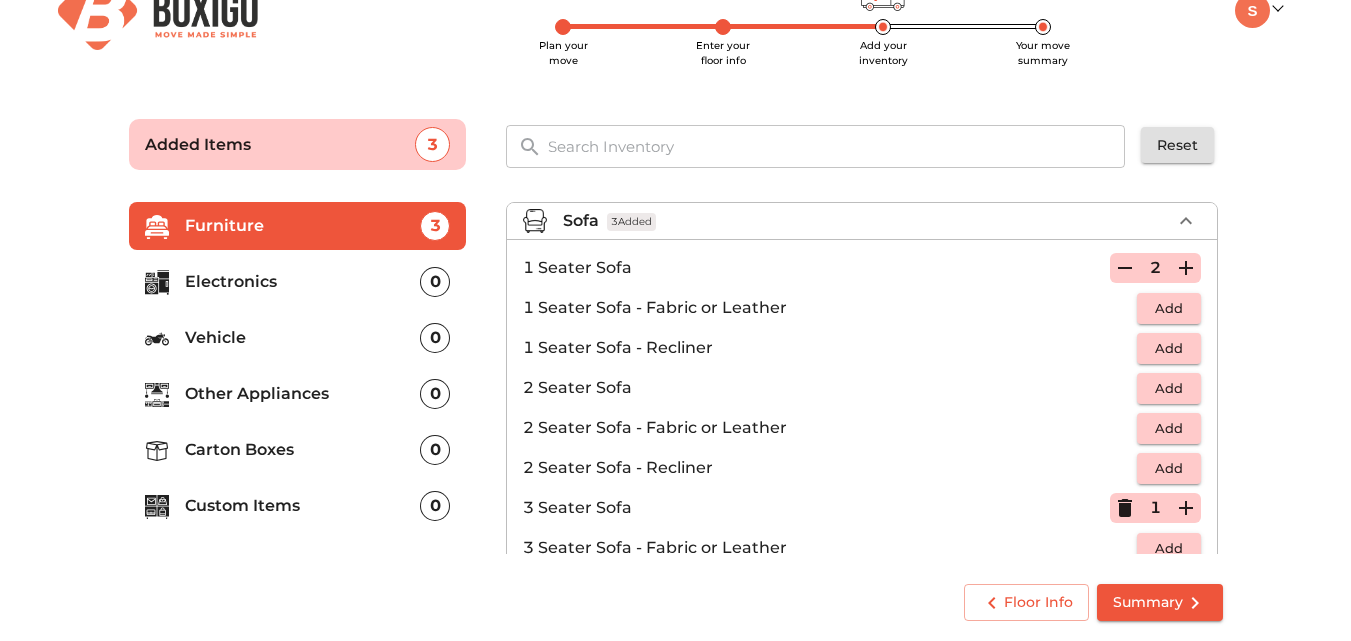 click on "Plan your   move Enter your   floor info Add your   inventory Your move   summary Added Items 3 ​ Reset Furniture 3 Electronics 0 Vehicle 0 Other Appliances 0 Carton Boxes 0 Custom Items 0 Sofa 3  Added 1 Seater Sofa 2 1 Seater Sofa - Fabric or Leather Add 1 Seater Sofa - Recliner Add 2 Seater Sofa Add 2 Seater Sofa - Fabric or Leather Add 2 Seater Sofa - Recliner Add 3 Seater Sofa 1 3 Seater Sofa - Fabric or Leather Add 3 Seater Sofa - Recliner Add 3 Seater Sofa - L Shape Add 5 Seater Sofa - L Shape Add 7 Seater Sofa - L Shape Add Footrest Add Sofa Cum Bed Add Sofa Ottoman Add Table Chair Cot Mattress Cupboard & Wardrobe Misc.  Floor Info Summary" at bounding box center (675, 366) 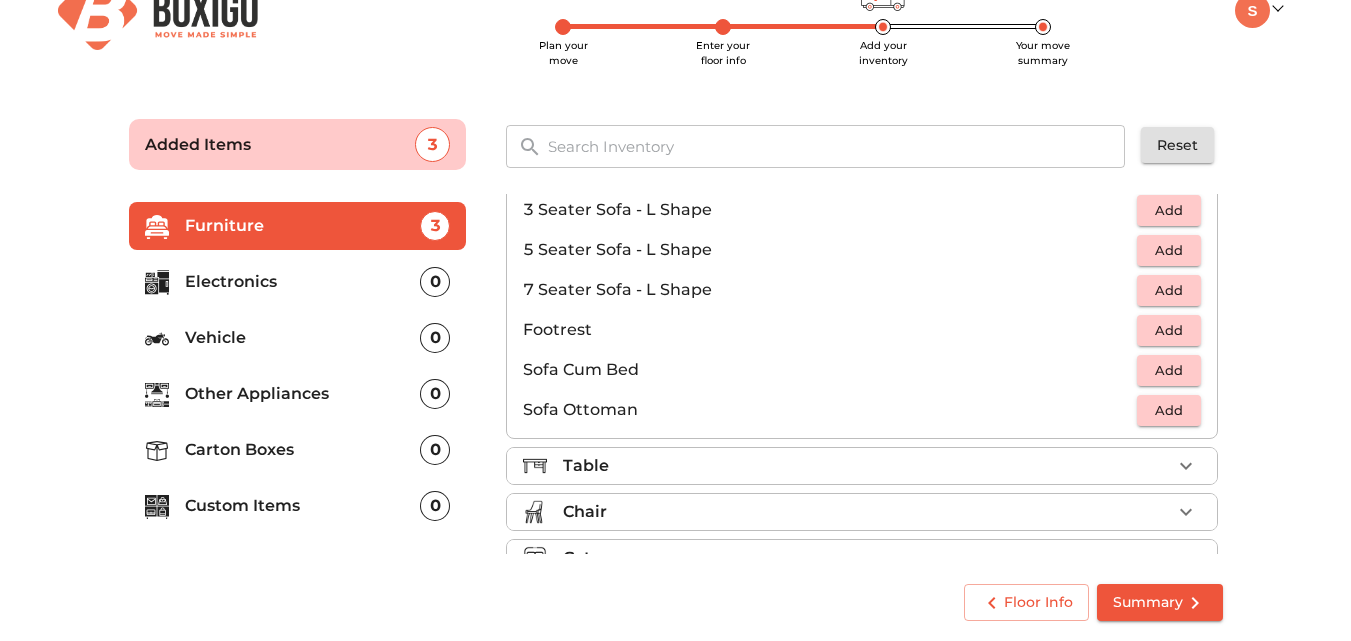 scroll, scrollTop: 399, scrollLeft: 0, axis: vertical 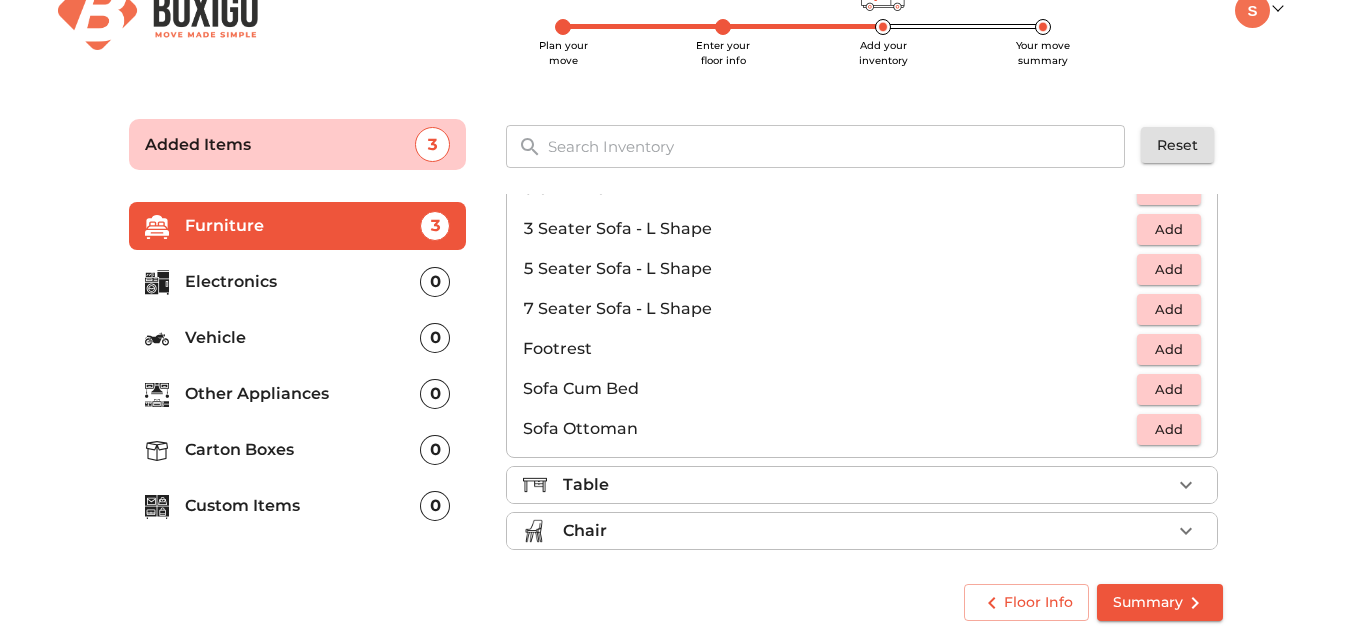 click on "Table" at bounding box center [867, 485] 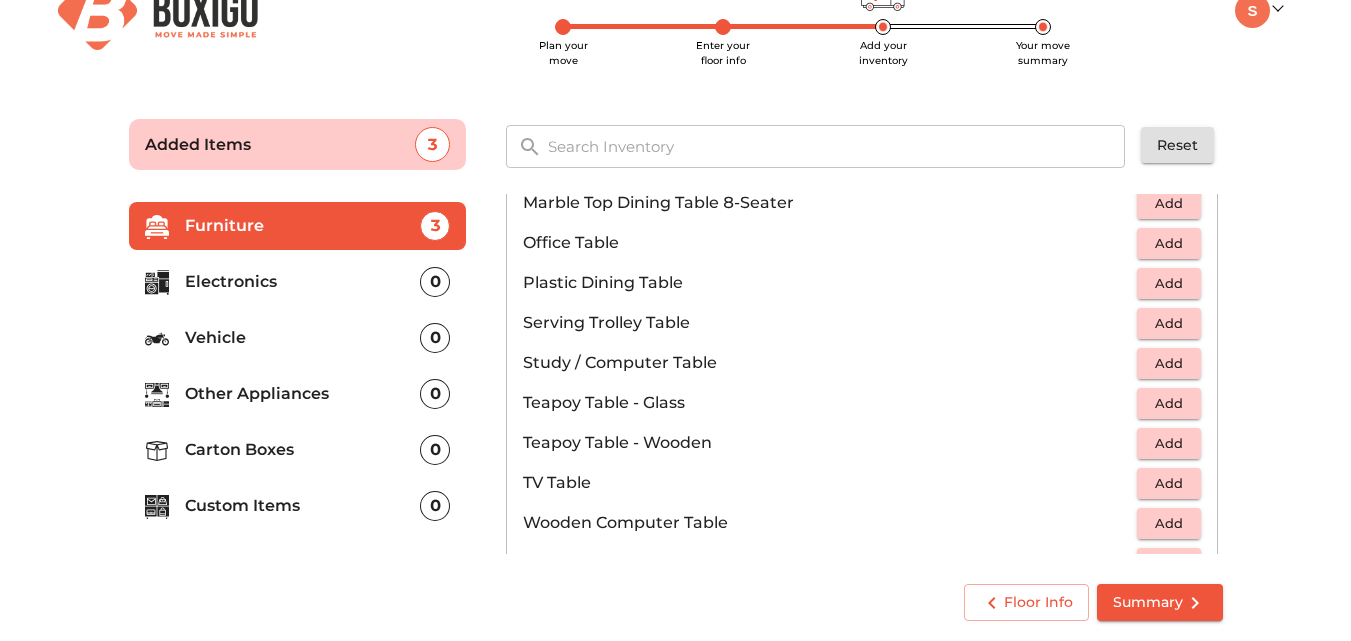 scroll, scrollTop: 1067, scrollLeft: 0, axis: vertical 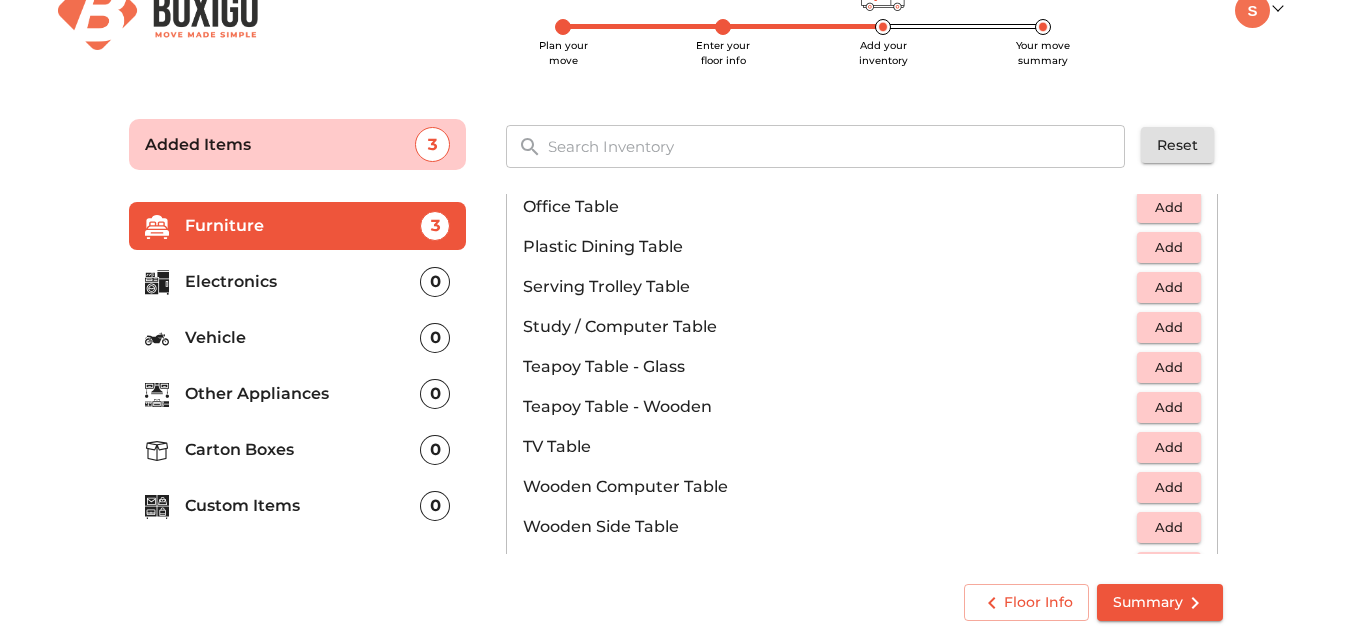 click on "Add" at bounding box center (1169, 327) 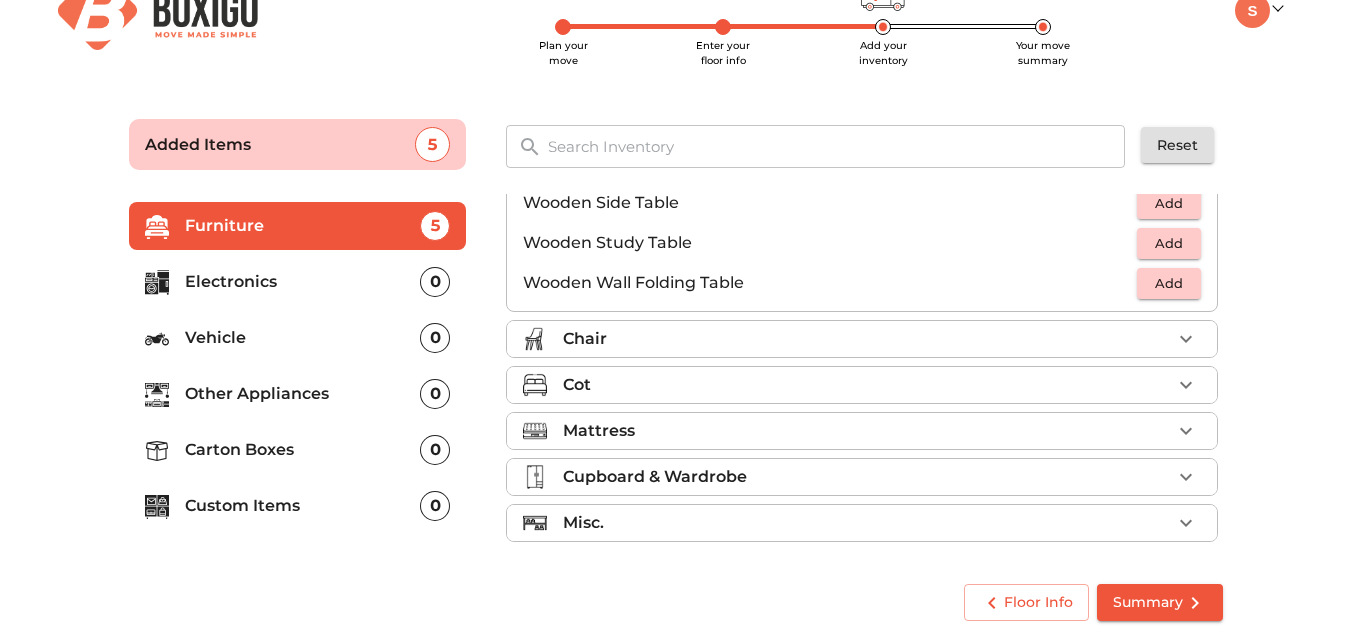 scroll, scrollTop: 1395, scrollLeft: 0, axis: vertical 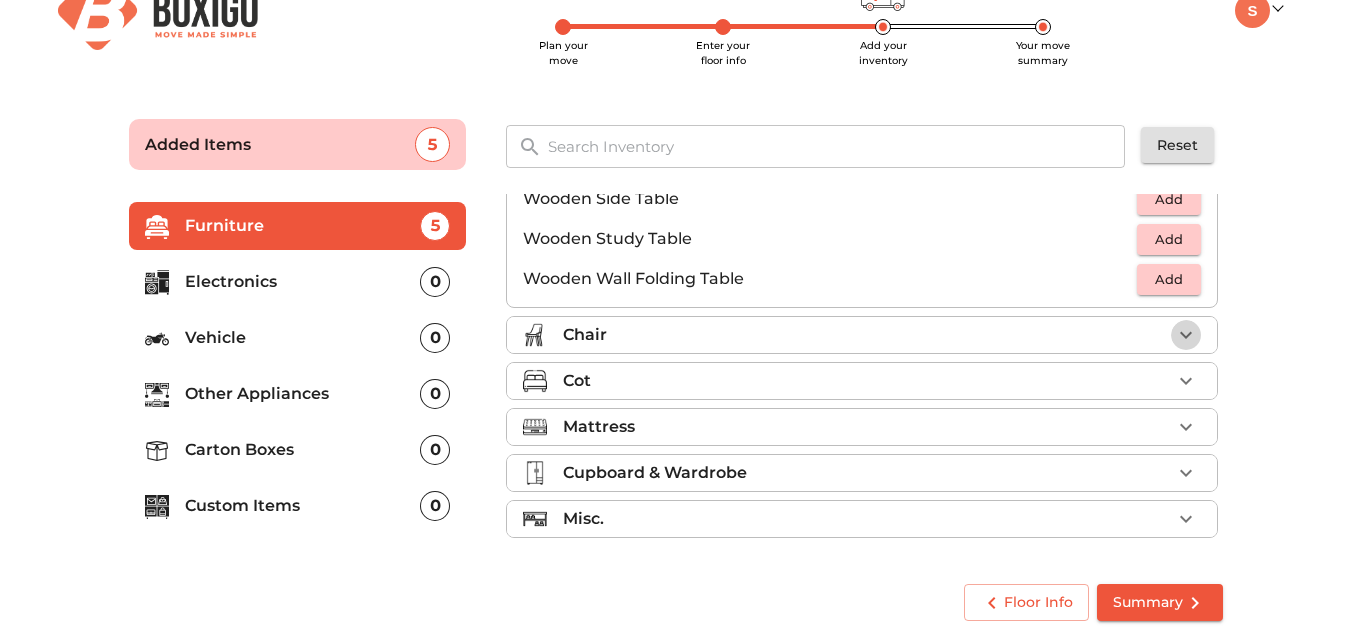 click 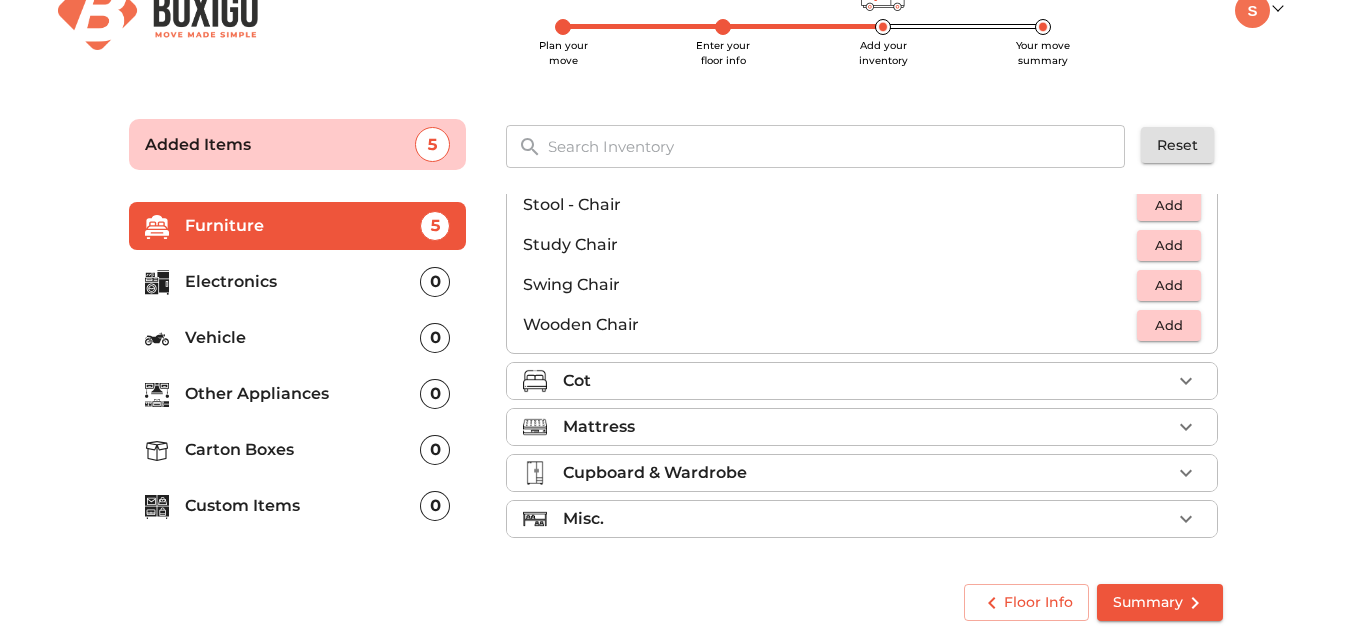 scroll, scrollTop: 835, scrollLeft: 0, axis: vertical 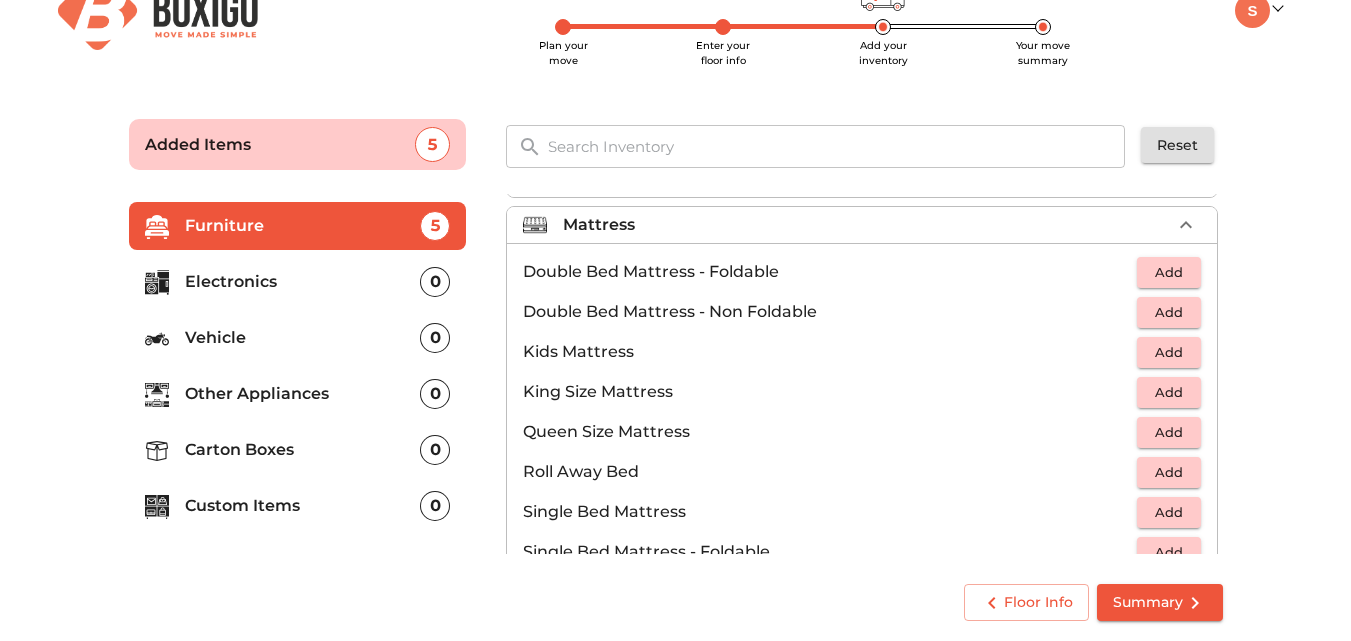 click on "Add" at bounding box center (1169, 512) 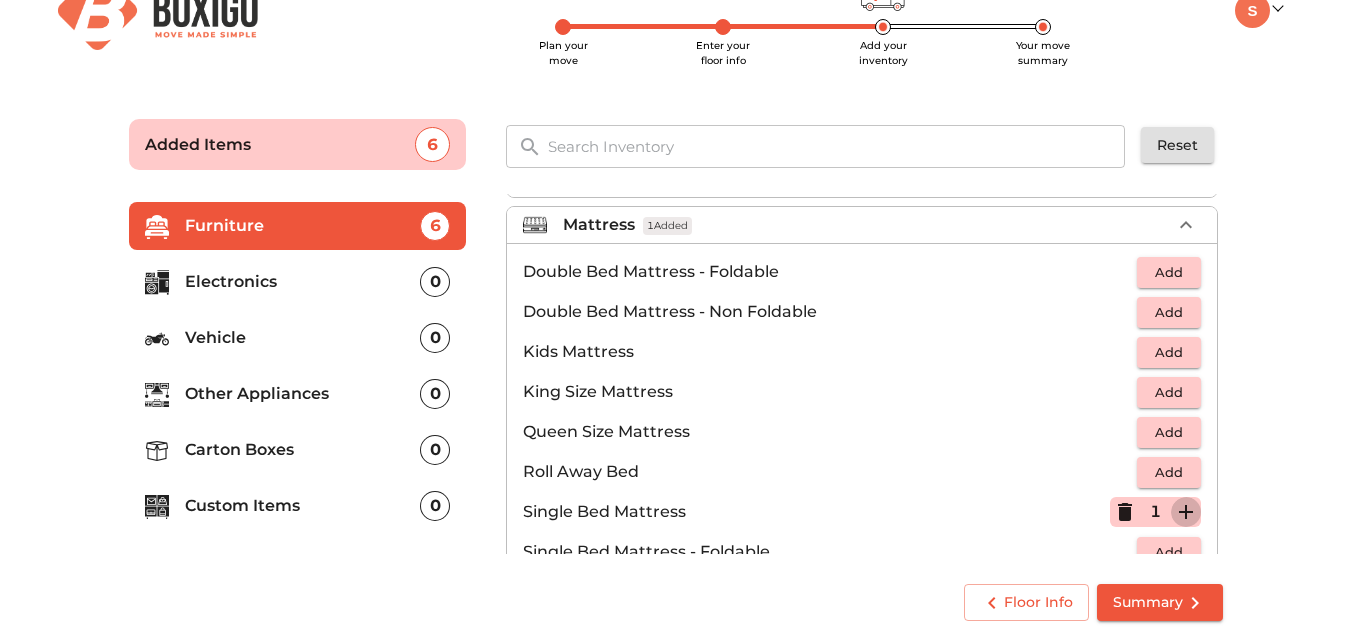 click 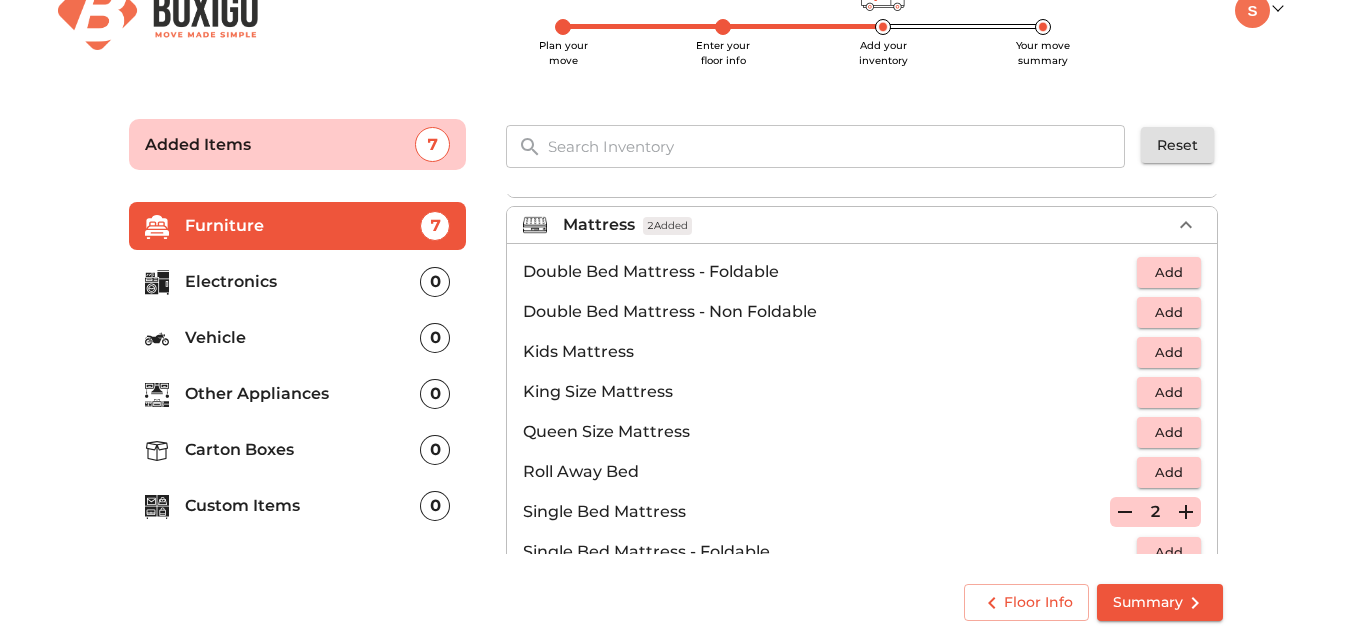 click 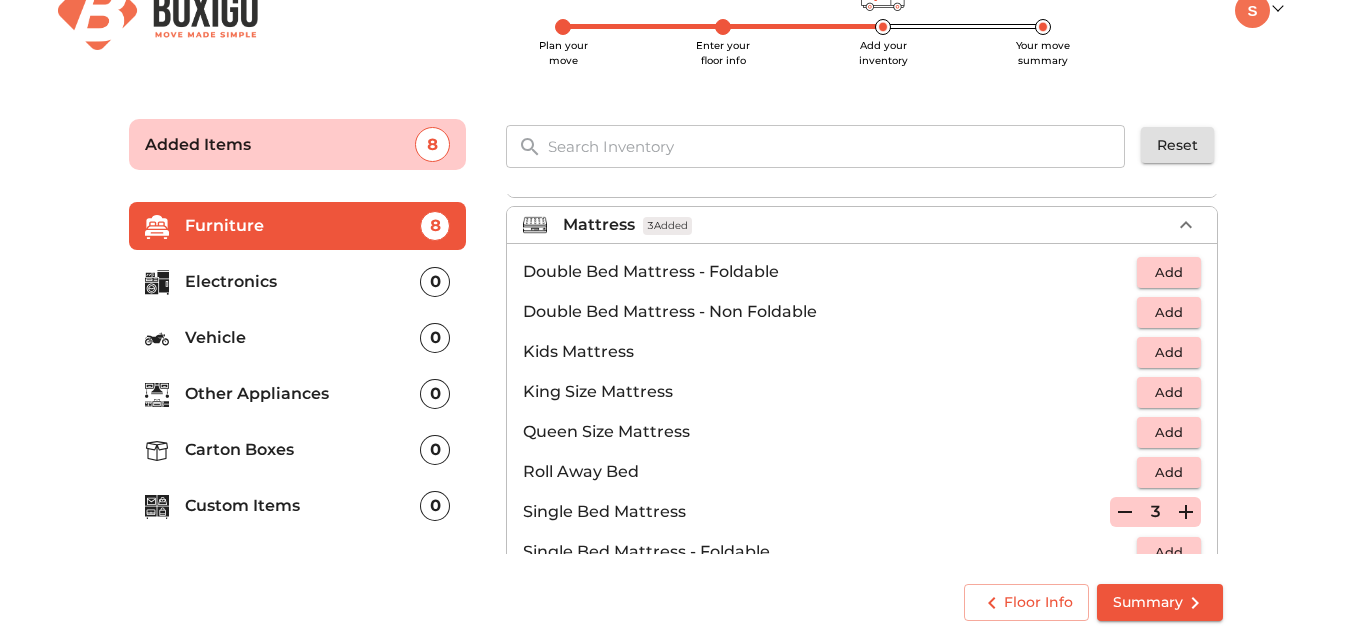 click 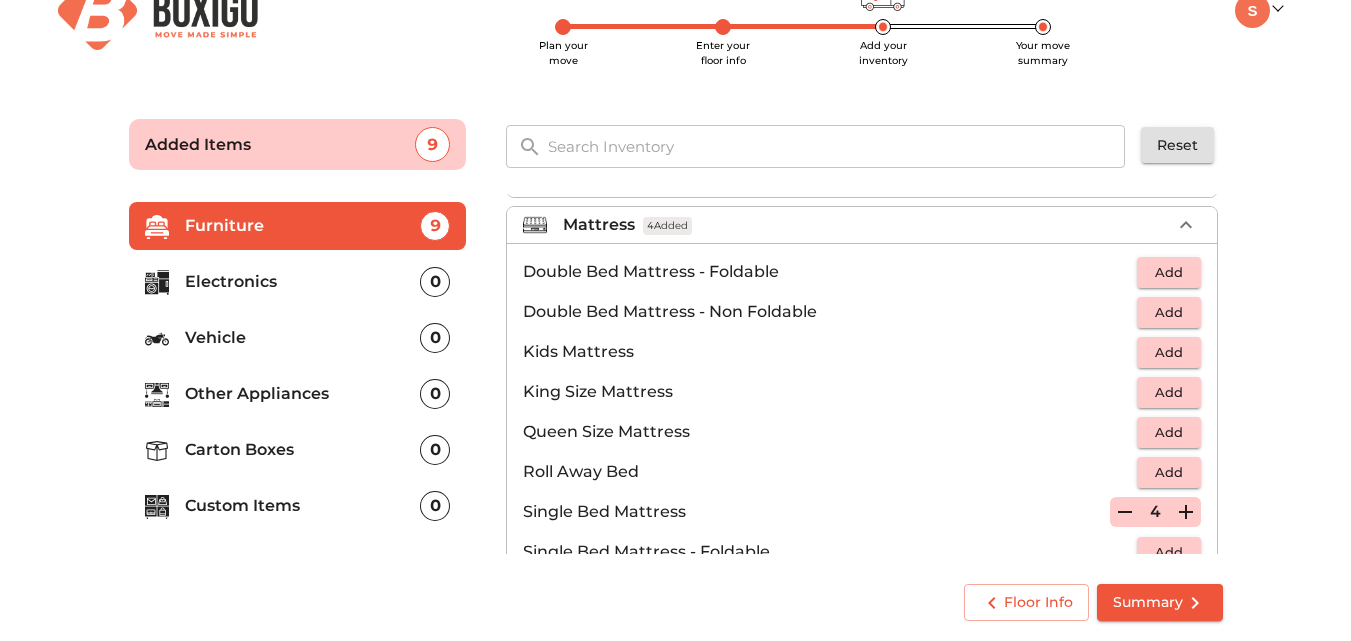 click on "Added Items 9 ​ Reset Furniture 9 Electronics 0 Vehicle 0 Other Appliances 0 Carton Boxes 0 Custom Items 0 Sofa 3  Added Table 2  Added Chair Cot Mattress 4  Added Double Bed Mattress - Foldable Add Double Bed Mattress - Non Foldable Add Kids Mattress Add King Size Mattress Add Queen Size Mattress Add Roll Away Bed Add Single Bed Mattress 4 Single Bed Mattress - Foldable Add Single Bed Mattress - Non Foldable Add Single Bed Mattress - Thick Add Cupboard & Wardrobe Misc.  Floor Info Summary" at bounding box center [676, 366] 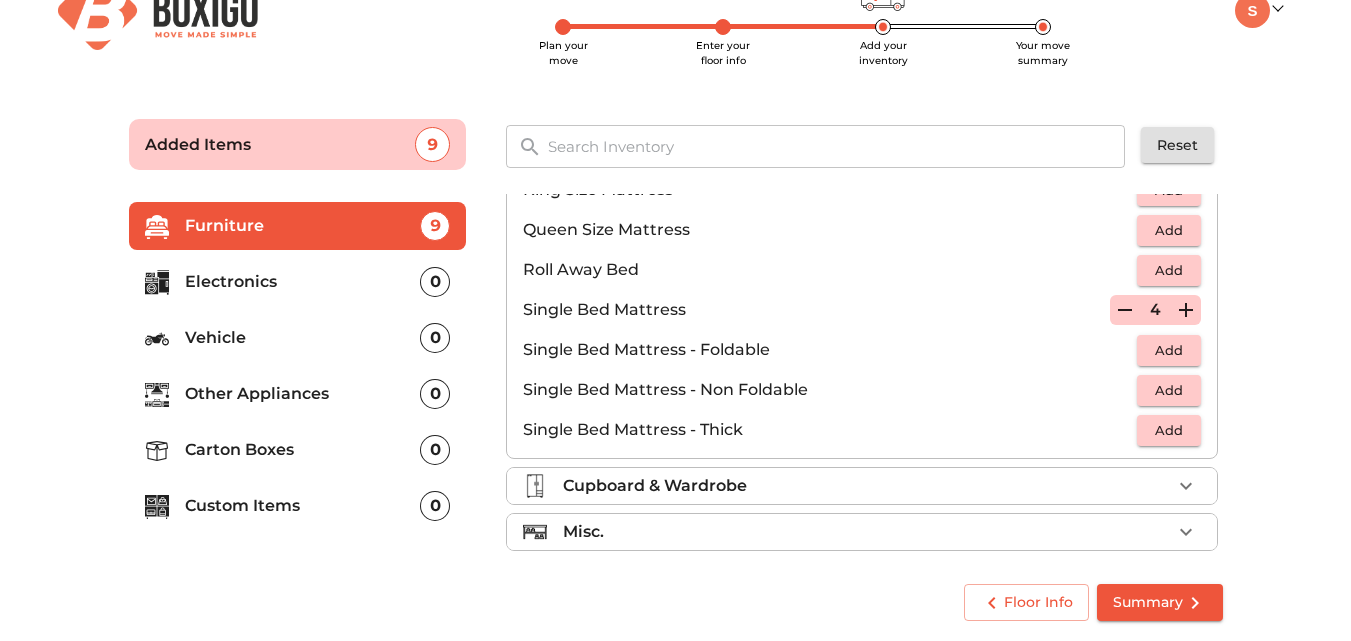 scroll, scrollTop: 395, scrollLeft: 0, axis: vertical 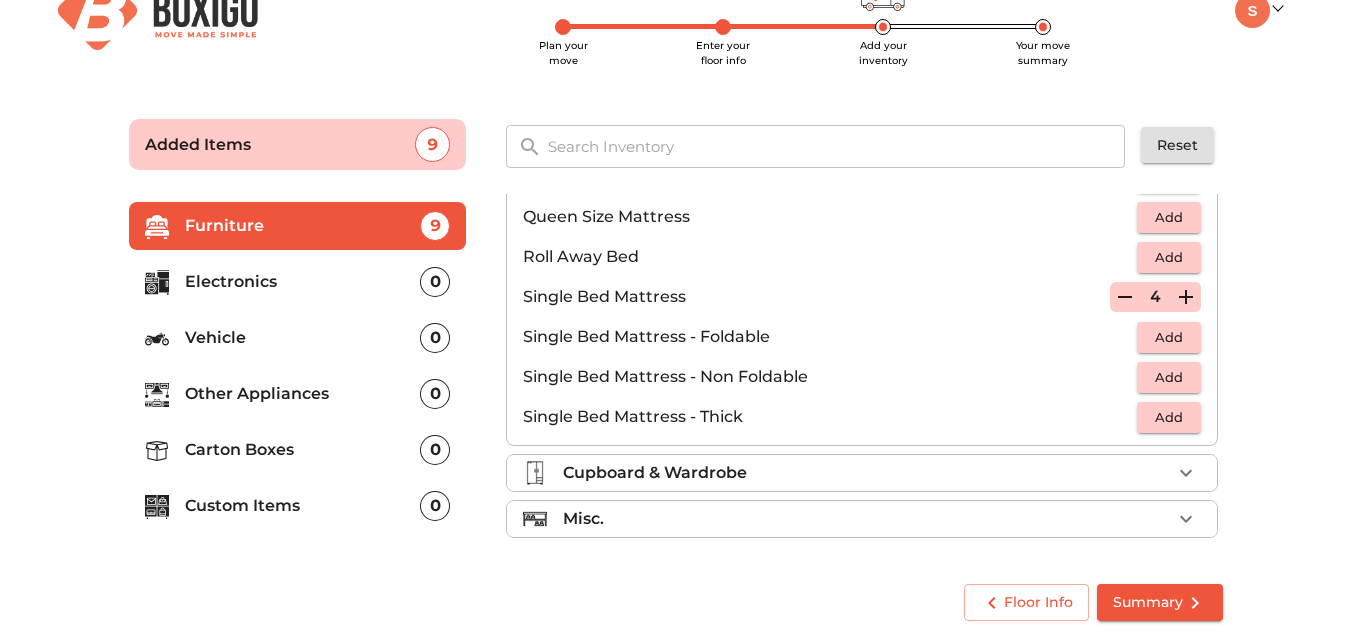 click on "Misc." at bounding box center [867, 519] 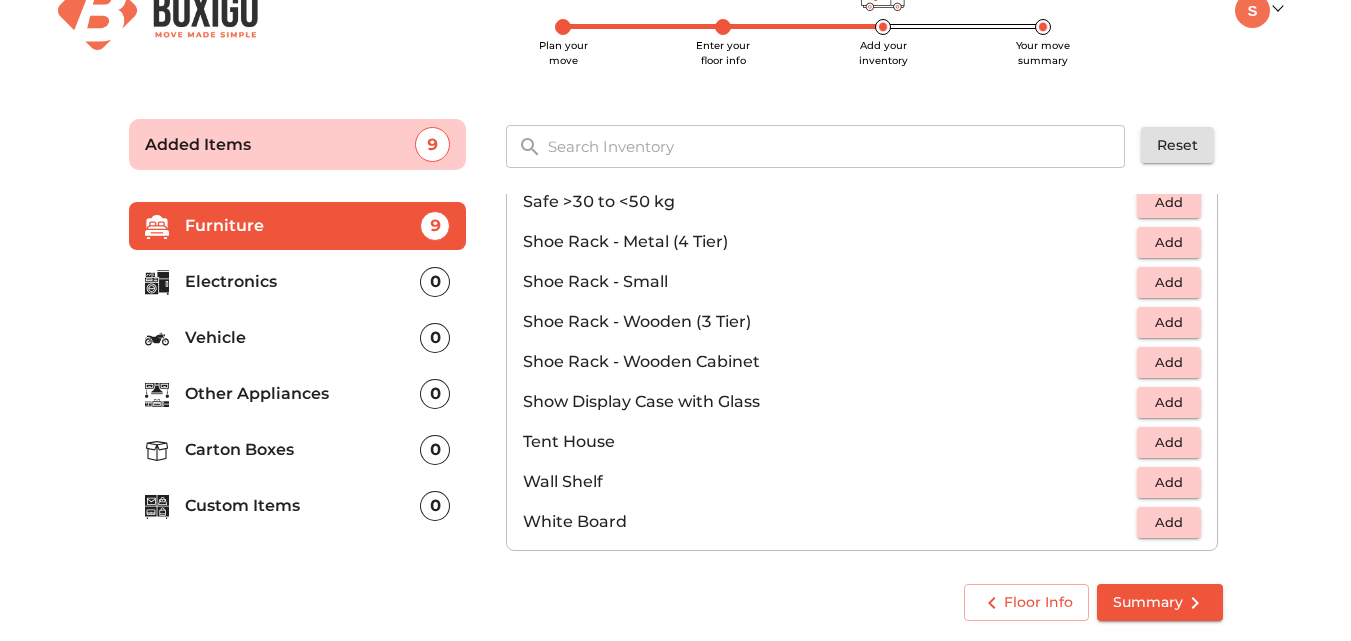scroll, scrollTop: 728, scrollLeft: 0, axis: vertical 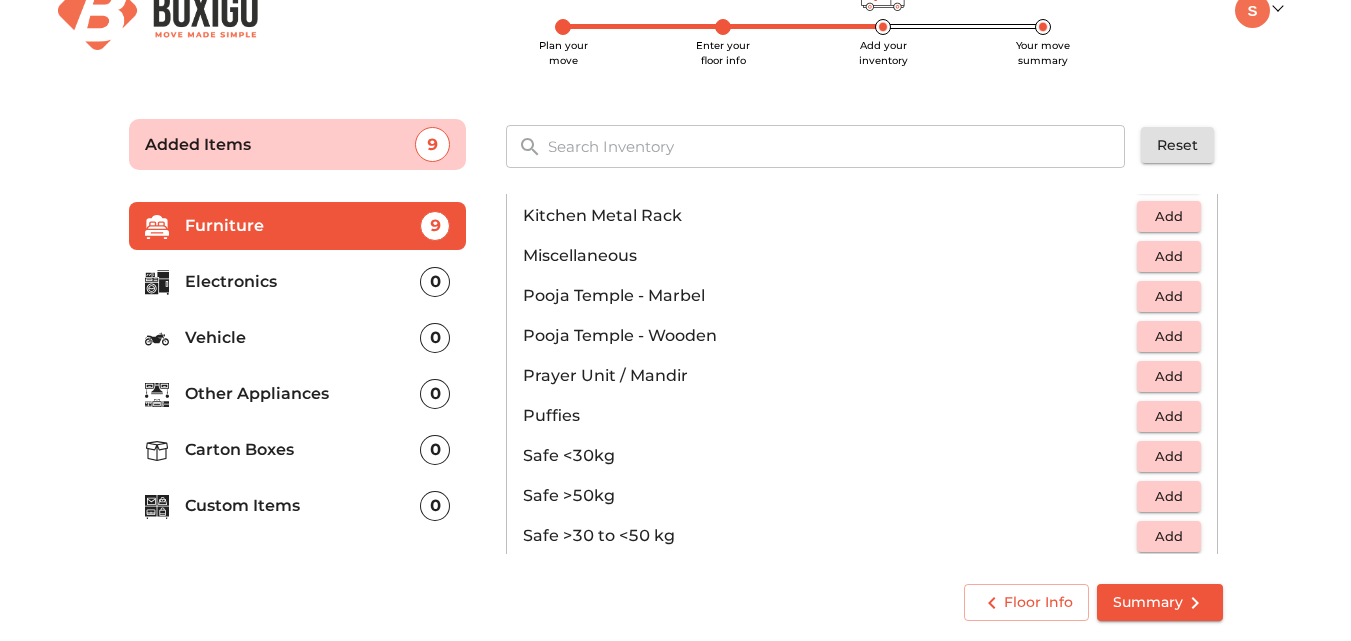 click on "Add" at bounding box center (1169, 456) 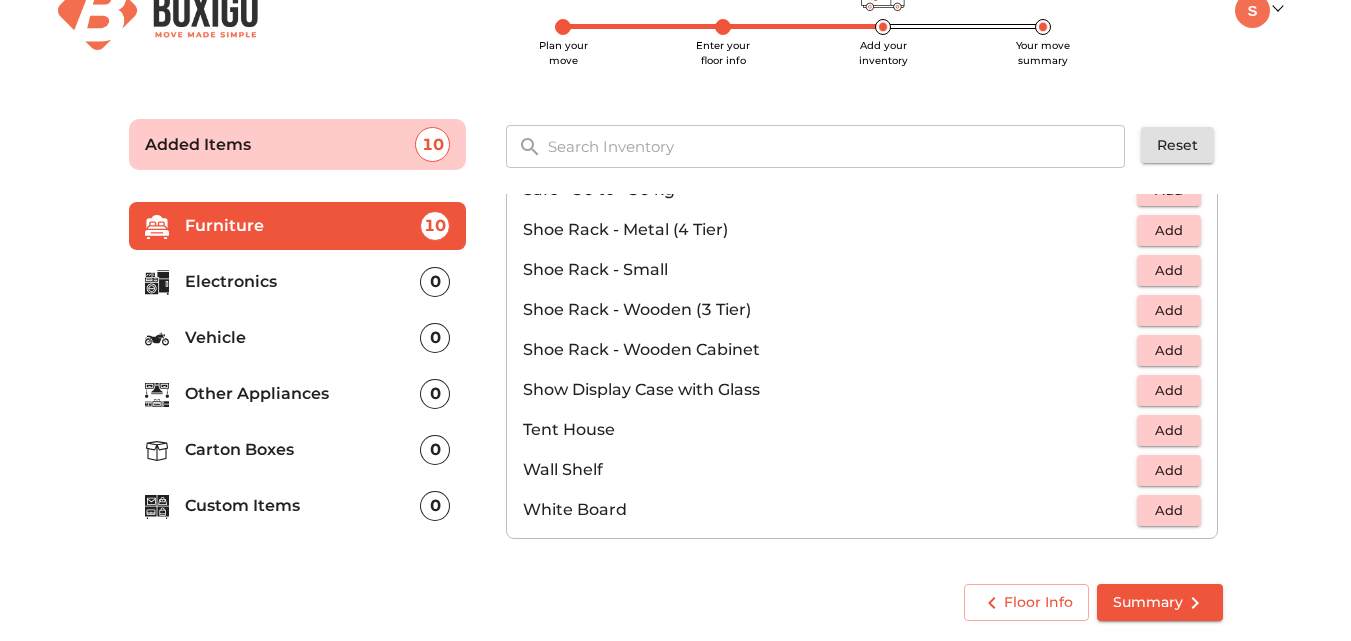 scroll, scrollTop: 1075, scrollLeft: 0, axis: vertical 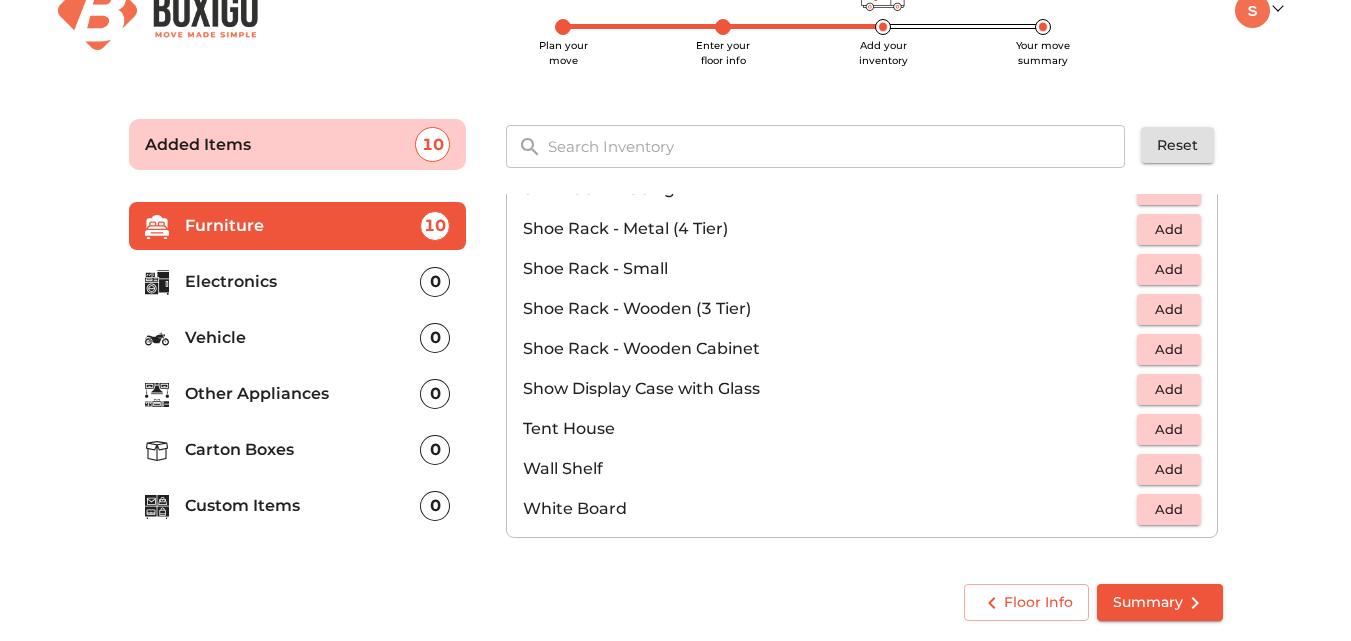 click on "Add" at bounding box center [1169, 309] 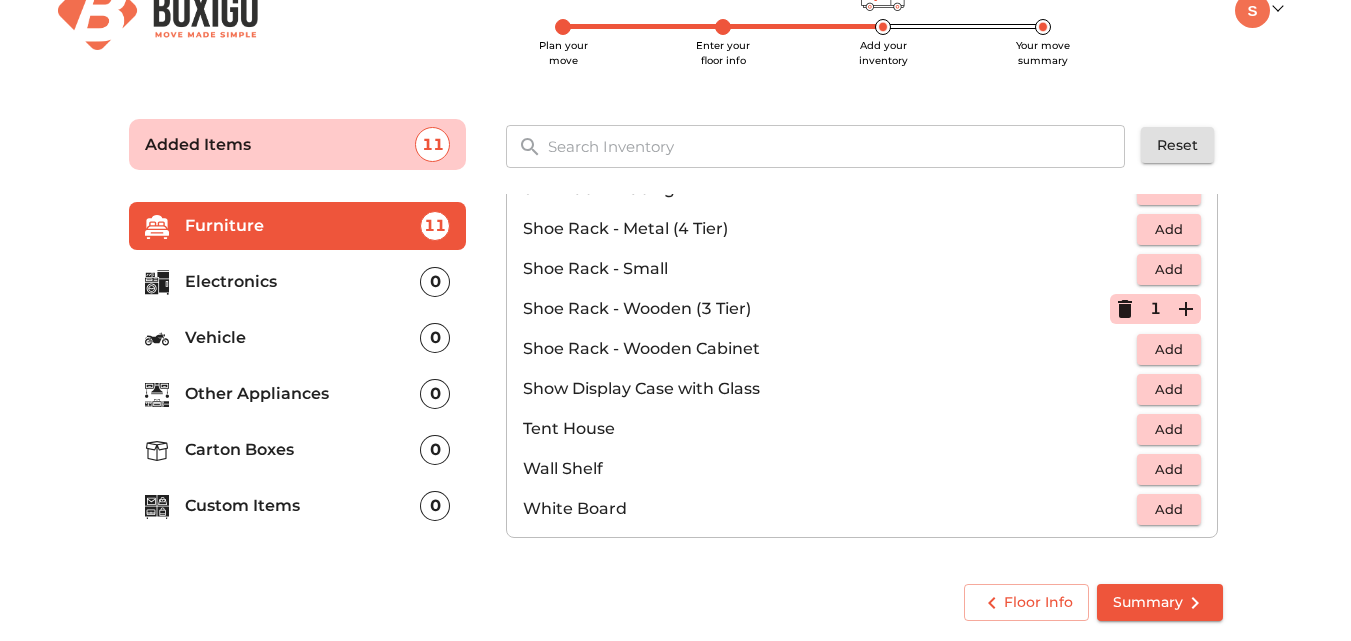 click 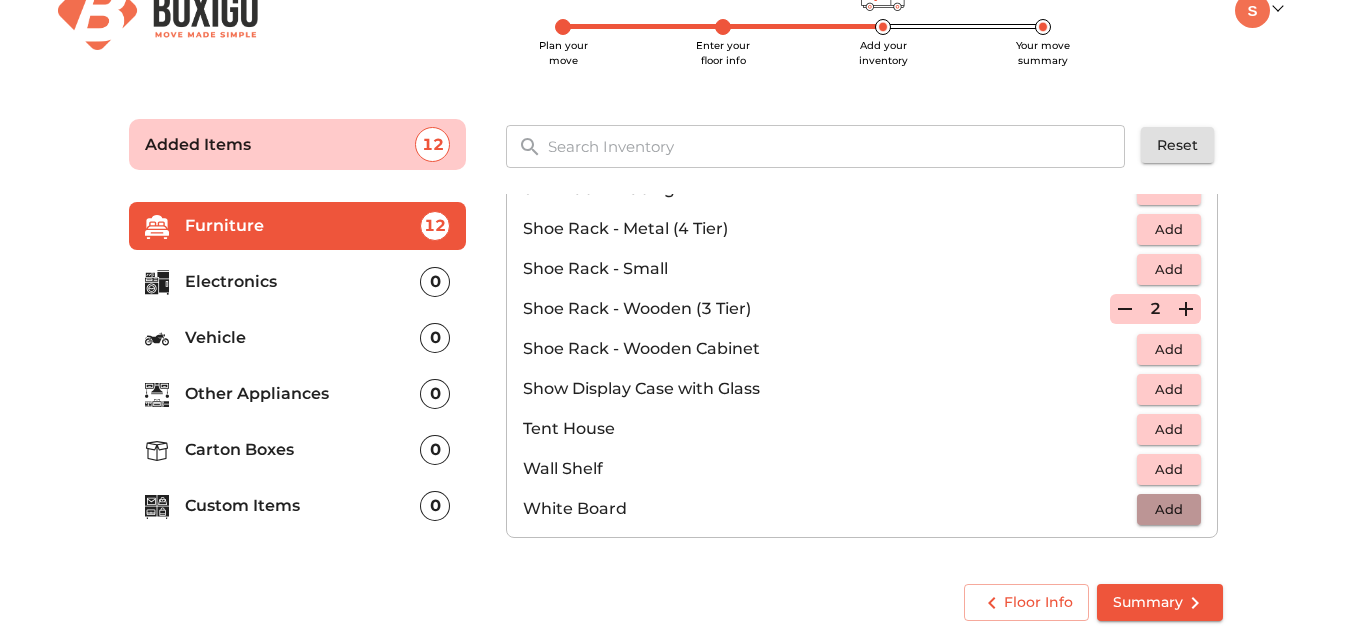 click on "Add" at bounding box center [1169, 509] 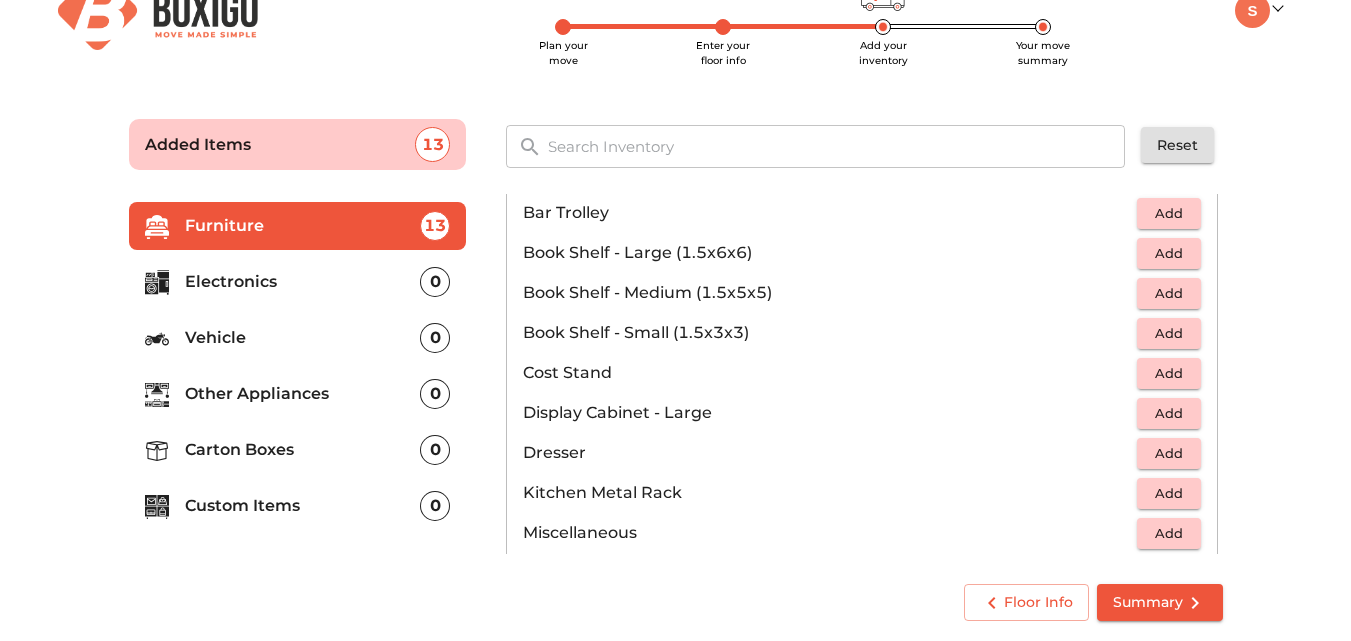 scroll, scrollTop: 408, scrollLeft: 0, axis: vertical 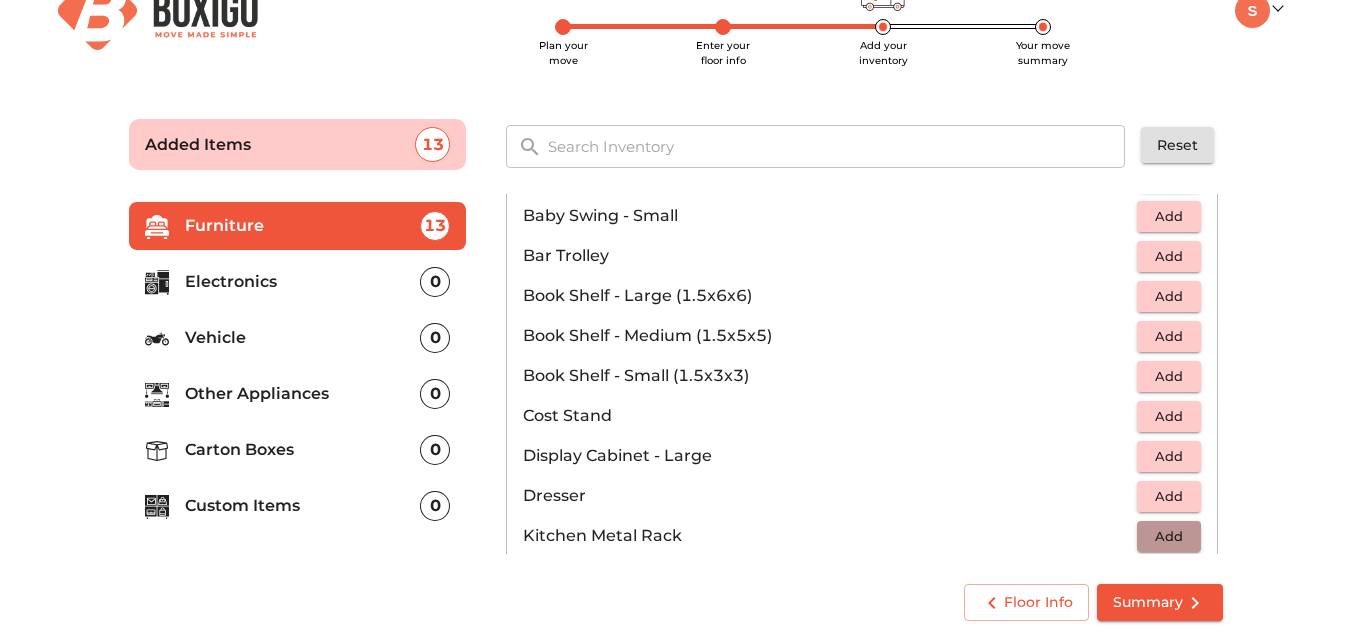 click on "Add" at bounding box center [1169, 536] 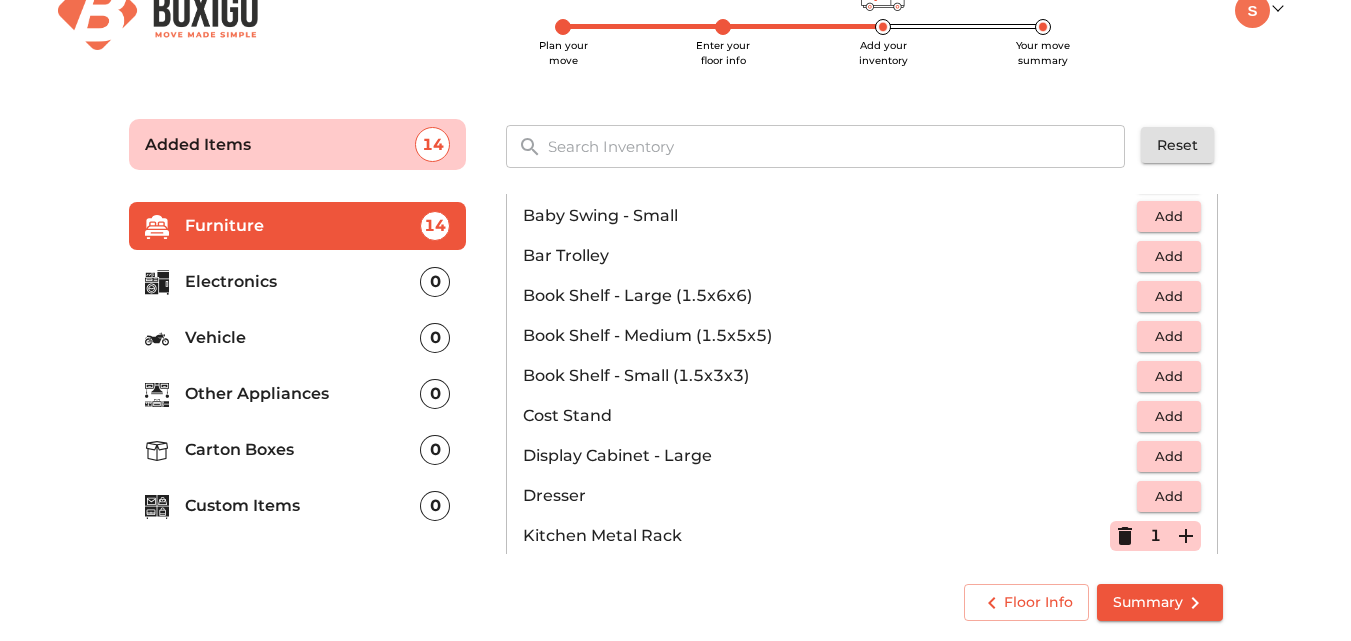 scroll, scrollTop: 75, scrollLeft: 0, axis: vertical 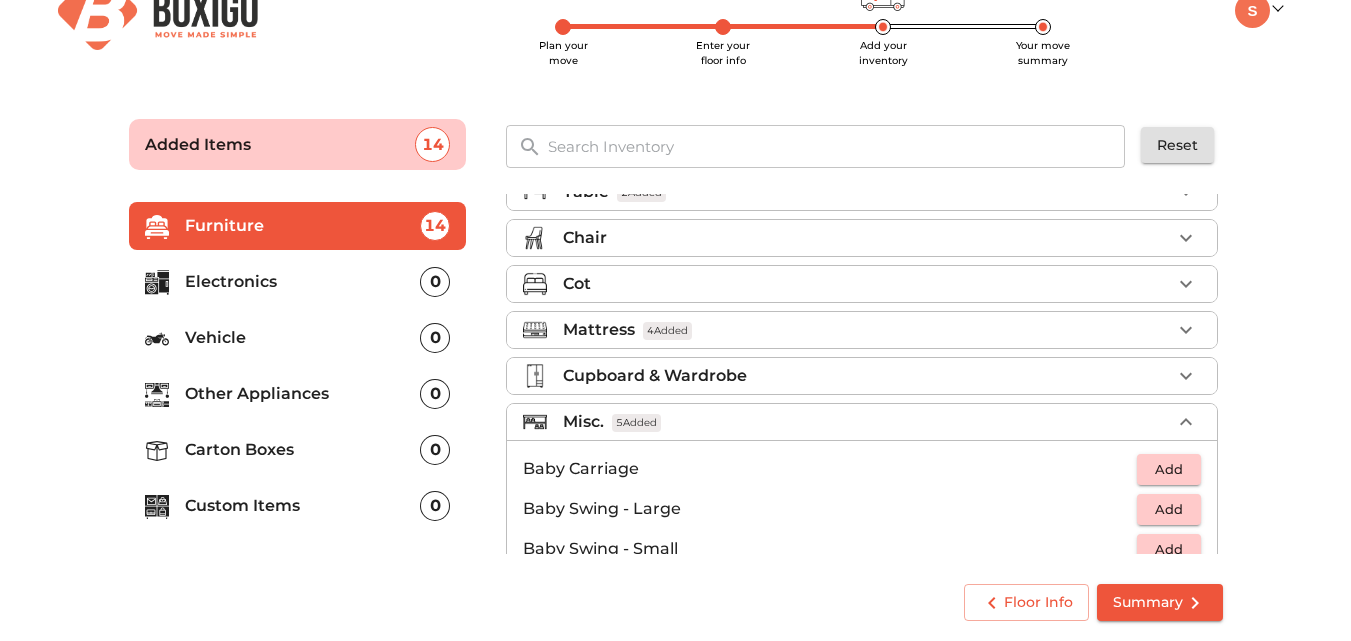 click on "Cot" at bounding box center [867, 284] 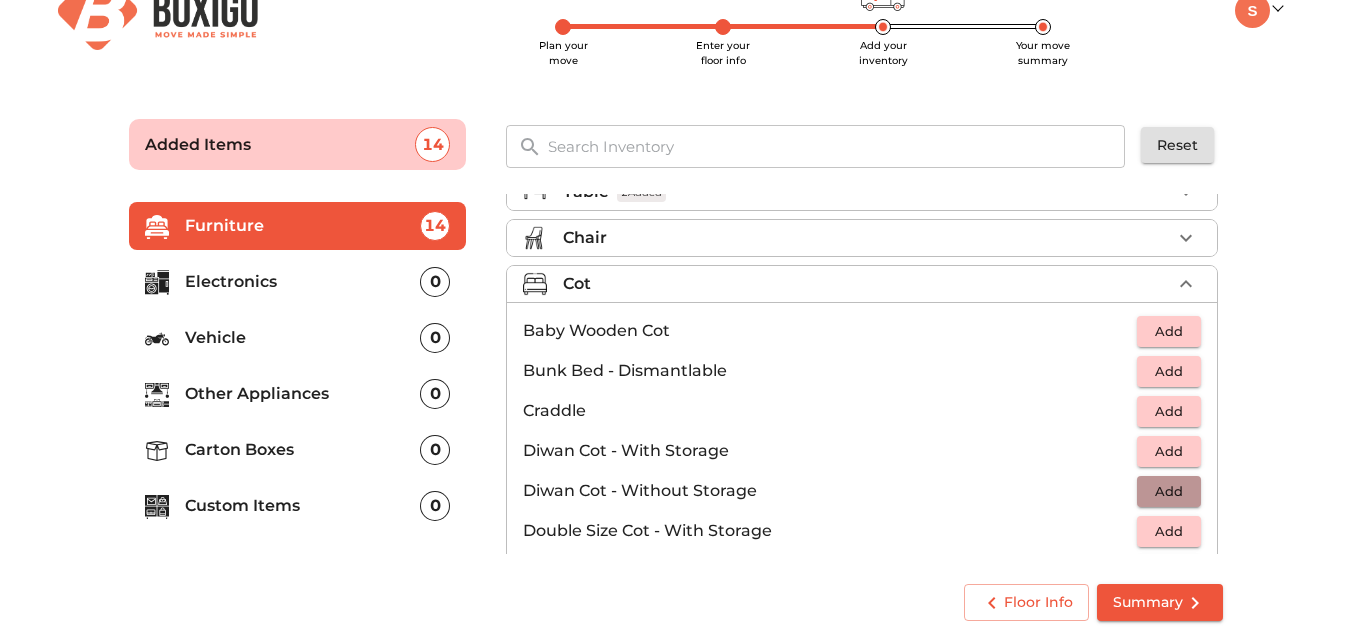 click on "Add" at bounding box center [1169, 491] 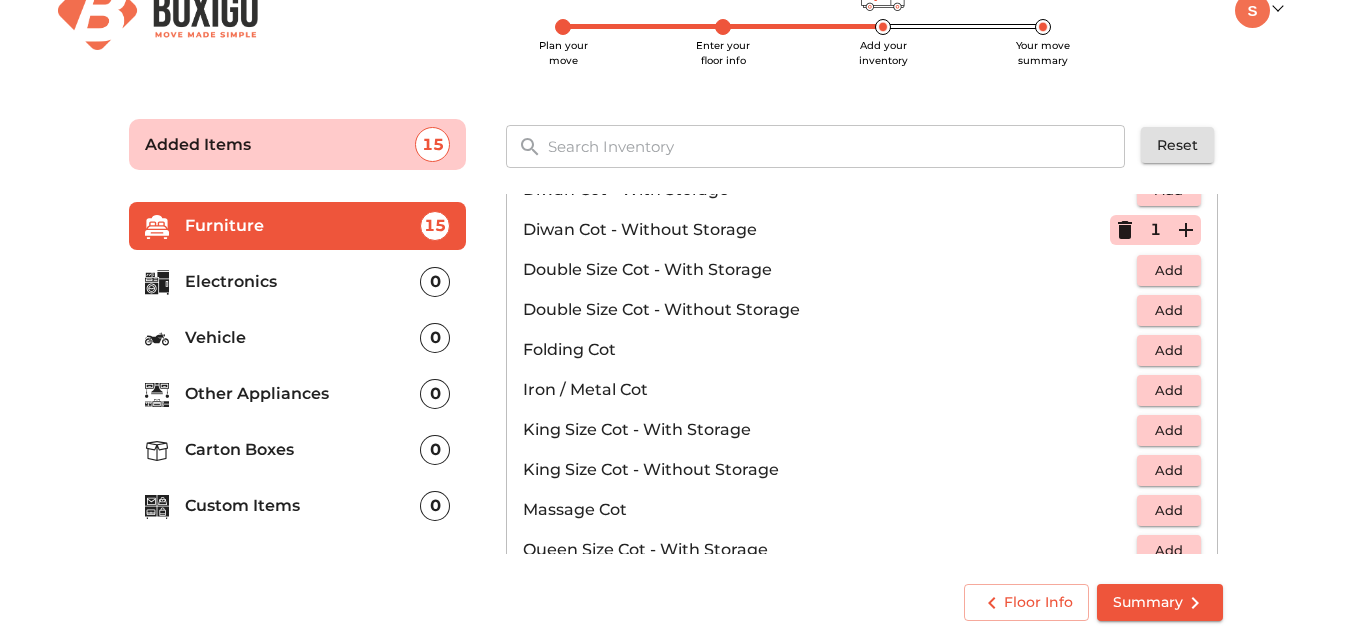 scroll, scrollTop: 351, scrollLeft: 0, axis: vertical 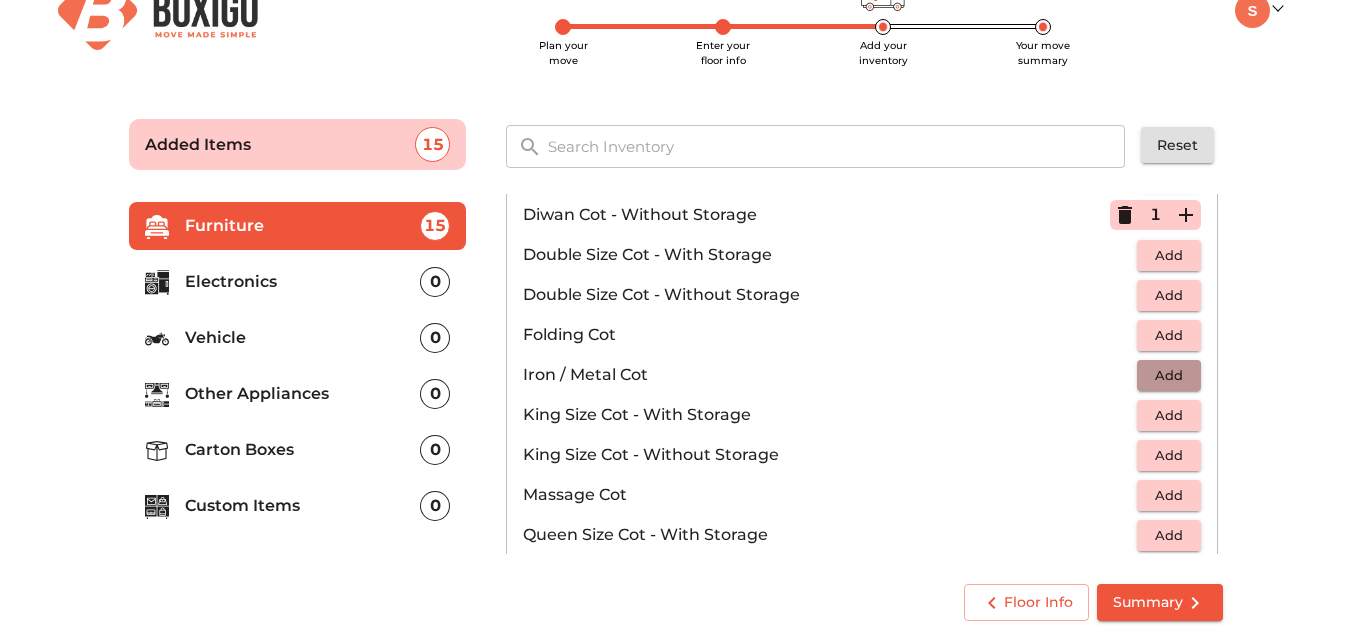 click on "Add" at bounding box center [1169, 375] 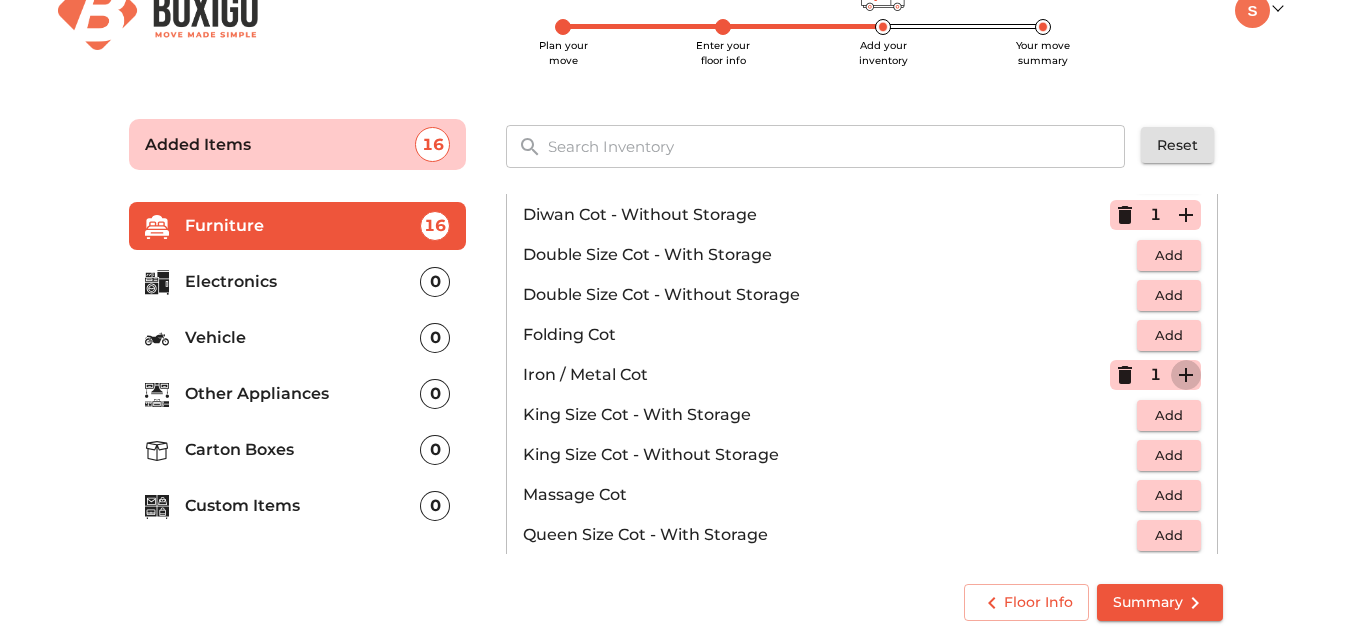 click at bounding box center [1186, 375] 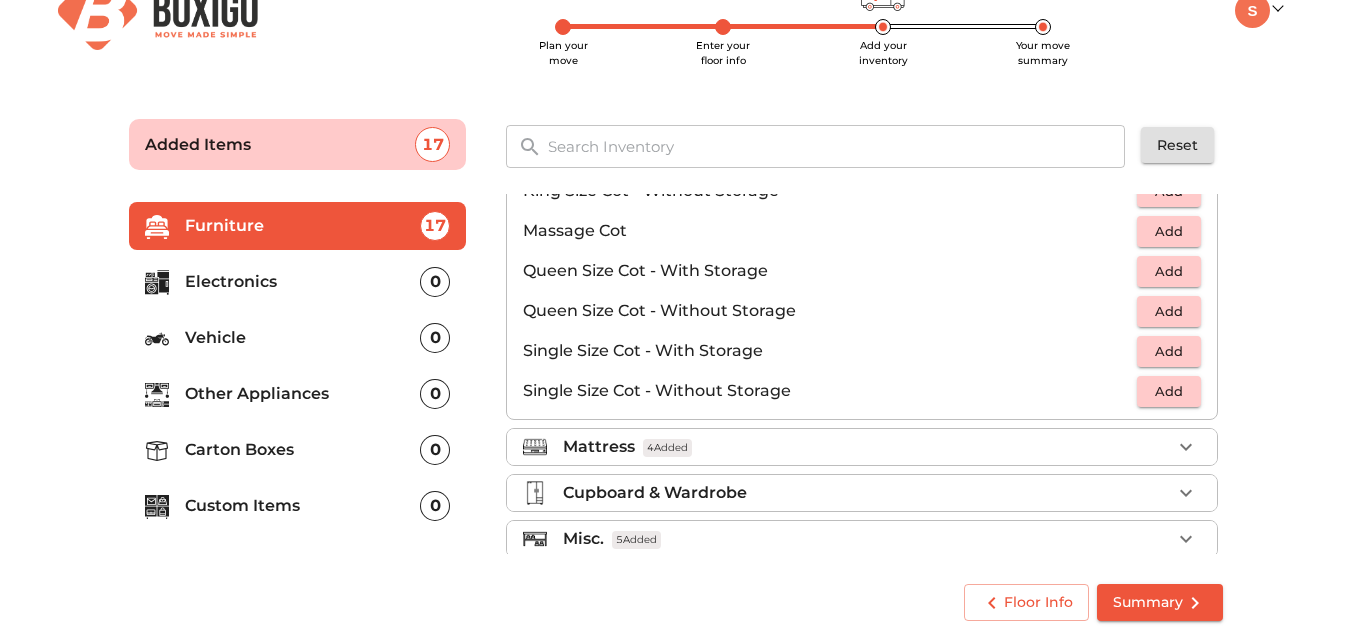 scroll, scrollTop: 635, scrollLeft: 0, axis: vertical 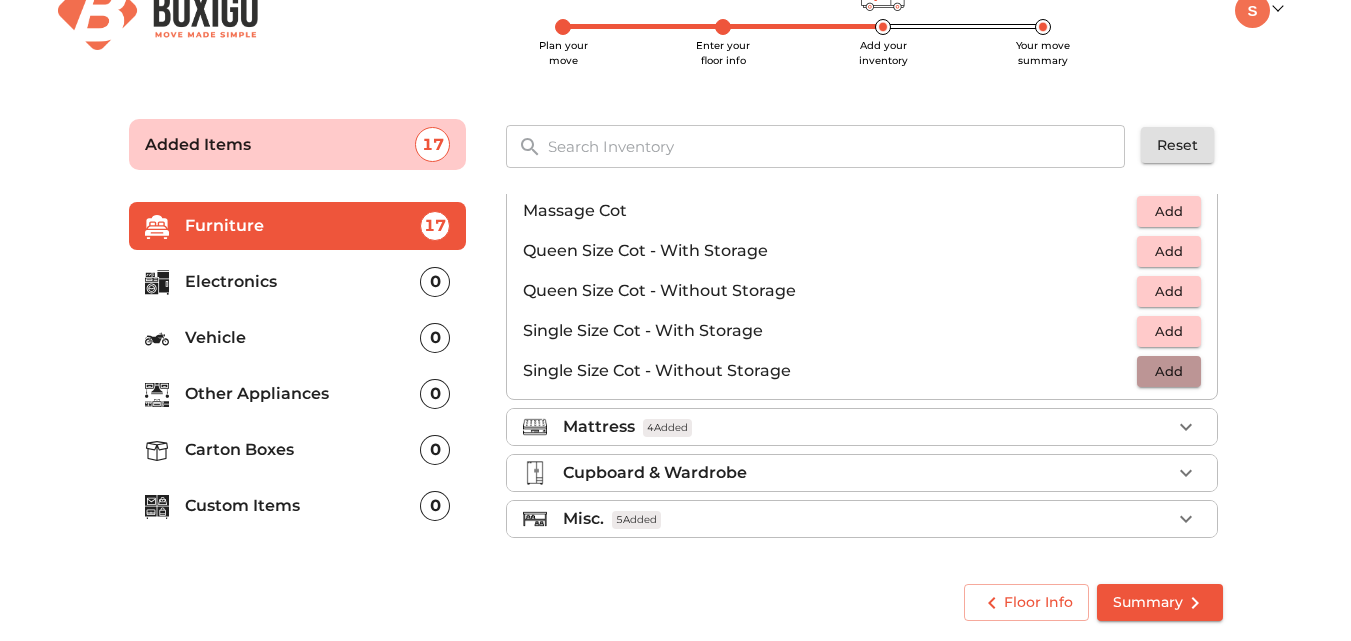 click on "Add" at bounding box center [1169, 371] 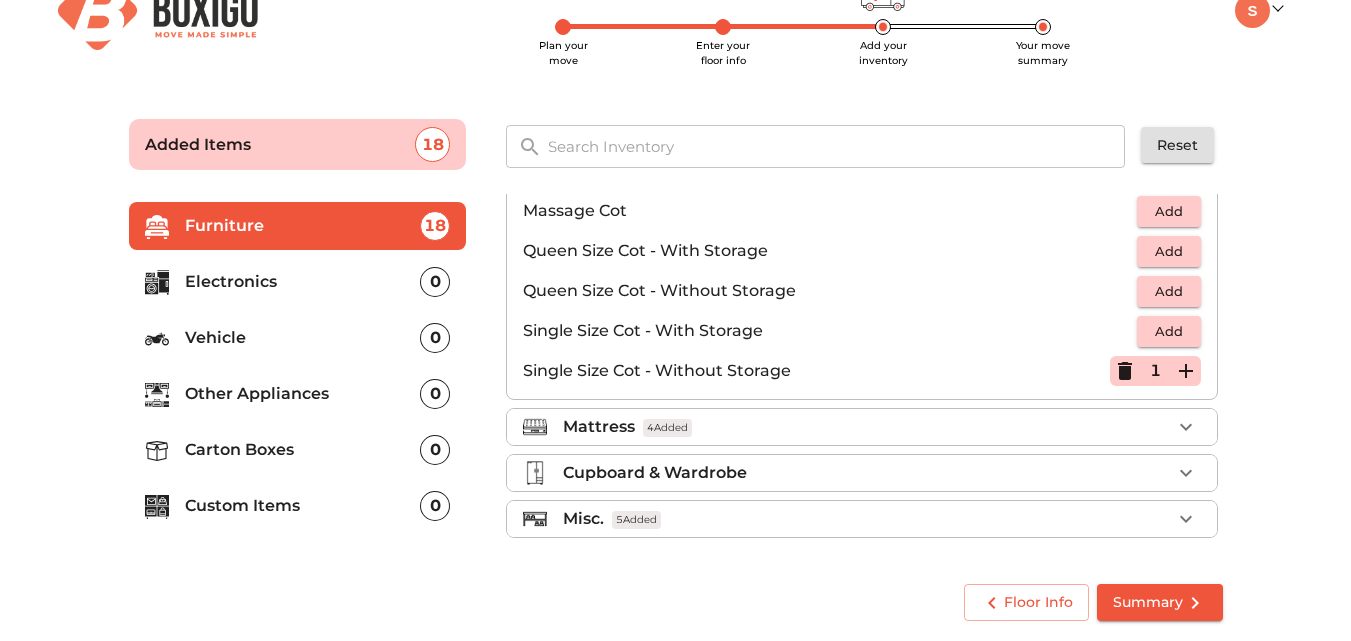 click on "Misc. 5  Added" at bounding box center (867, 519) 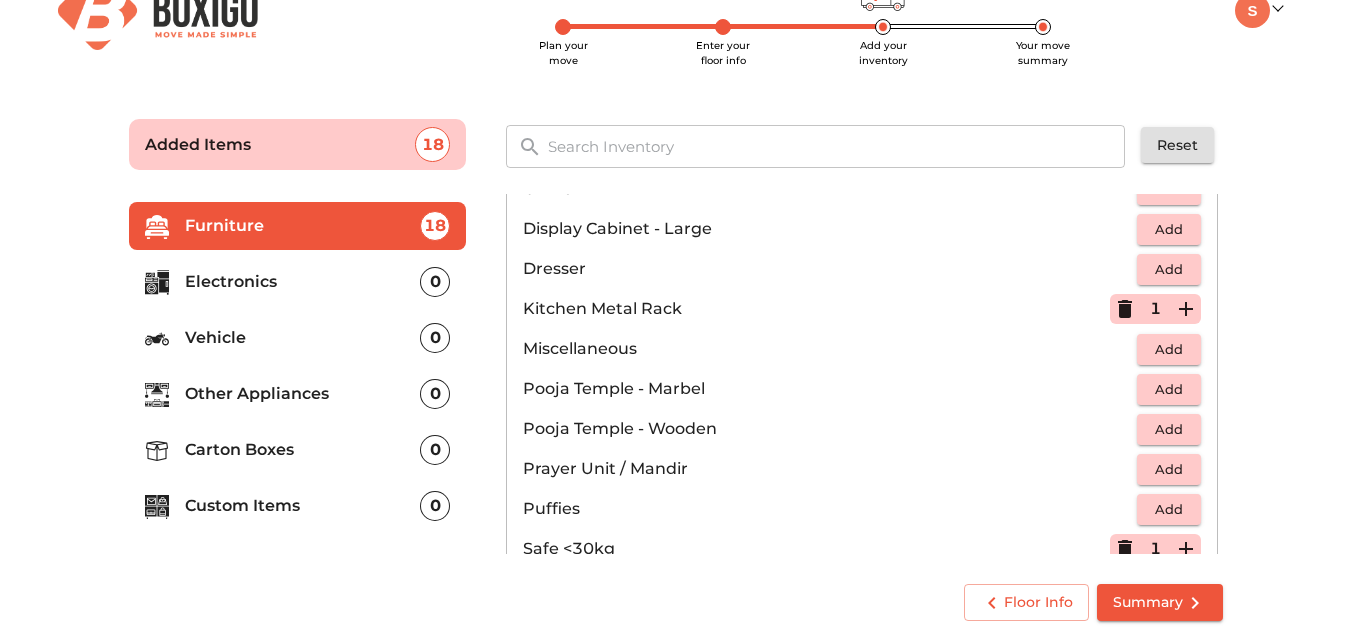 scroll, scrollTop: 302, scrollLeft: 0, axis: vertical 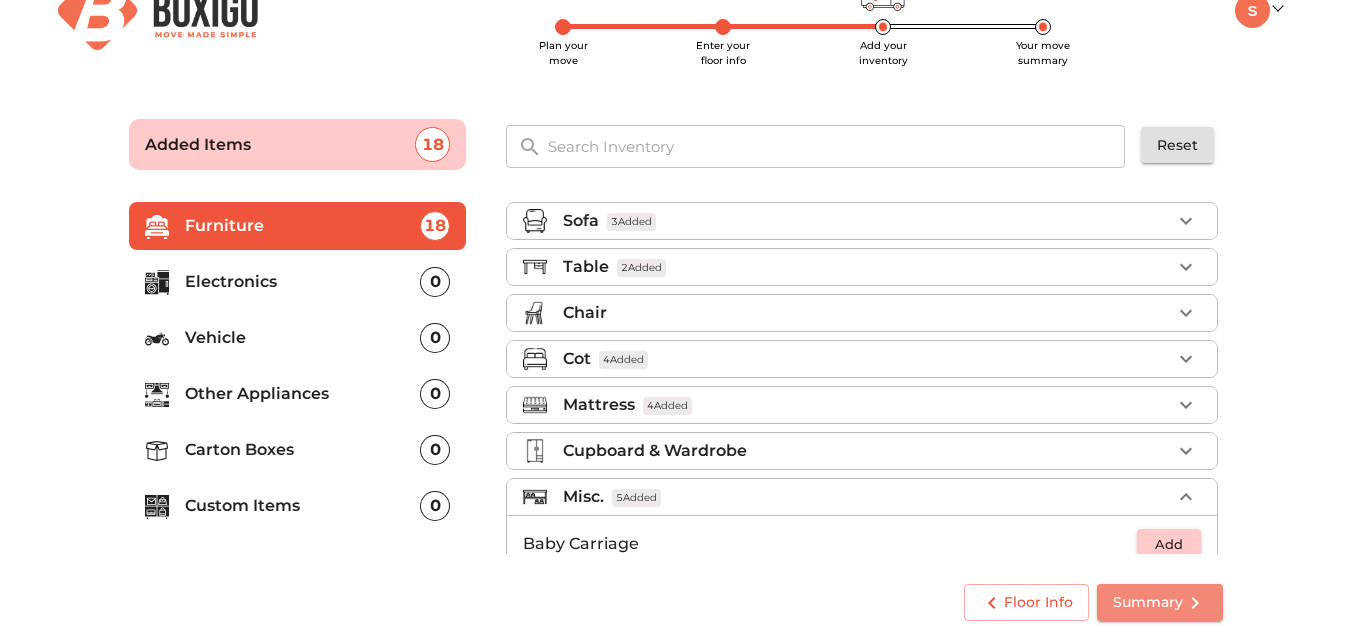click on "Summary" at bounding box center (1160, 602) 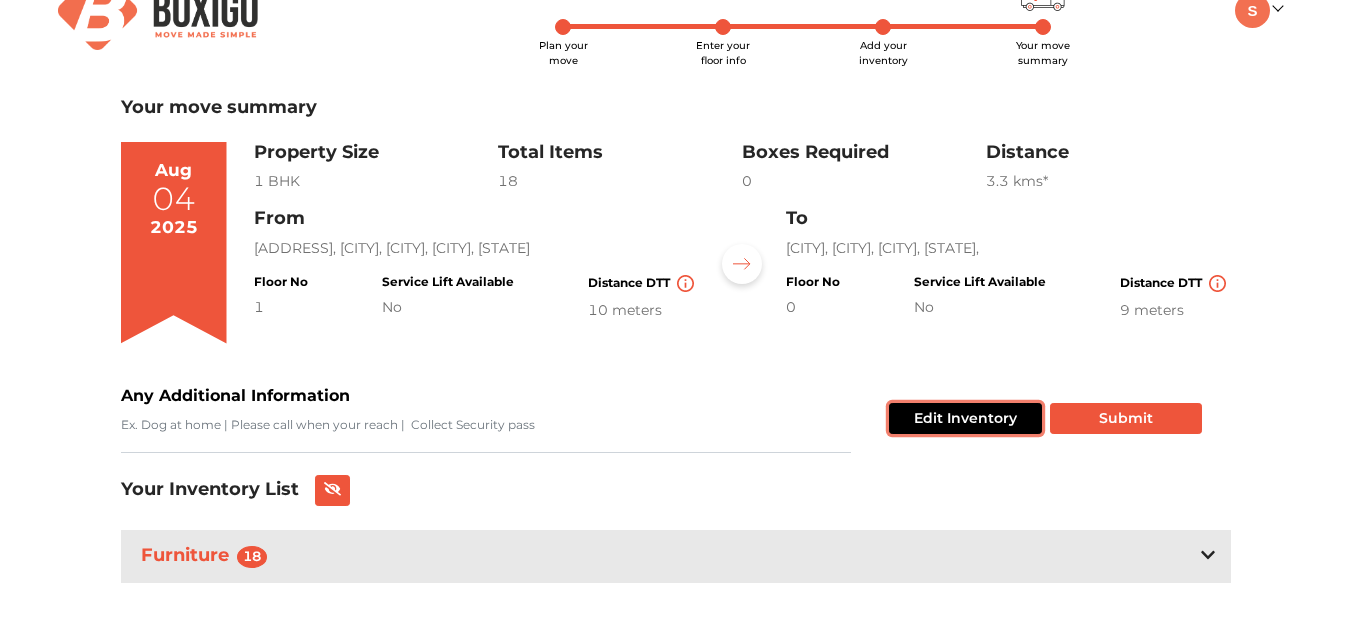 click on "Edit Inventory" at bounding box center [965, 418] 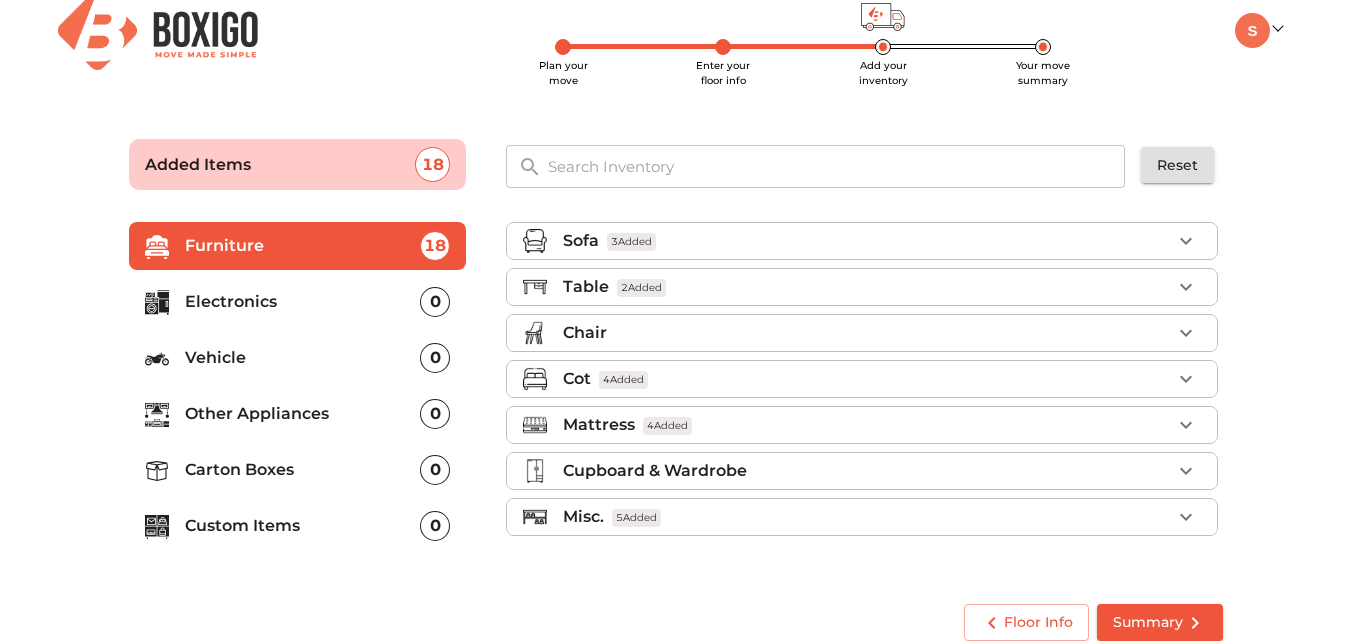 scroll, scrollTop: 43, scrollLeft: 0, axis: vertical 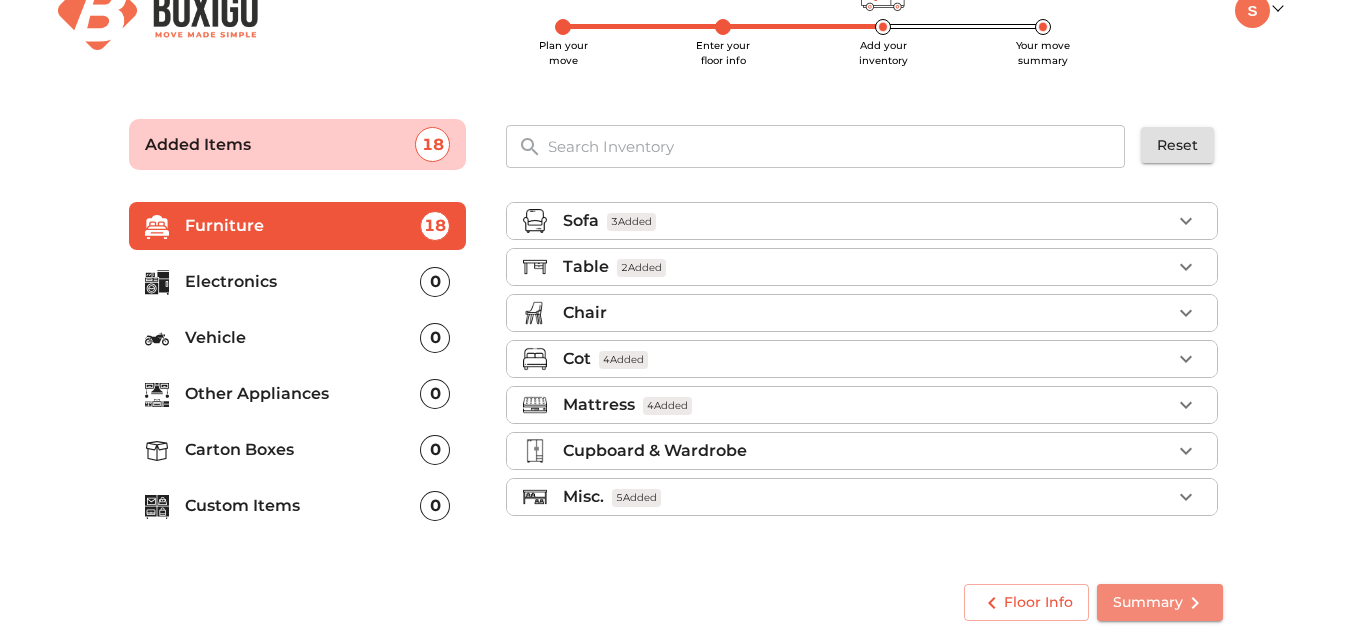 click on "Summary" at bounding box center (1160, 602) 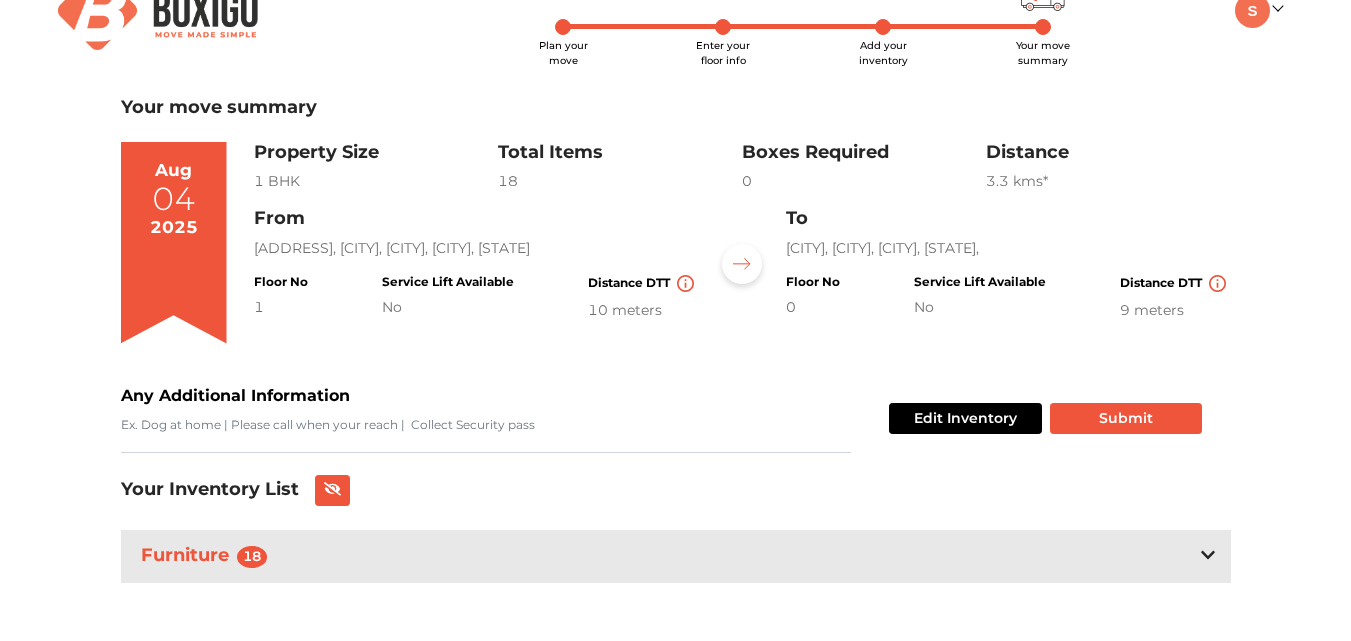 click on "1 BHK" at bounding box center [376, 181] 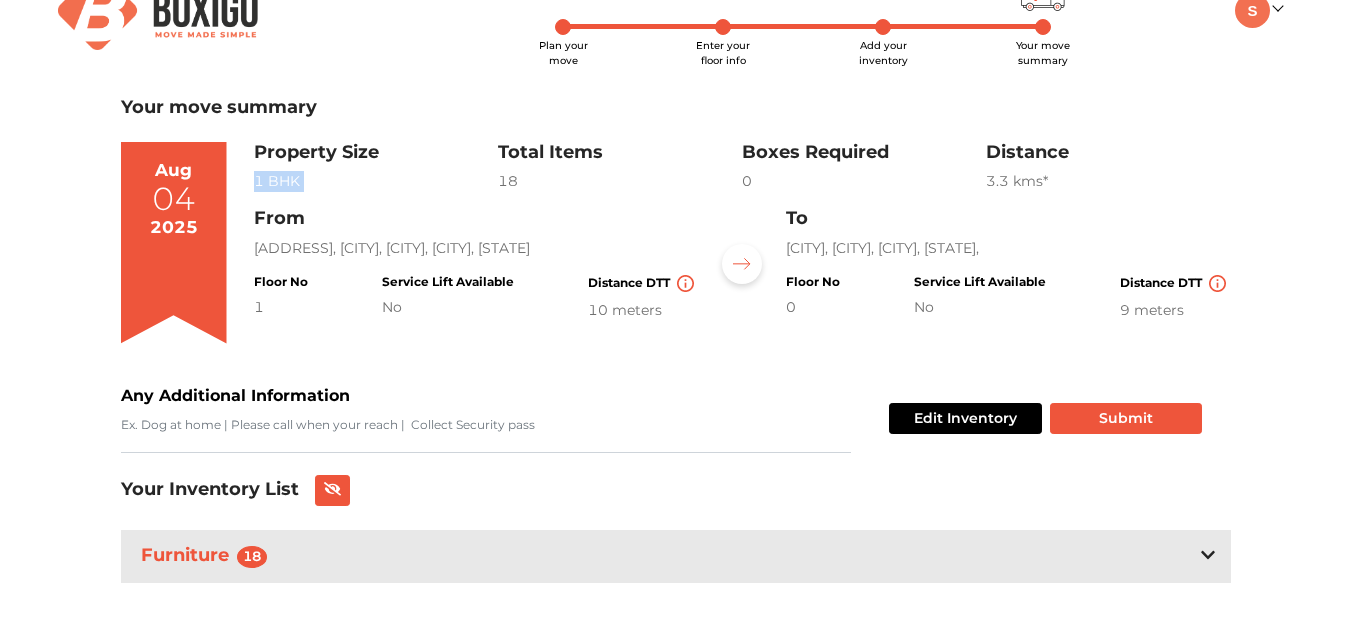 click on "1 BHK" at bounding box center [376, 181] 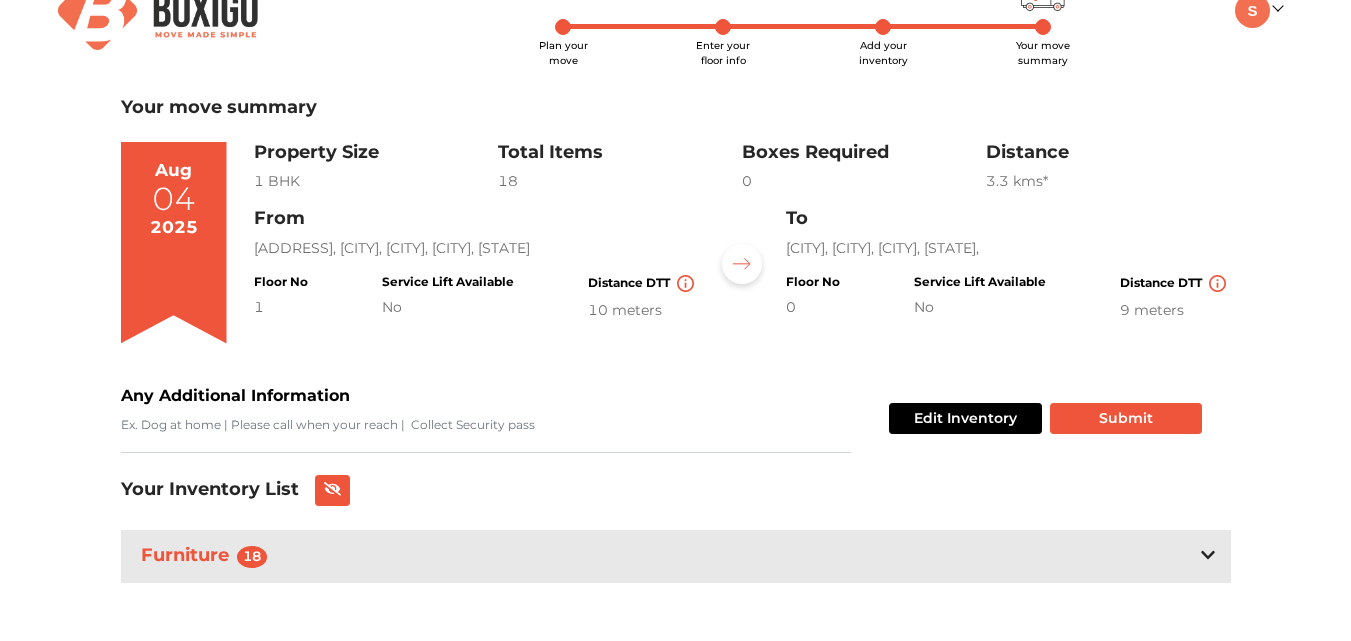 click on "Plan your   move Enter your   floor info Add your   inventory Your move   summary My Moves My Profile Make Estimate LOGOUT Plan your   move Enter your   floor info Add your   inventory Your move   summary  Your move summary  Aug 04 2025 Property Size   1 BHK Total Items   18   Boxes Required   0   Distance   3.3 km s*  Edit Inventory Submit  From  Uppal Bus Depot, Hyderabad - Warangal Highway, Venkateswara Colony, Sai Nagar,  Peerzadiguda,  Hyderabad,  Telangana  Floor No   1   Service Lift Available   No Distance DTT       10 meters    To  Perzadiguda
, Peerzadiguda,  Hyderabad,  Telangana,    Floor No   0   Service Lift Available   No   Distance DTT       9 meters   Any Additional Information Edit Inventory Submit  Your Inventory List  Furniture 18 Sofa   1 Seater Sofa     2 3 Seater Sofa     1 Table   Study / Computer Table     2 Cot   Diwan Cot - Without Storage     1 Iron / Metal Cot     2 Single Size Cot - Without Storage     1 Mattress   Single Bed Mattress     4 Misc.   Kitchen Metal Rack     1     1" at bounding box center (675, 305) 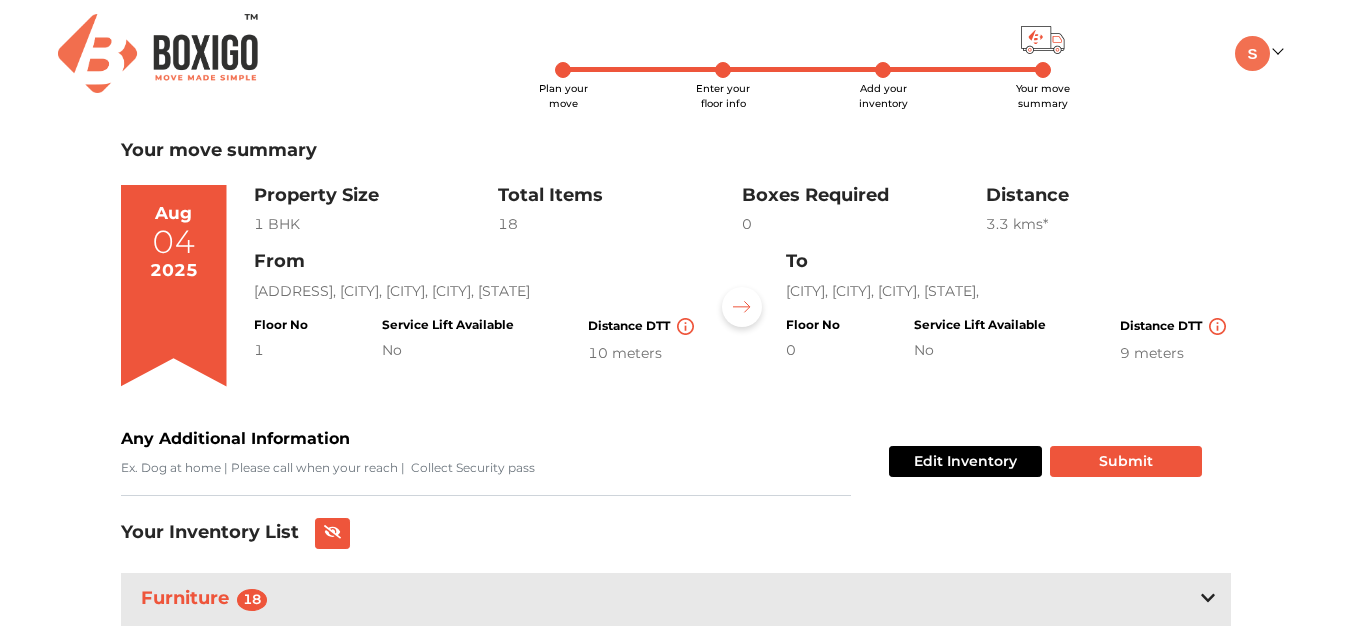 scroll, scrollTop: 59, scrollLeft: 0, axis: vertical 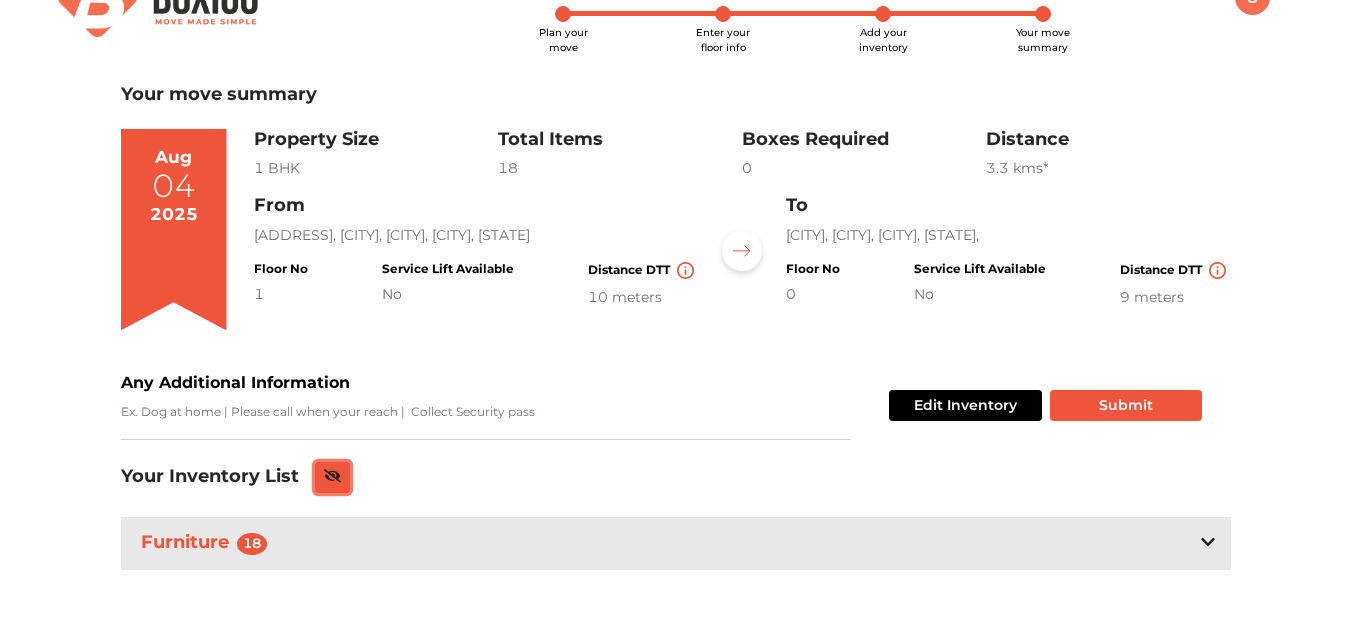 click at bounding box center (333, 477) 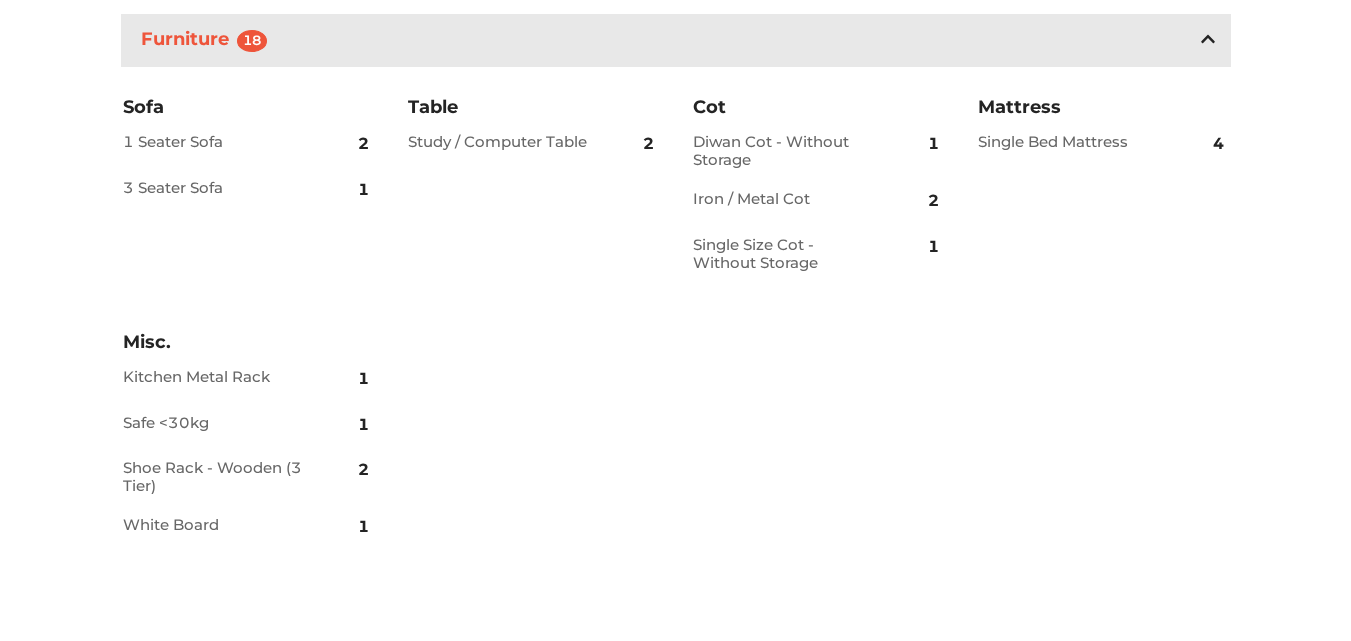 scroll, scrollTop: 0, scrollLeft: 0, axis: both 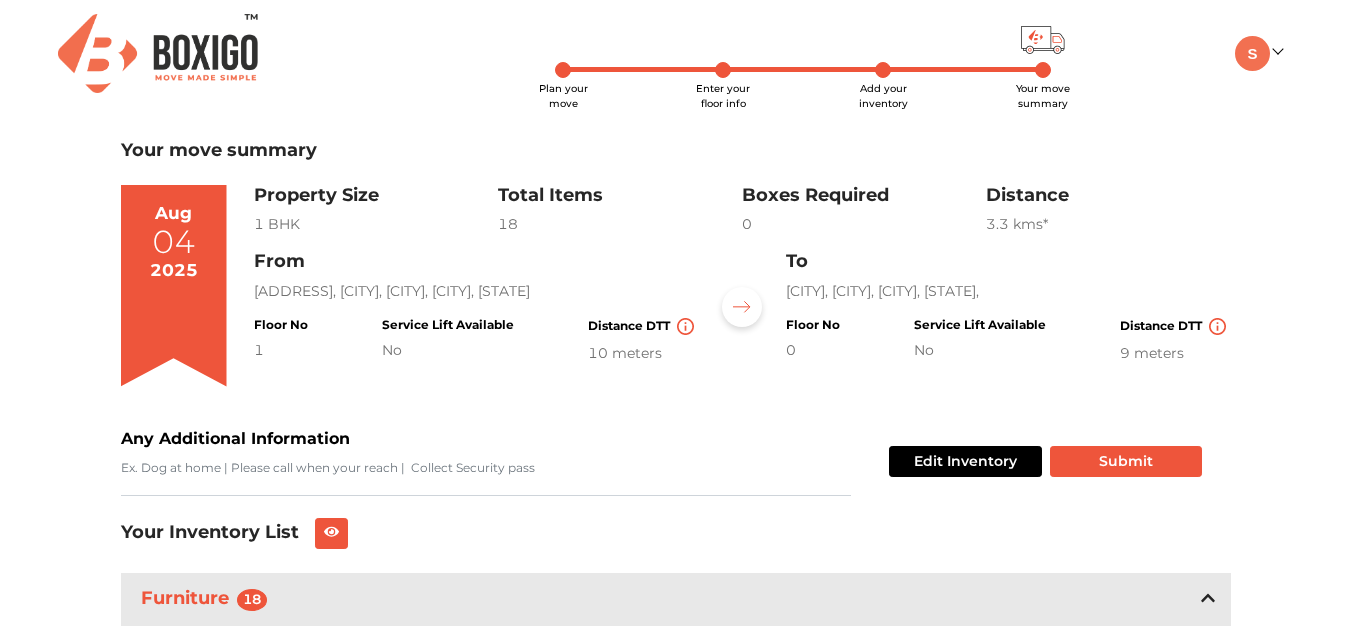 click on "Plan your   move" at bounding box center (563, 96) 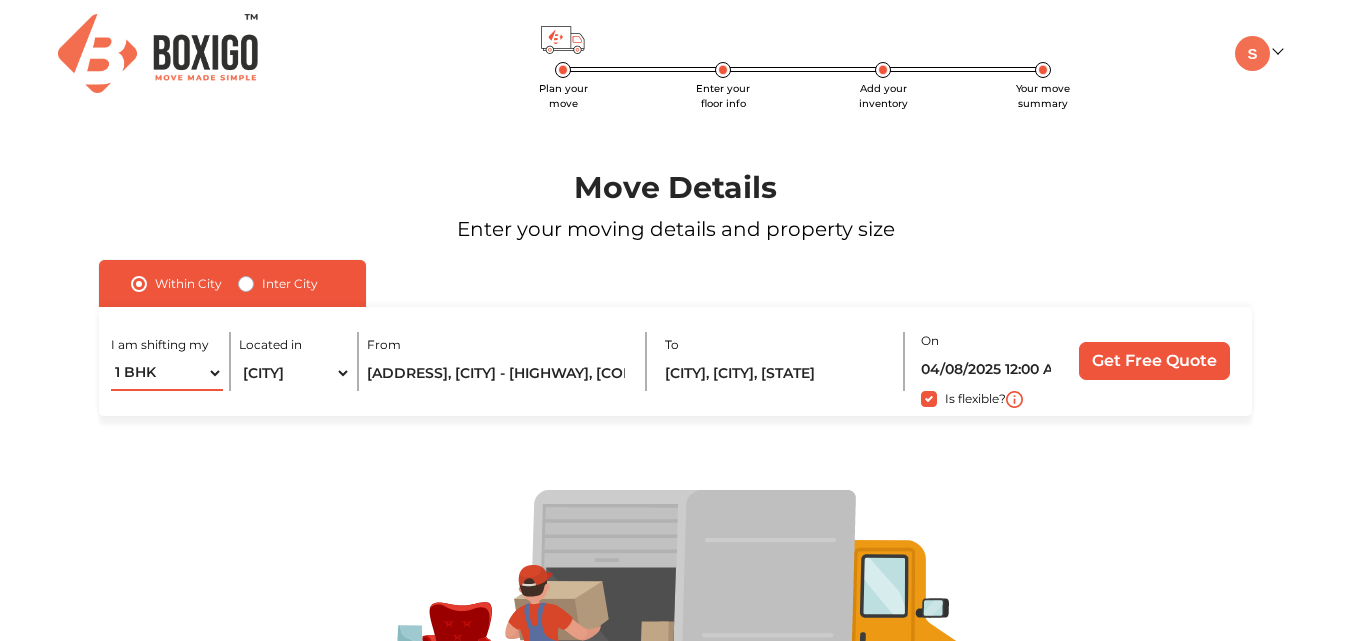 click on "1 BHK 2 BHK 3 BHK 3 + BHK FEW ITEMS" at bounding box center (167, 373) 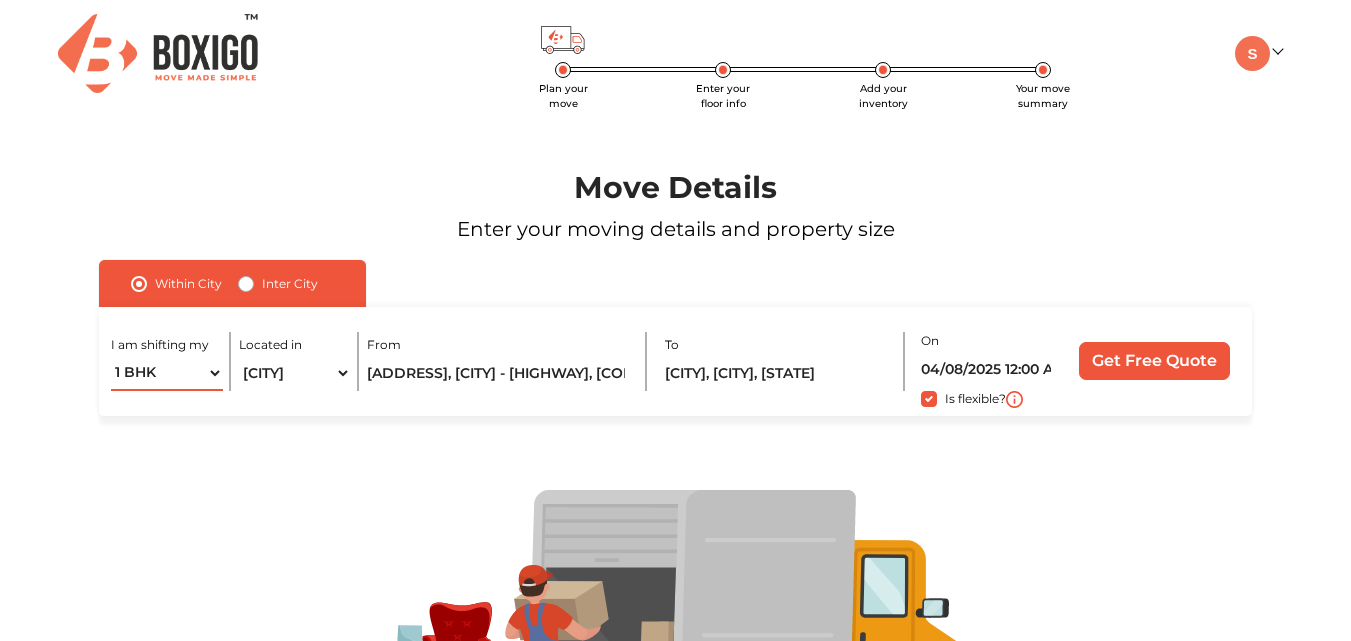 select on "2 BHK" 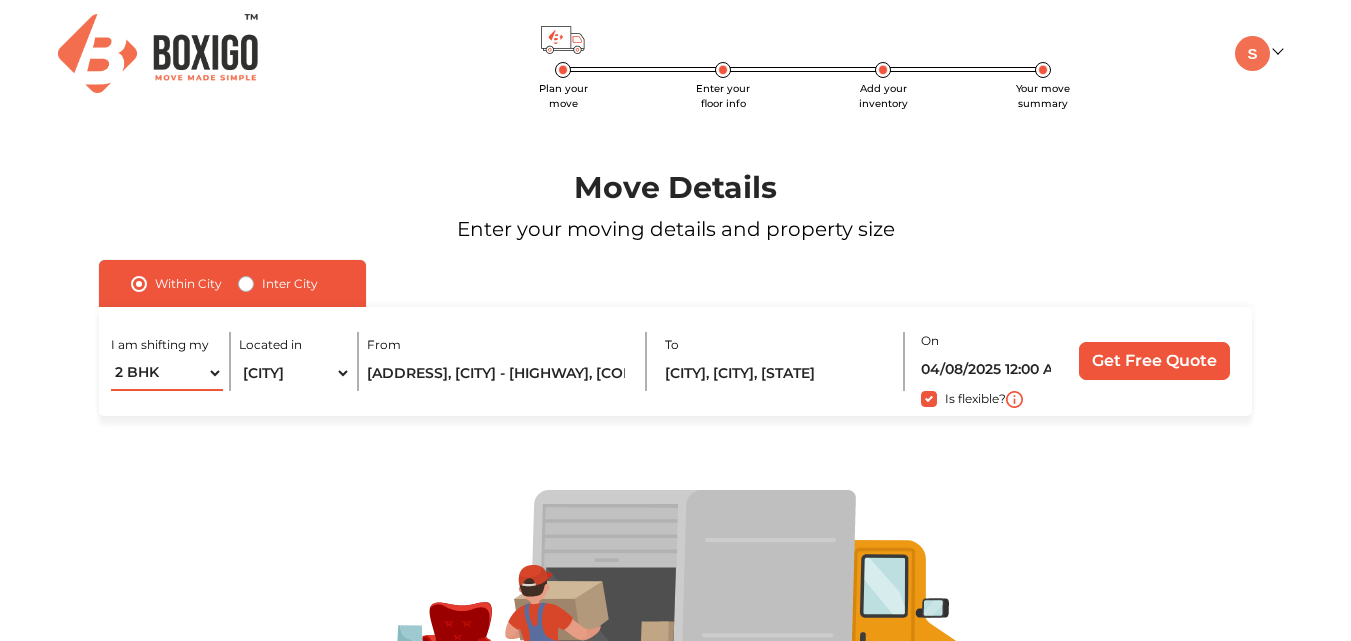 click on "1 BHK 2 BHK 3 BHK 3 + BHK FEW ITEMS" at bounding box center (167, 373) 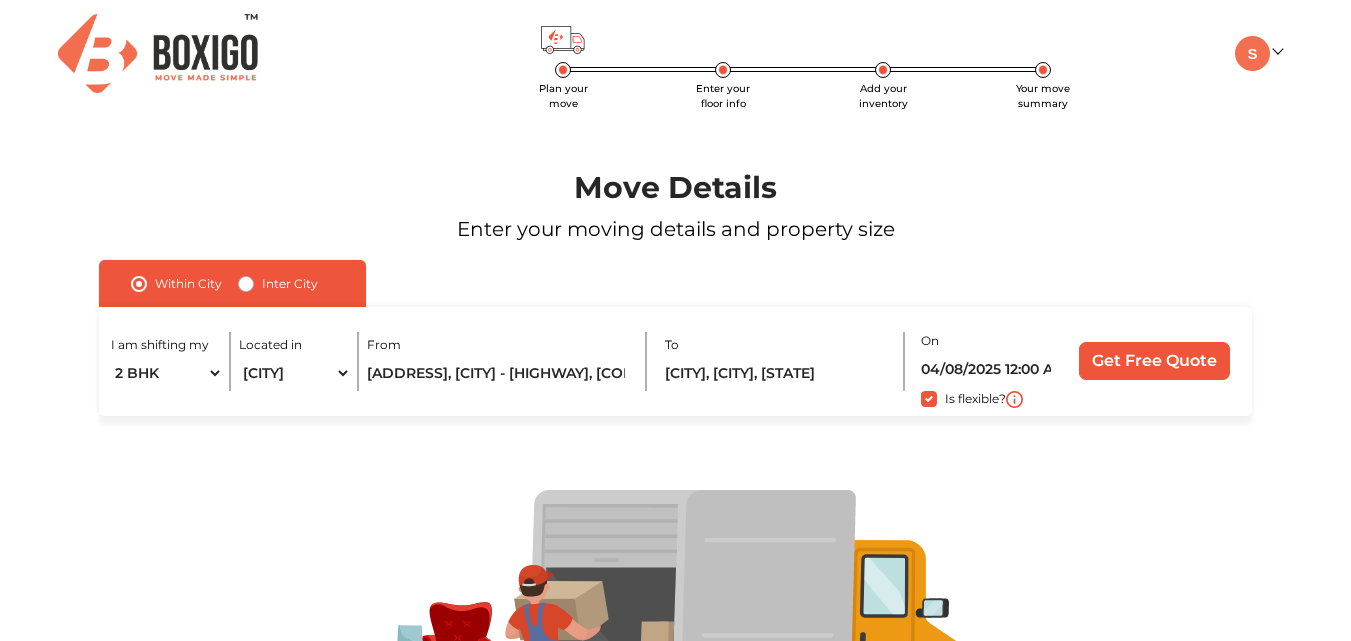 click on "Within City Inter City  I am shifting my  1 BHK 2 BHK 3 BHK 3 + BHK FEW ITEMS  Located in  Select City Bangalore Bengaluru Bhopal Bhubaneswar Chennai Coimbatore Cuttack Delhi Gulbarga Gurugram Guwahati Hyderabad Indore Jaipur Kalyan & Dombivali Kochi Kolkata Lucknow Madurai Mangalore Mumbai Mysore Navi Mumbai Noida Patna Pune Raipur Secunderabad Siliguri Srirangam Thane Thiruvananthapuram Vijayawada Visakhapatnam Warangal  From  Uppal Bus Depot, Hyderabad - Warangal Highway, Venkateswara Colony, Sai Nagar, Peerzadiguda, Hyderabad, Telangana  To  Peerzadiguda, Hyderabad, Telangana  On  04/08/2025 12:00 AM Is flexible?   Get Free Quote  I am shifting my  1 BHK 2 BHK 3 BHK 3 + BHK FEW ITEMS  Moving from   Moving to   On  Is flexible?   Get Free Quote" at bounding box center [675, 338] 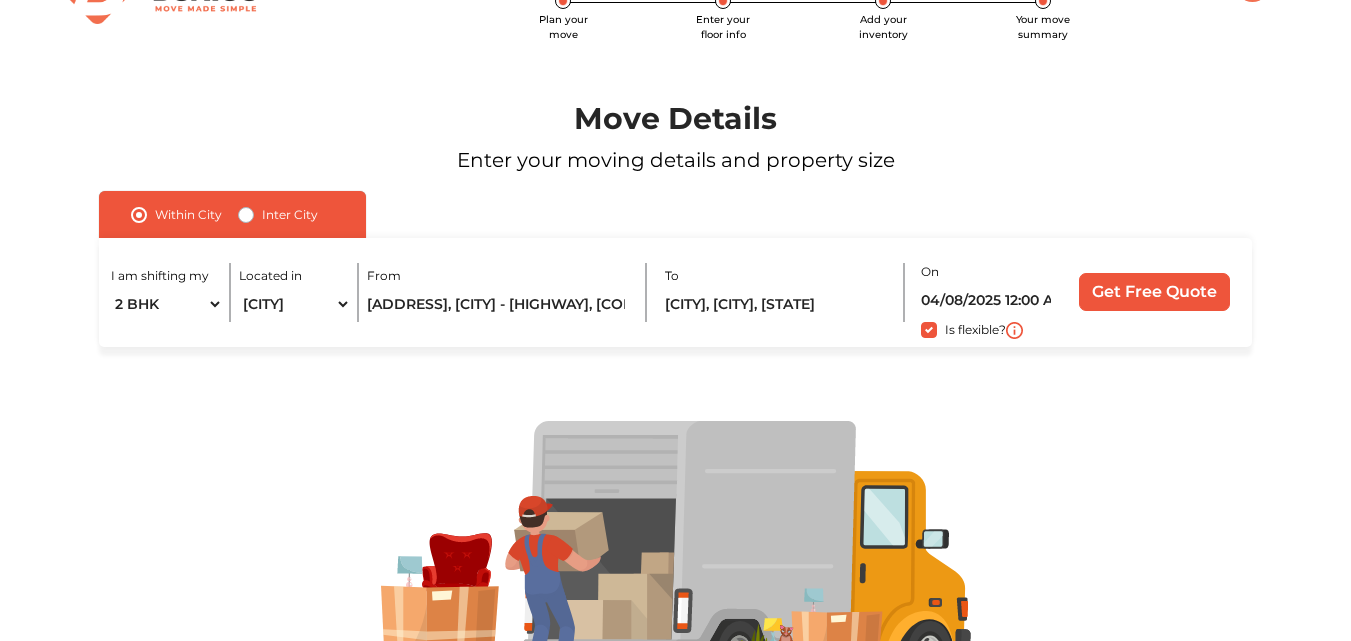 scroll, scrollTop: 0, scrollLeft: 0, axis: both 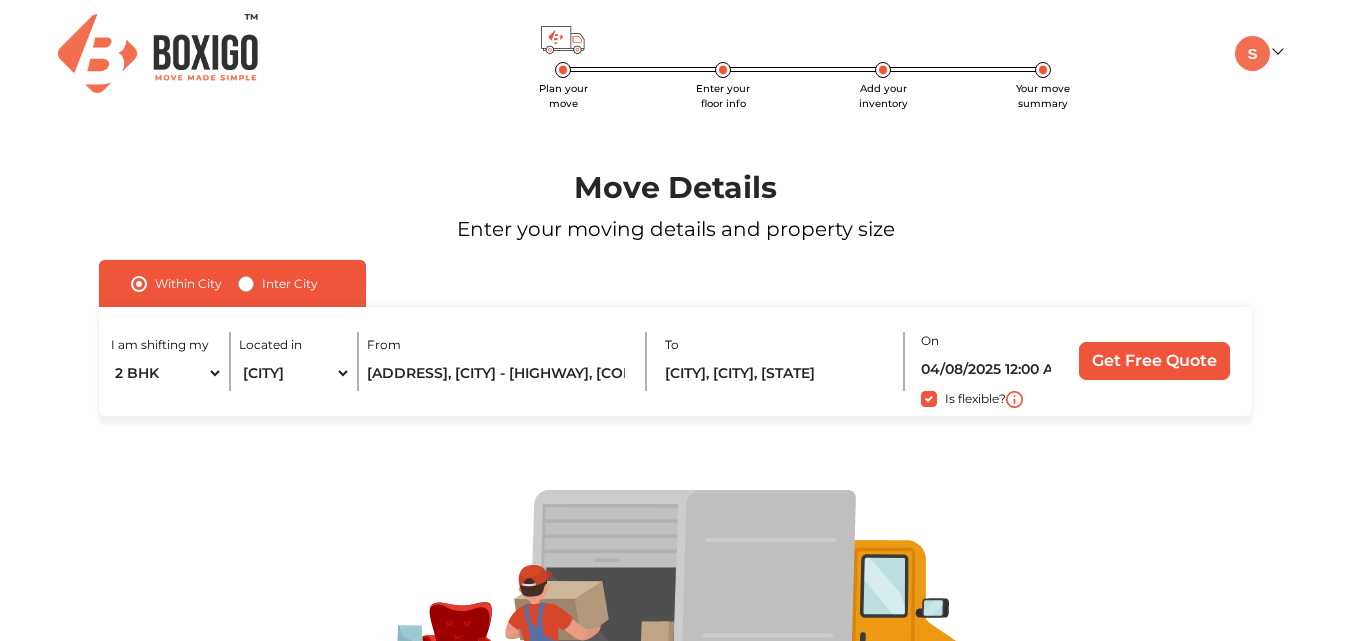 click on "Your move   summary" at bounding box center [1043, 96] 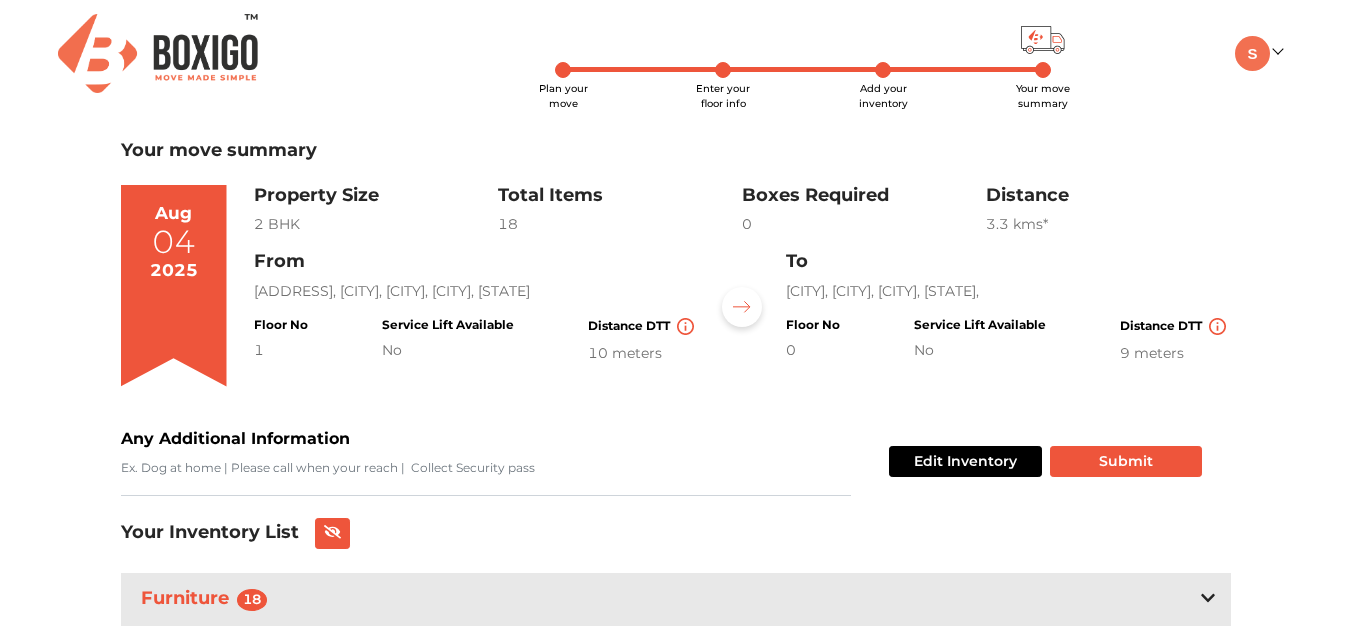 click on "Plan your   move Enter your   floor info Add your   inventory Your move   summary My Moves My Profile Make Estimate LOGOUT Plan your   move Enter your   floor info Add your   inventory Your move   summary  Your move summary  Aug 04 2025 Property Size   2 BHK Total Items   18   Boxes Required   0   Distance   3.3 km s*  Edit Inventory Submit  From  Uppal Bus Depot, Hyderabad - Warangal Highway, Venkateswara Colony, Sai Nagar,  Peerzadiguda,  Hyderabad,  Telangana  Floor No   1   Service Lift Available   No Distance DTT       10 meters    To  Perzadiguda
, Peerzadiguda,  Hyderabad,  Telangana,    Floor No   0   Service Lift Available   No   Distance DTT       9 meters   Any Additional Information Edit Inventory Submit  Your Inventory List  Furniture 18 Sofa   1 Seater Sofa     2 3 Seater Sofa     1 Table   Study / Computer Table     2 Cot   Diwan Cot - Without Storage     1 Iron / Metal Cot     2 Single Size Cot - Without Storage     1 Mattress   Single Bed Mattress     4 Misc.   Kitchen Metal Rack     1     1" at bounding box center [675, 348] 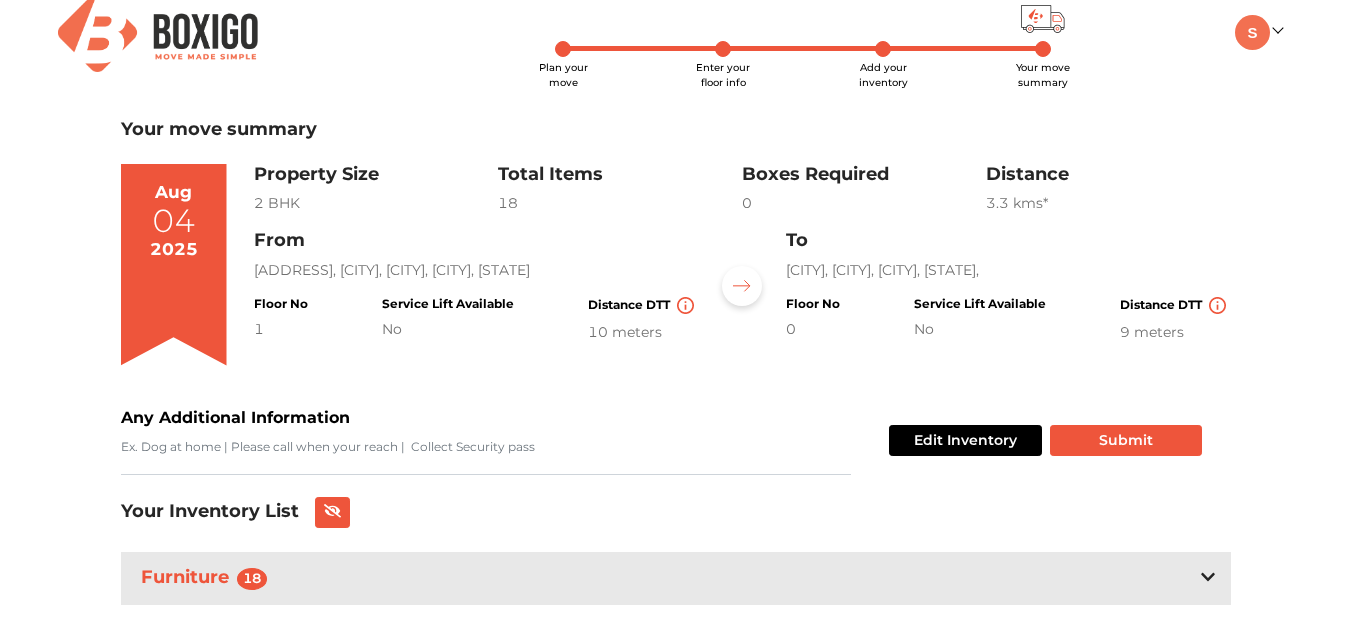 scroll, scrollTop: 0, scrollLeft: 0, axis: both 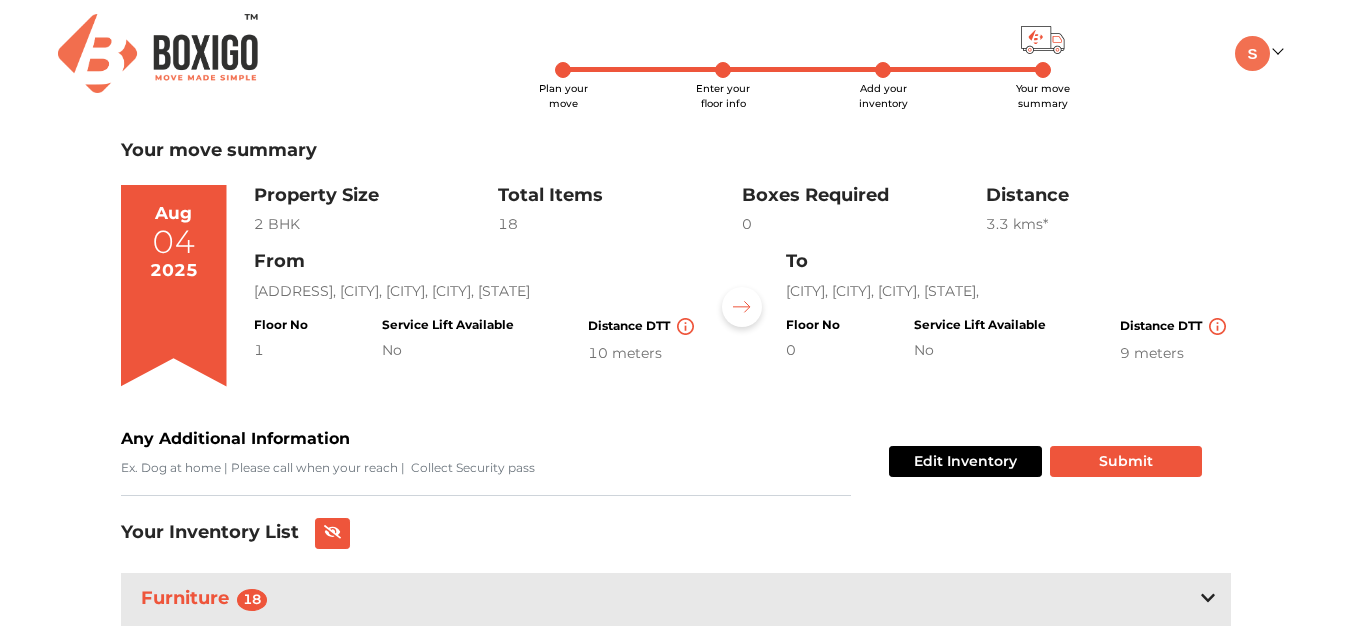 click on "3.3 km s*" at bounding box center (1108, 224) 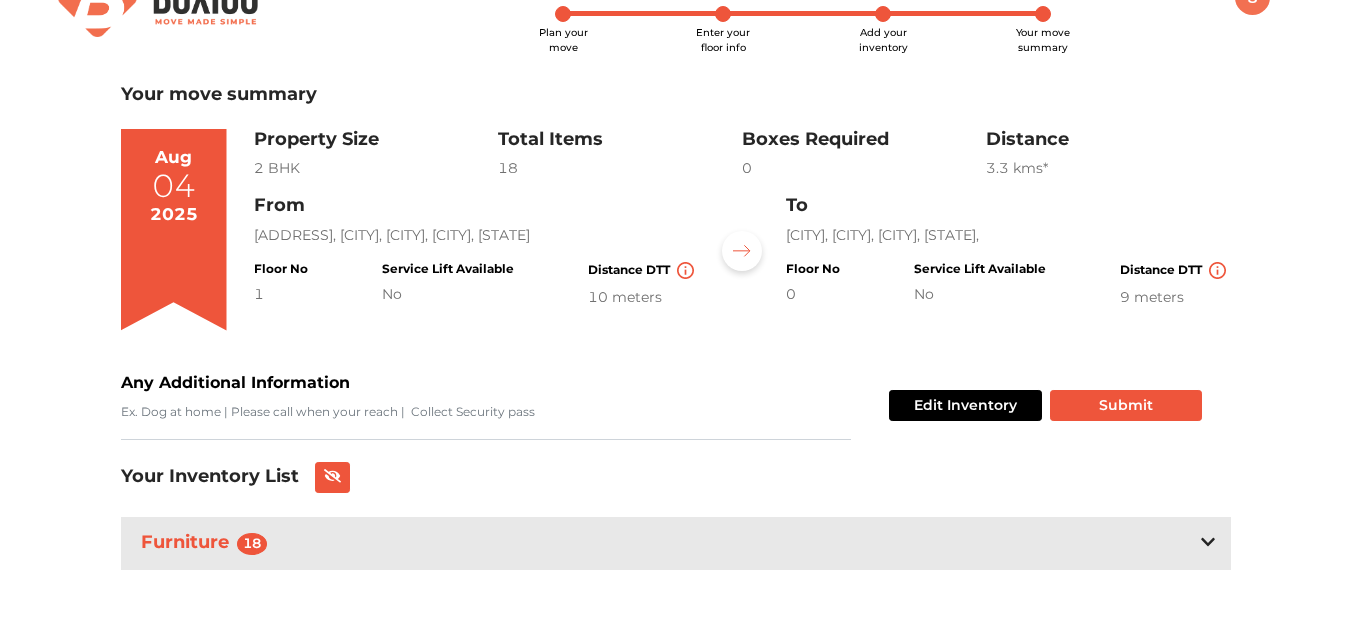 scroll, scrollTop: 0, scrollLeft: 0, axis: both 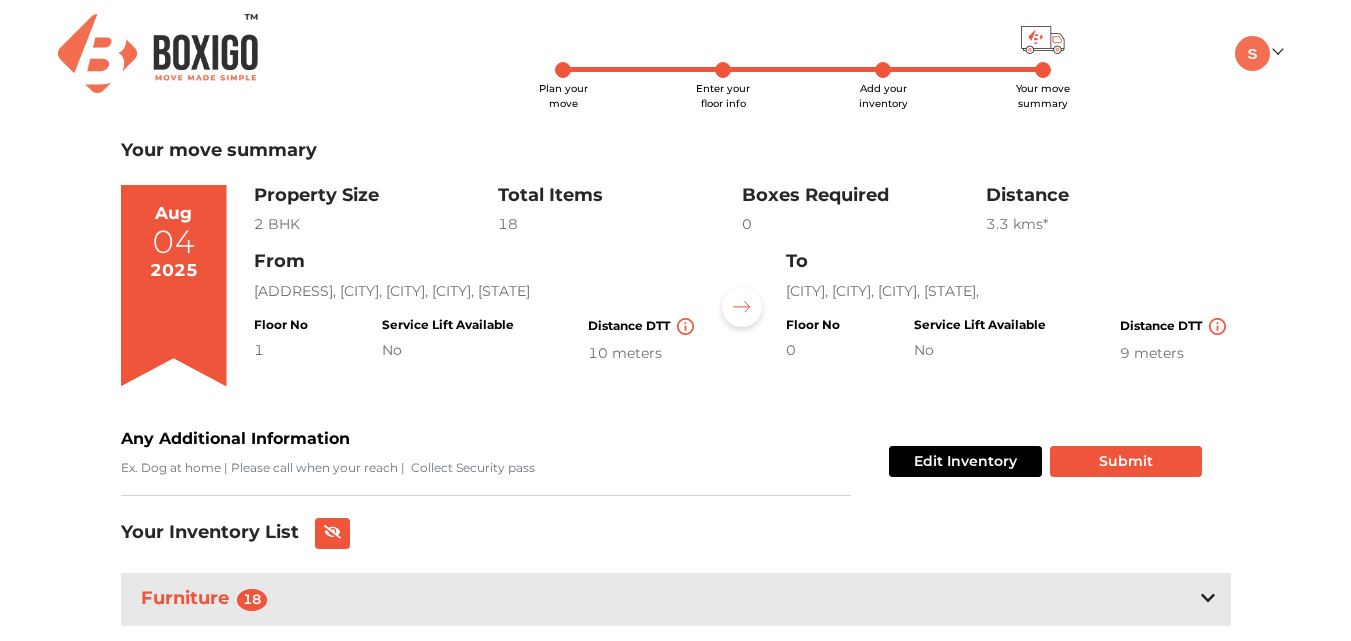 click on "Plan your   move Enter your   floor info Add your   inventory Your move   summary My Moves My Profile Make Estimate LOGOUT Plan your   move Enter your   floor info Add your   inventory Your move   summary  Your move summary  Aug 04 2025 Property Size   2 BHK Total Items   18   Boxes Required   0   Distance   3.3 km s*  Edit Inventory Submit  From  Uppal Bus Depot, Hyderabad - Warangal Highway, Venkateswara Colony, Sai Nagar,  Peerzadiguda,  Hyderabad,  Telangana  Floor No   1   Service Lift Available   No Distance DTT       10 meters    To  Perzadiguda
, Peerzadiguda,  Hyderabad,  Telangana,    Floor No   0   Service Lift Available   No   Distance DTT       9 meters   Any Additional Information Edit Inventory Submit  Your Inventory List  Furniture 18 Sofa   1 Seater Sofa     2 3 Seater Sofa     1 Table   Study / Computer Table     2 Cot   Diwan Cot - Without Storage     1 Iron / Metal Cot     2 Single Size Cot - Without Storage     1 Mattress   Single Bed Mattress     4 Misc.   Kitchen Metal Rack     1     1" at bounding box center [675, 348] 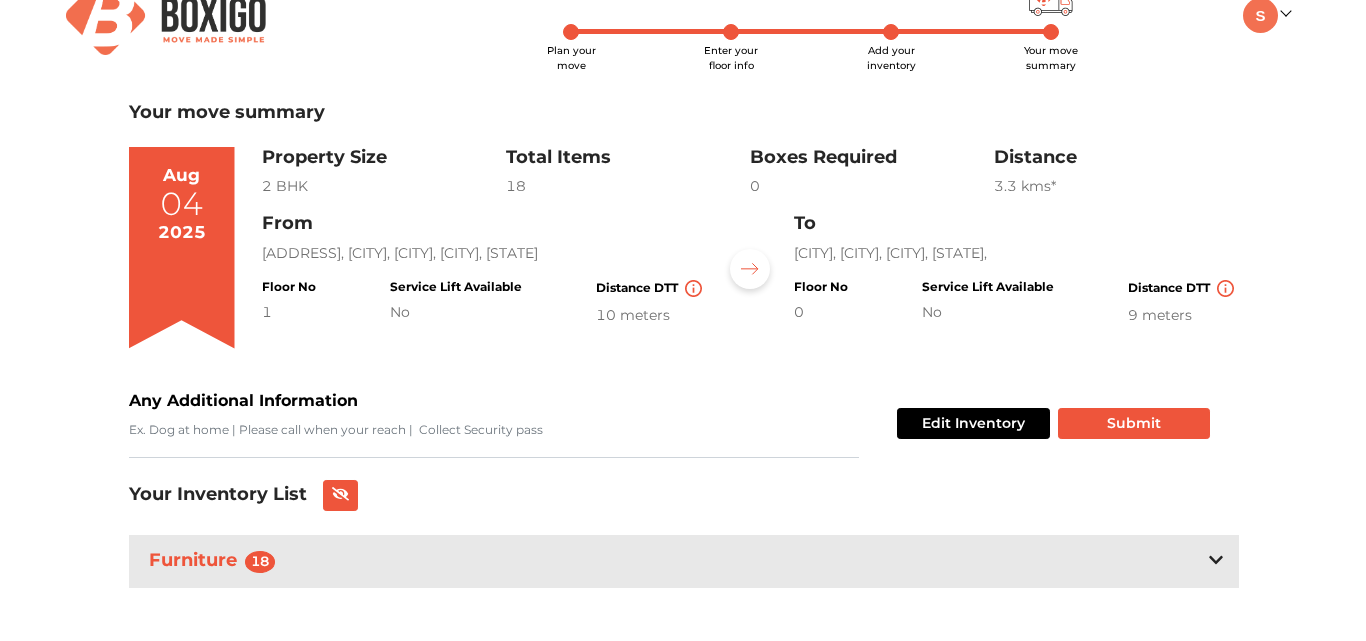 scroll, scrollTop: 59, scrollLeft: 0, axis: vertical 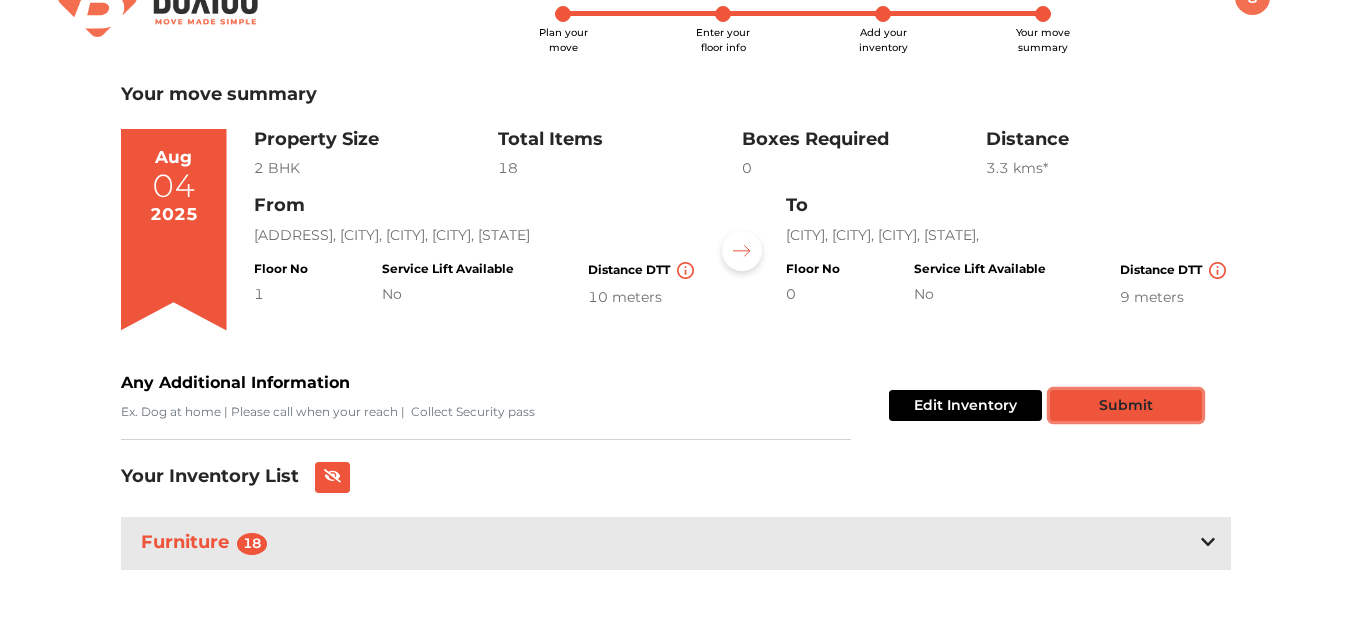 click on "Submit" at bounding box center [1126, 405] 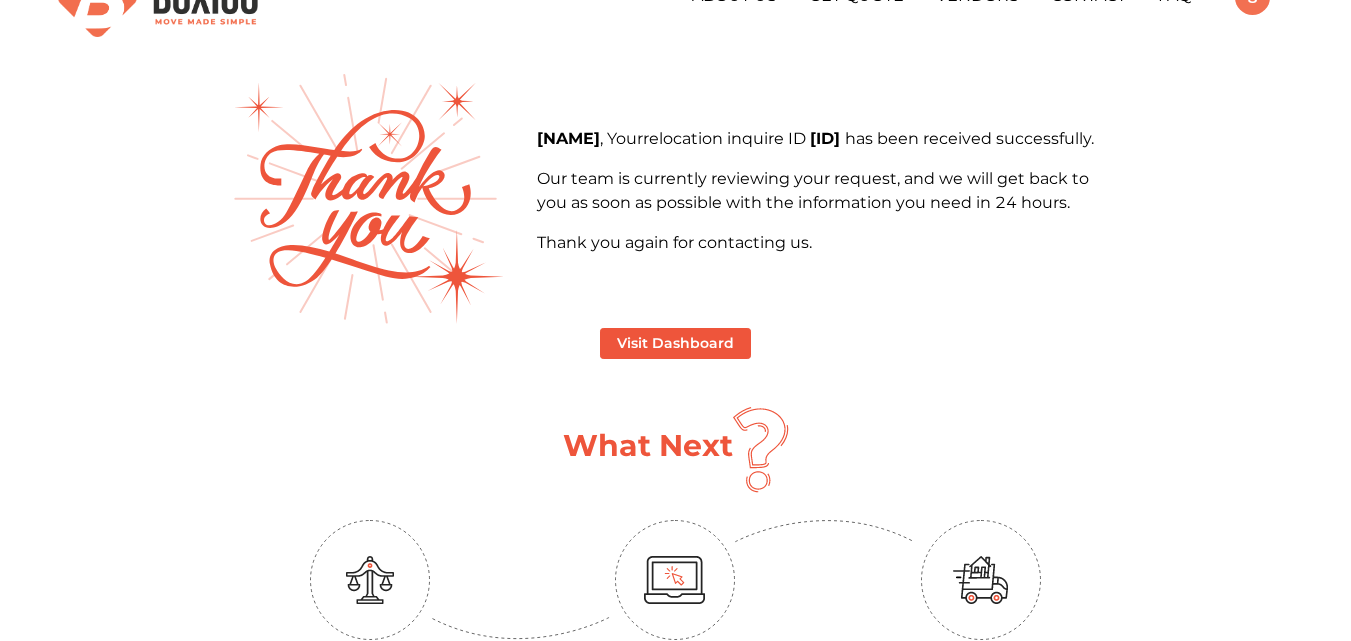 scroll, scrollTop: 0, scrollLeft: 0, axis: both 